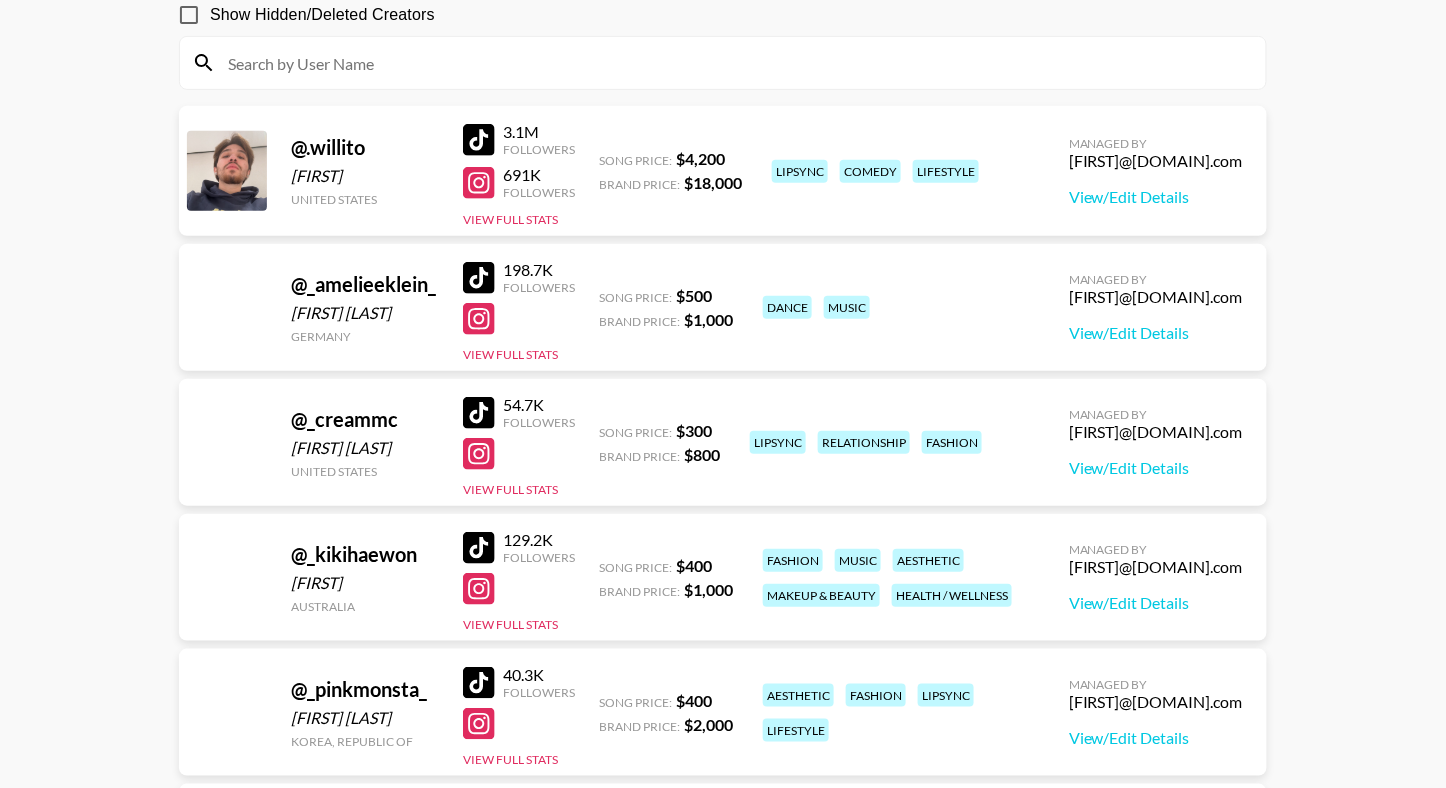 scroll, scrollTop: 0, scrollLeft: 0, axis: both 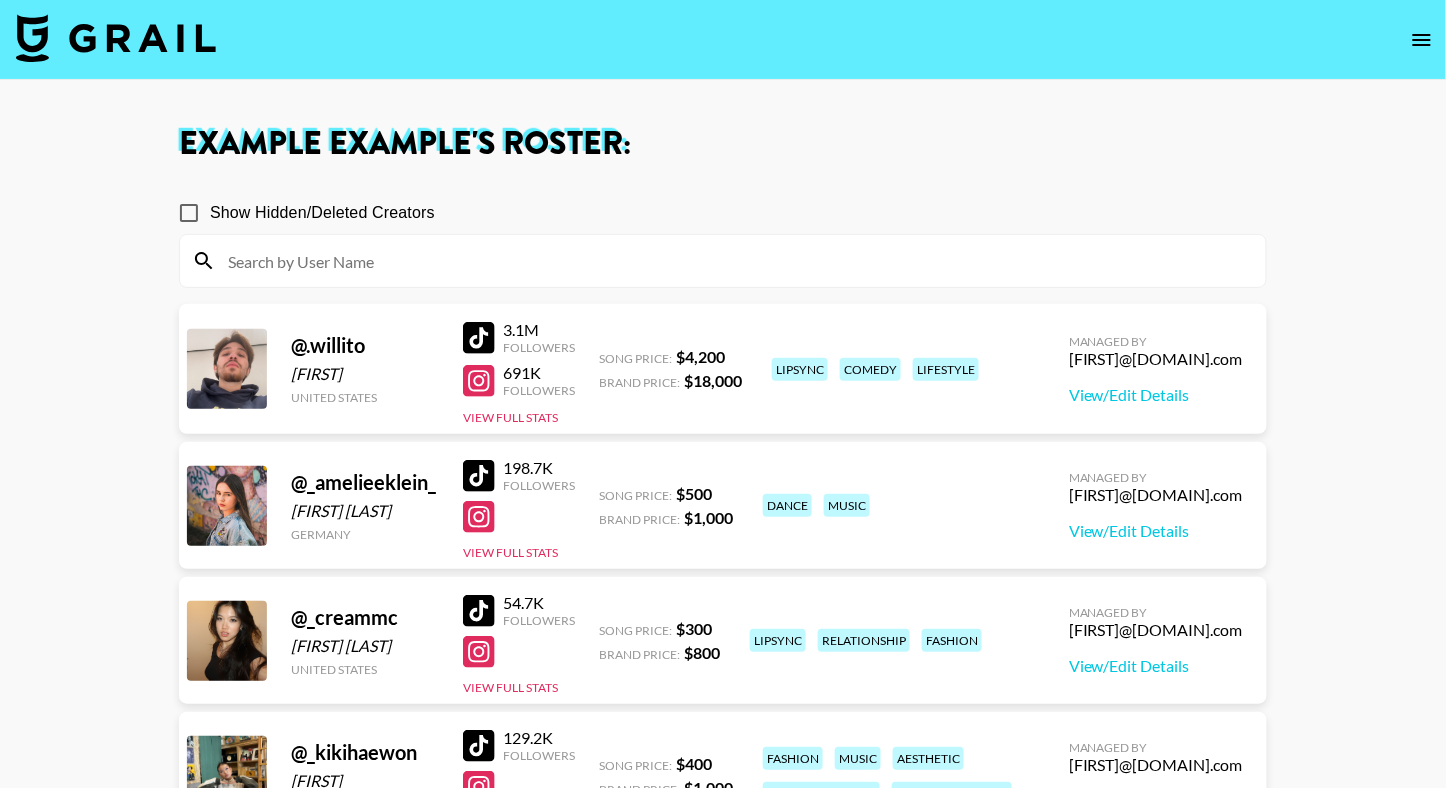 click at bounding box center [116, 38] 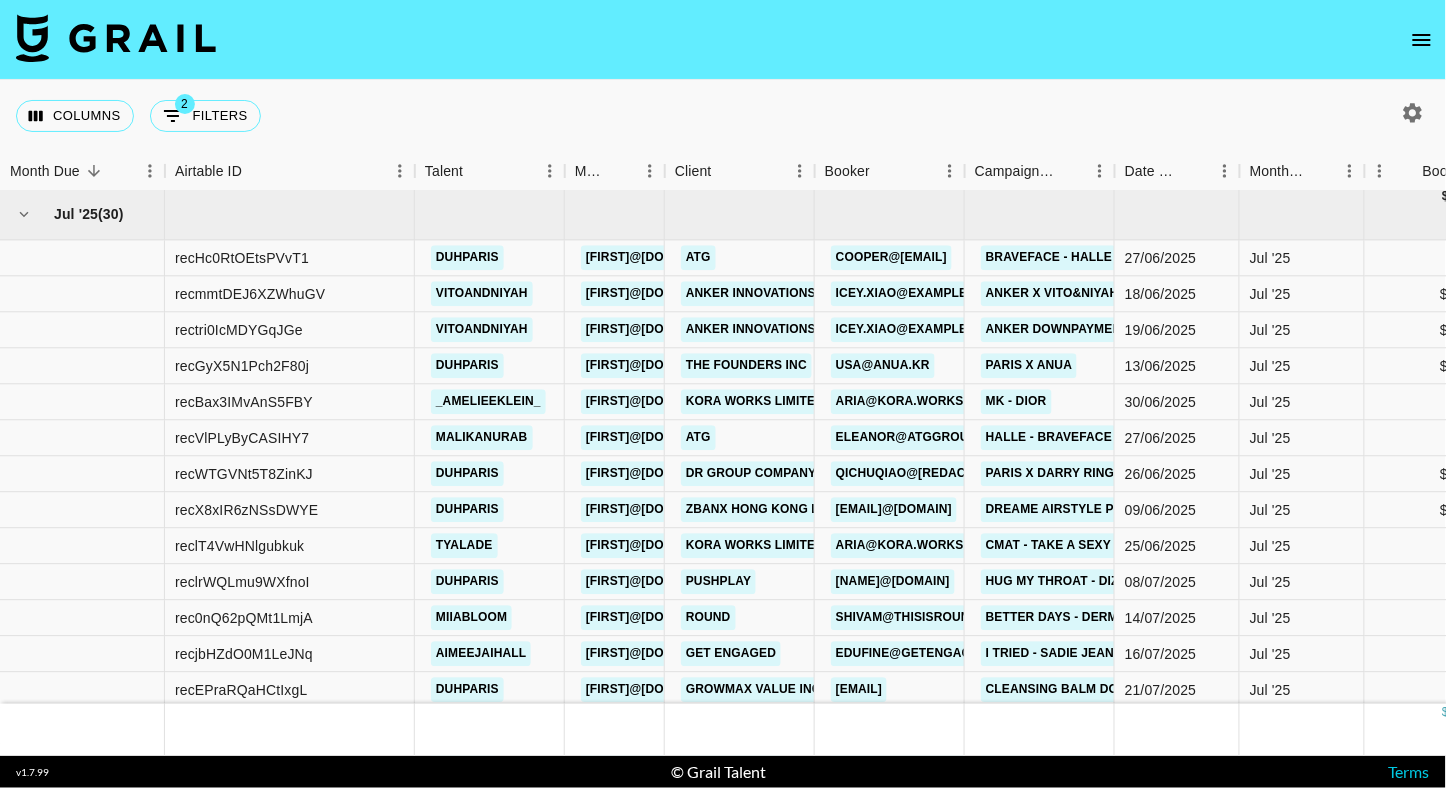scroll, scrollTop: 423, scrollLeft: 0, axis: vertical 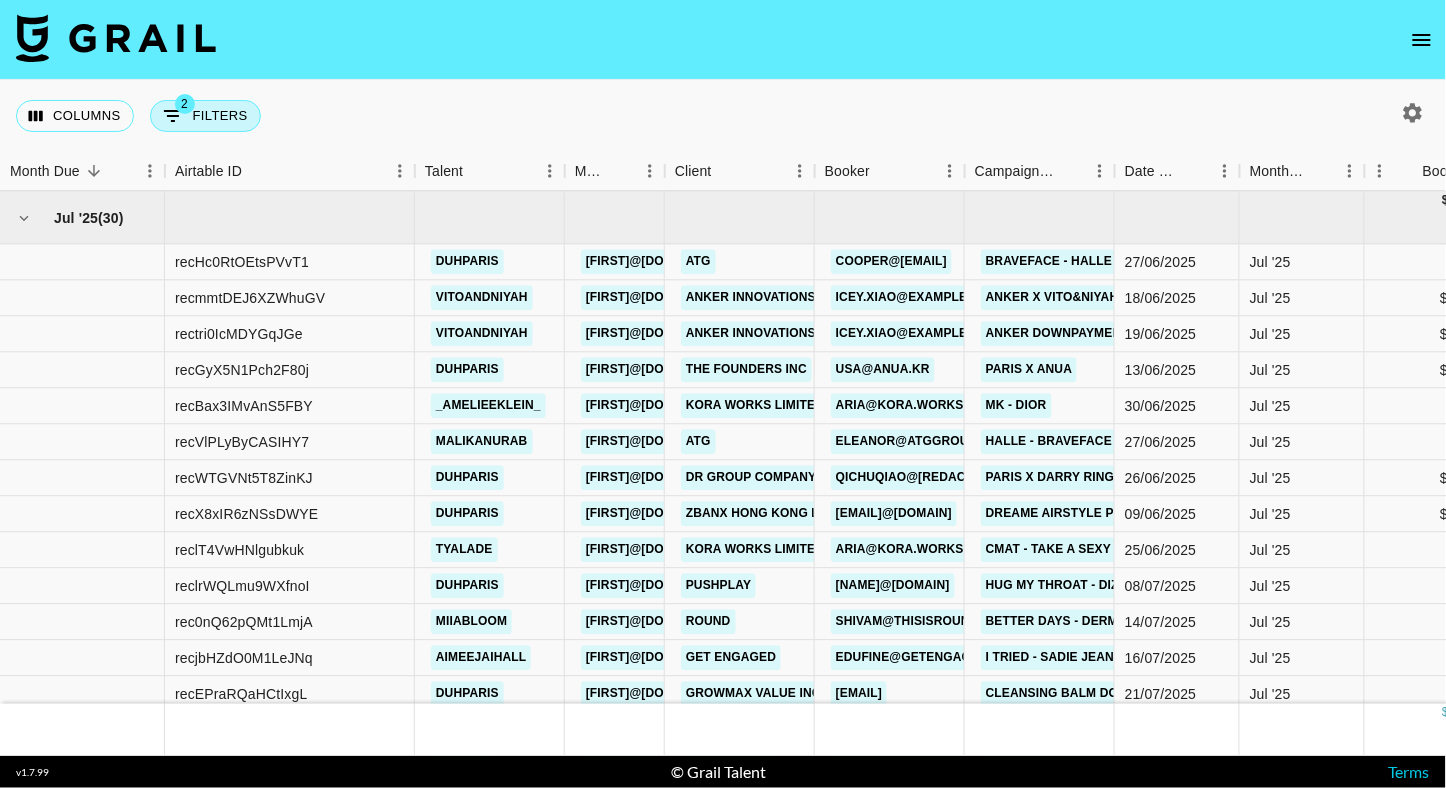 click 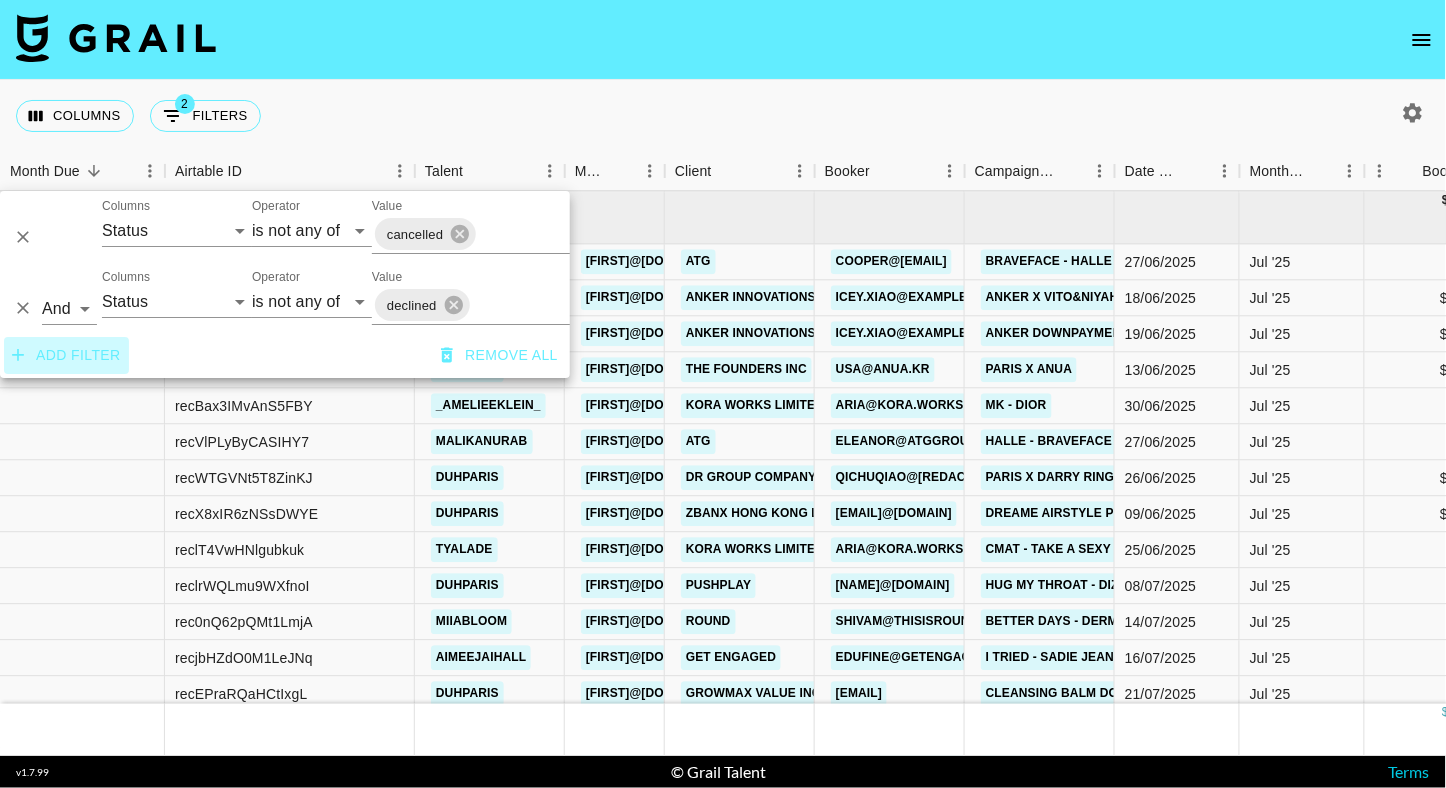 click on "Add filter" at bounding box center (66, 355) 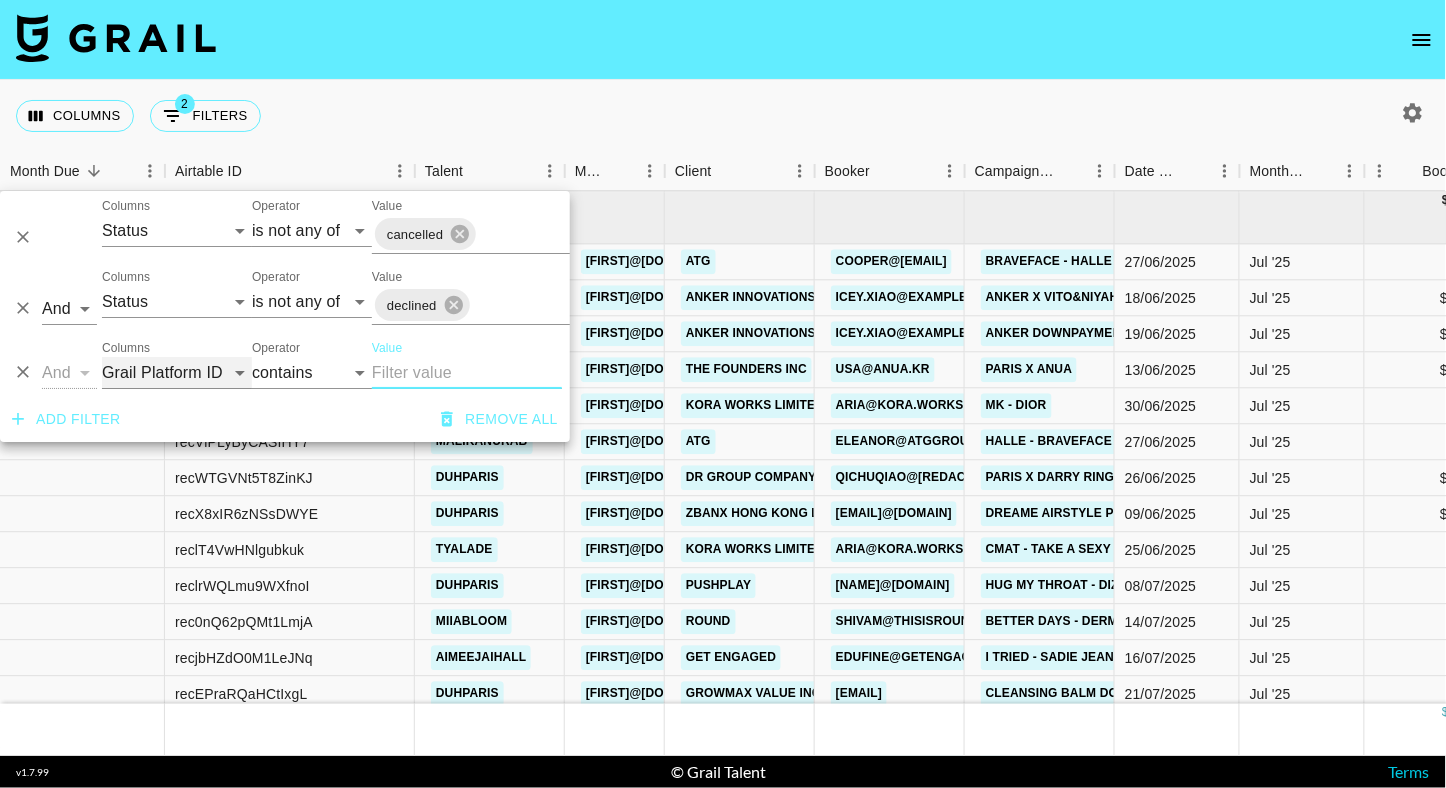 click on "Grail Platform ID Airtable ID Talent Manager Client Booker Campaign (Type) Date Created Created by Grail Team Month Due Currency Booking Price Creator Commmission Override External Commission Expenses: Remove Commission? Commission Status Video Link Boost Code Special Booking Type PO Number Invoice Notes Uniport Contact Email Contract File Payment Sent Payment Sent Date Invoice Link" at bounding box center (177, 373) 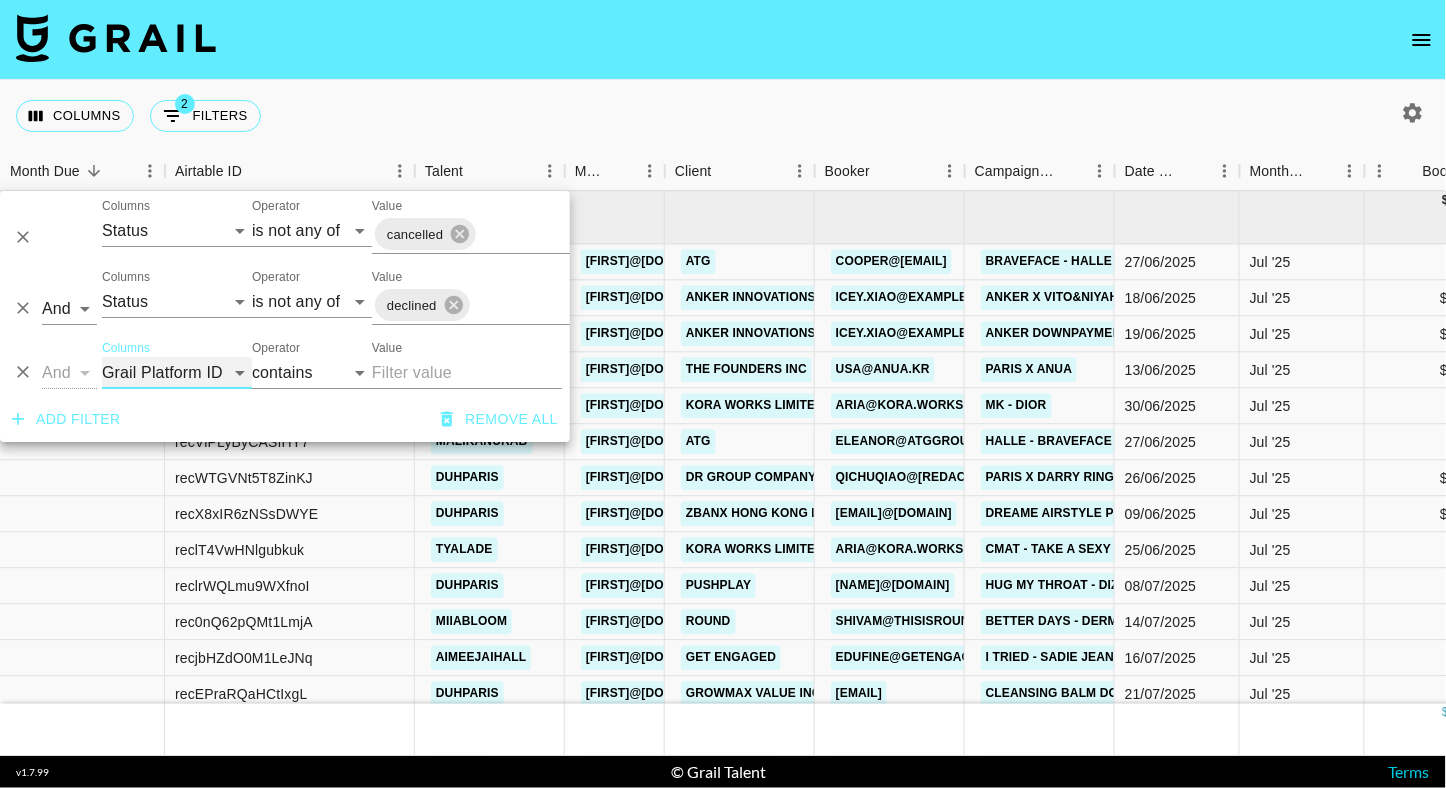 select on "airtableId" 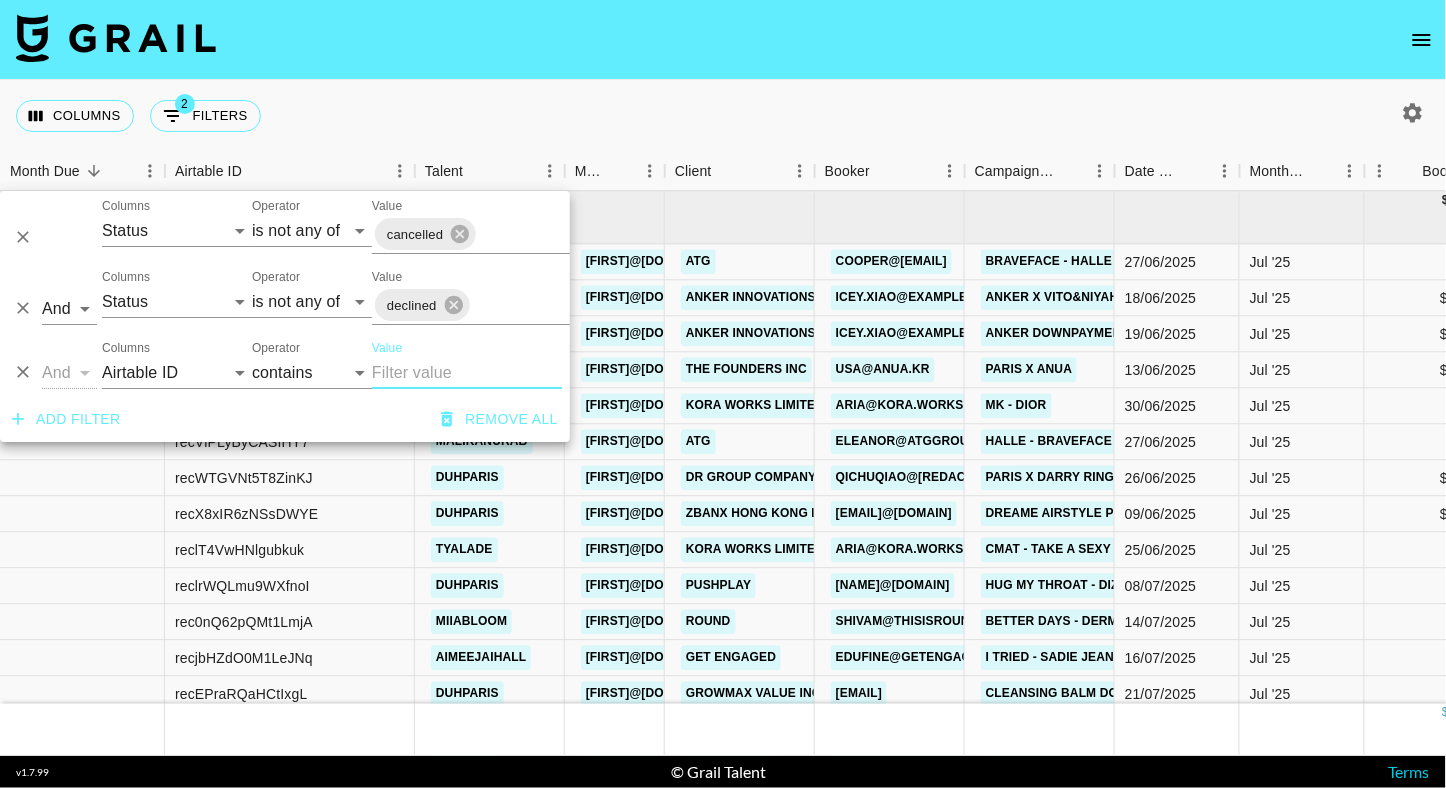 click on "Value" at bounding box center (467, 373) 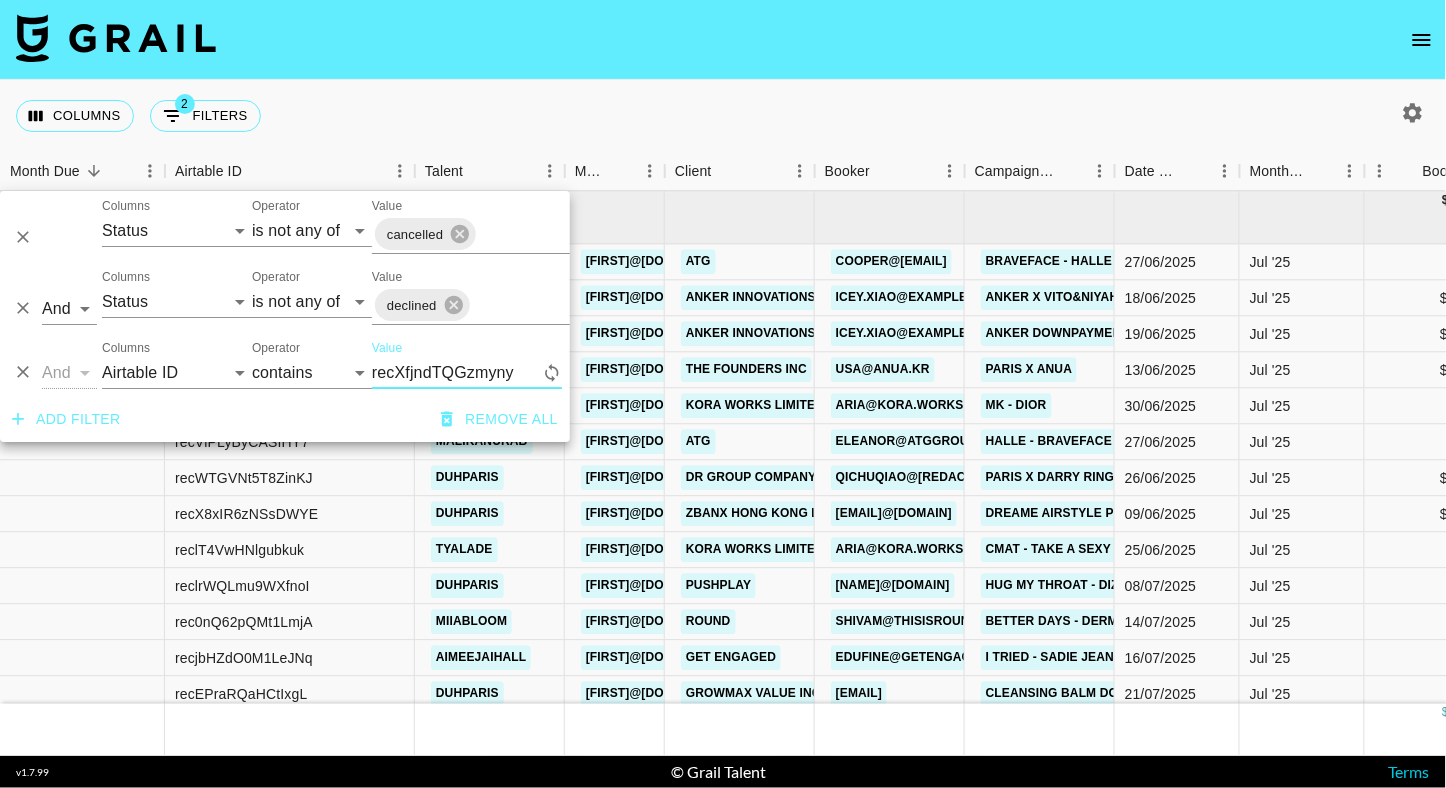 paste on "recXfjndTQGzmyny" 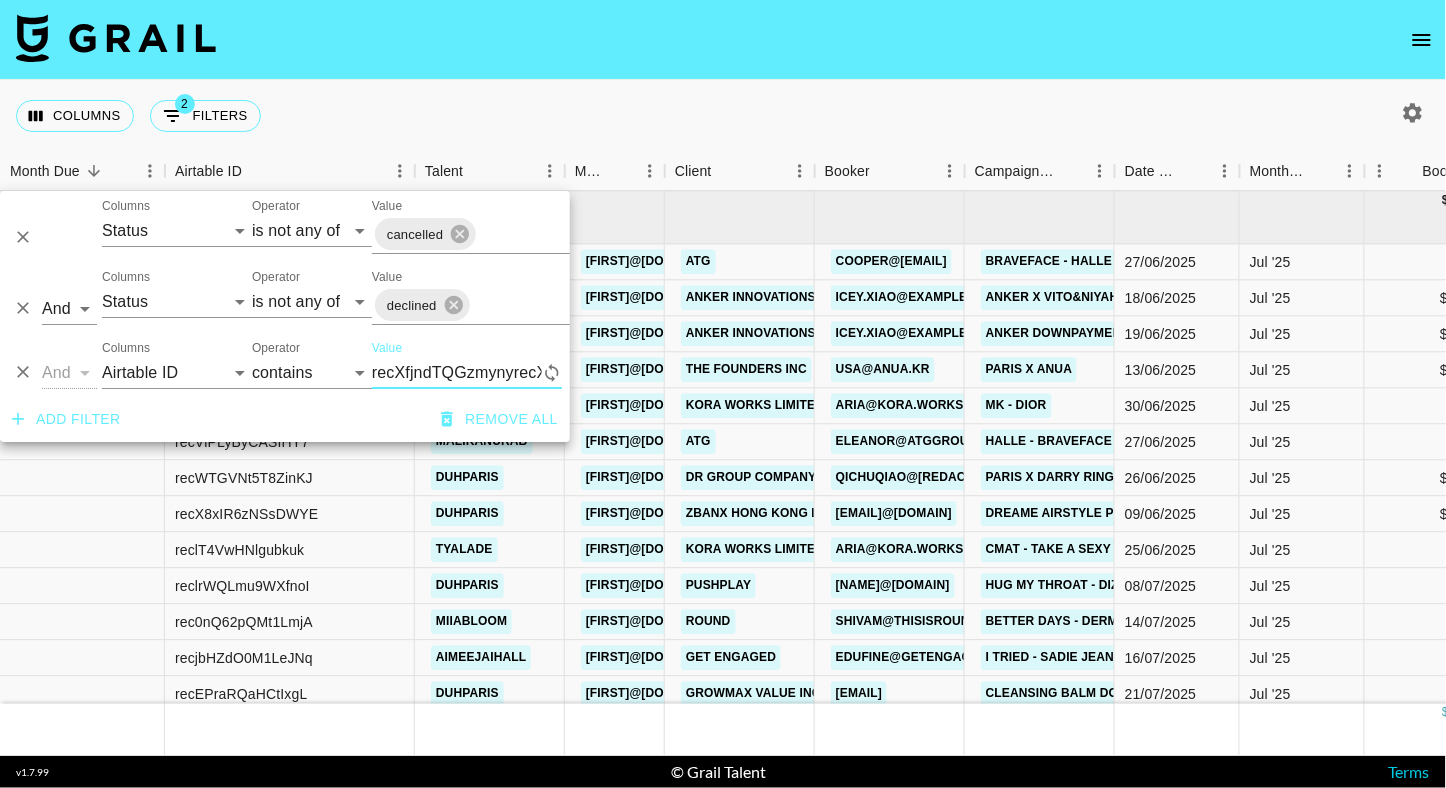scroll, scrollTop: 0, scrollLeft: 113, axis: horizontal 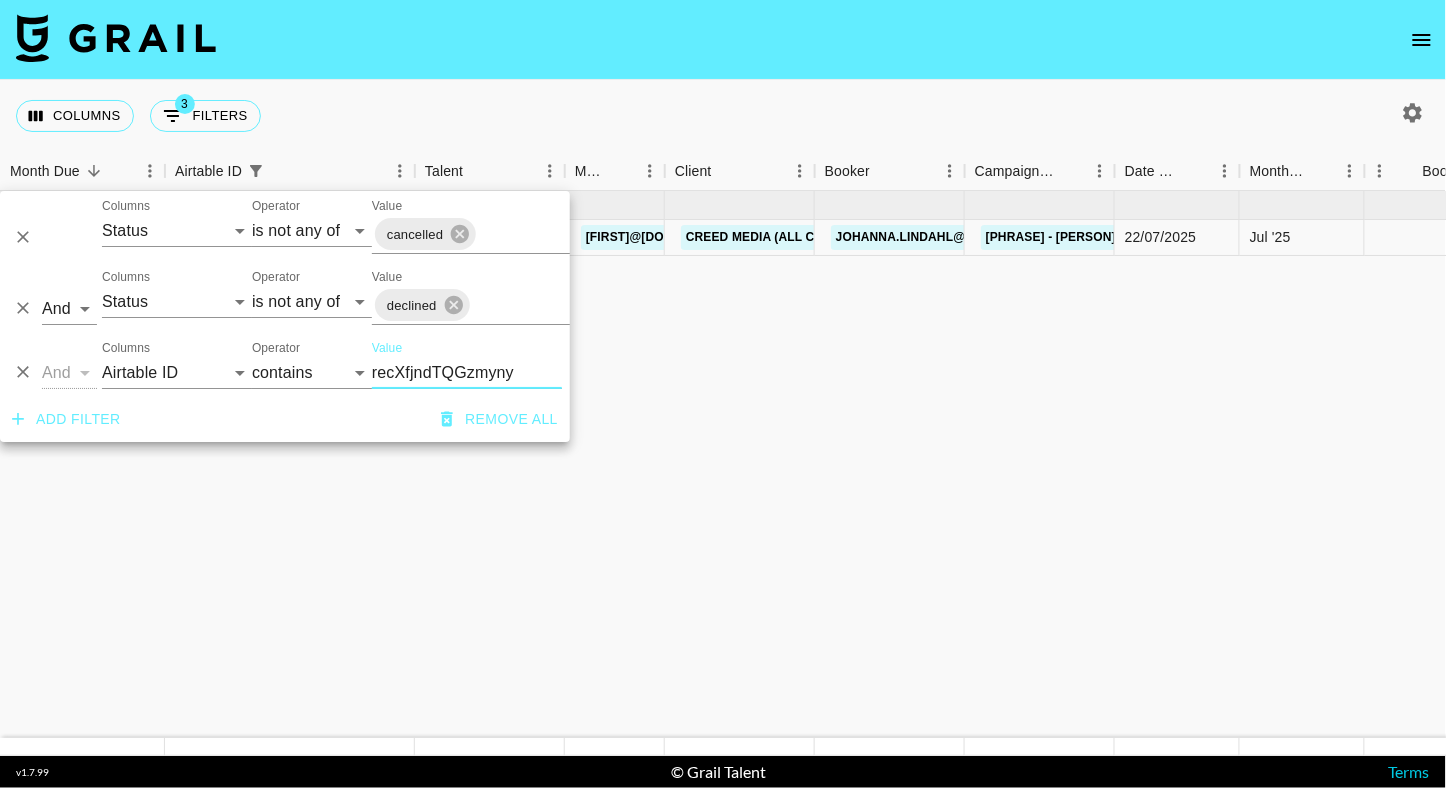type on "recXfjndTQGzmyny" 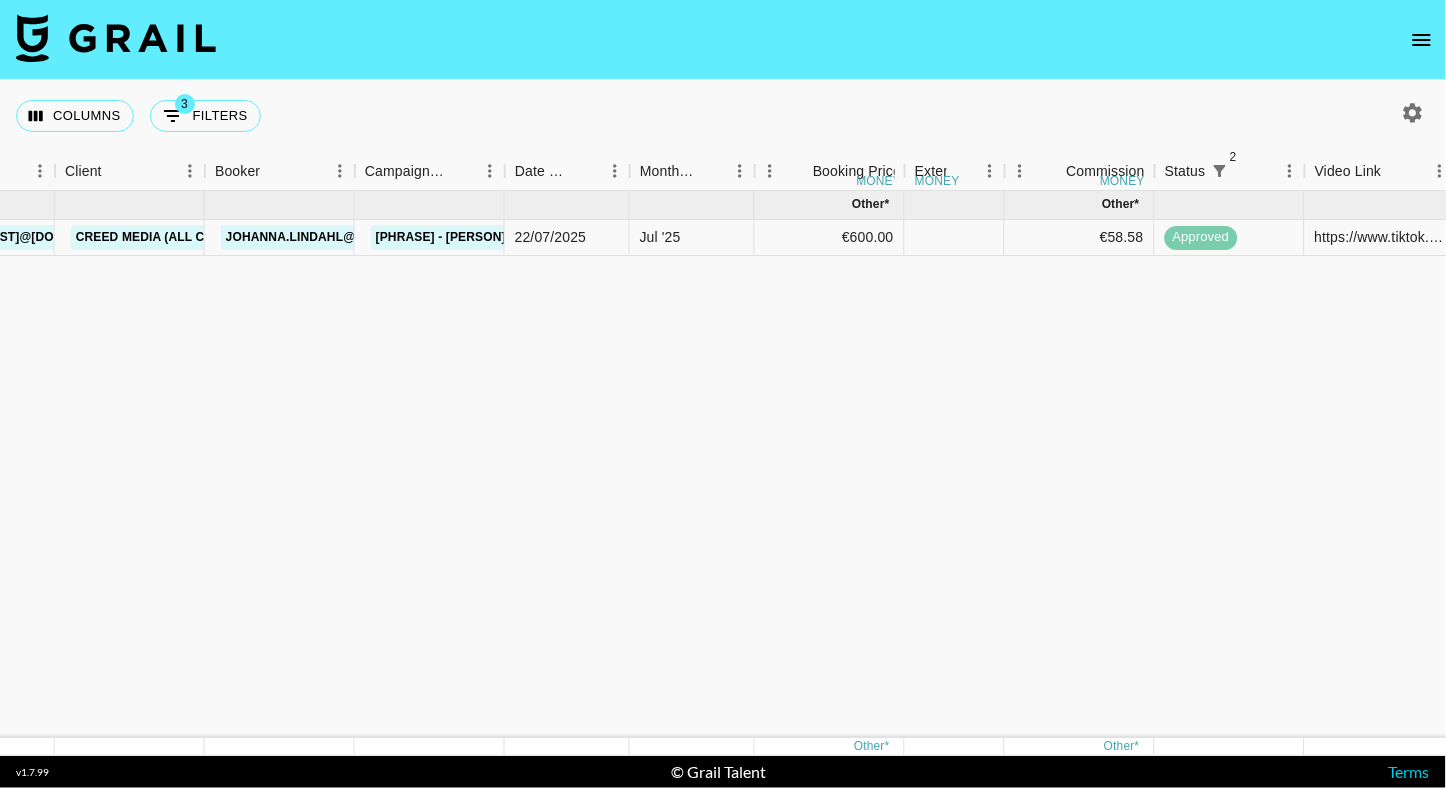 scroll, scrollTop: 0, scrollLeft: 603, axis: horizontal 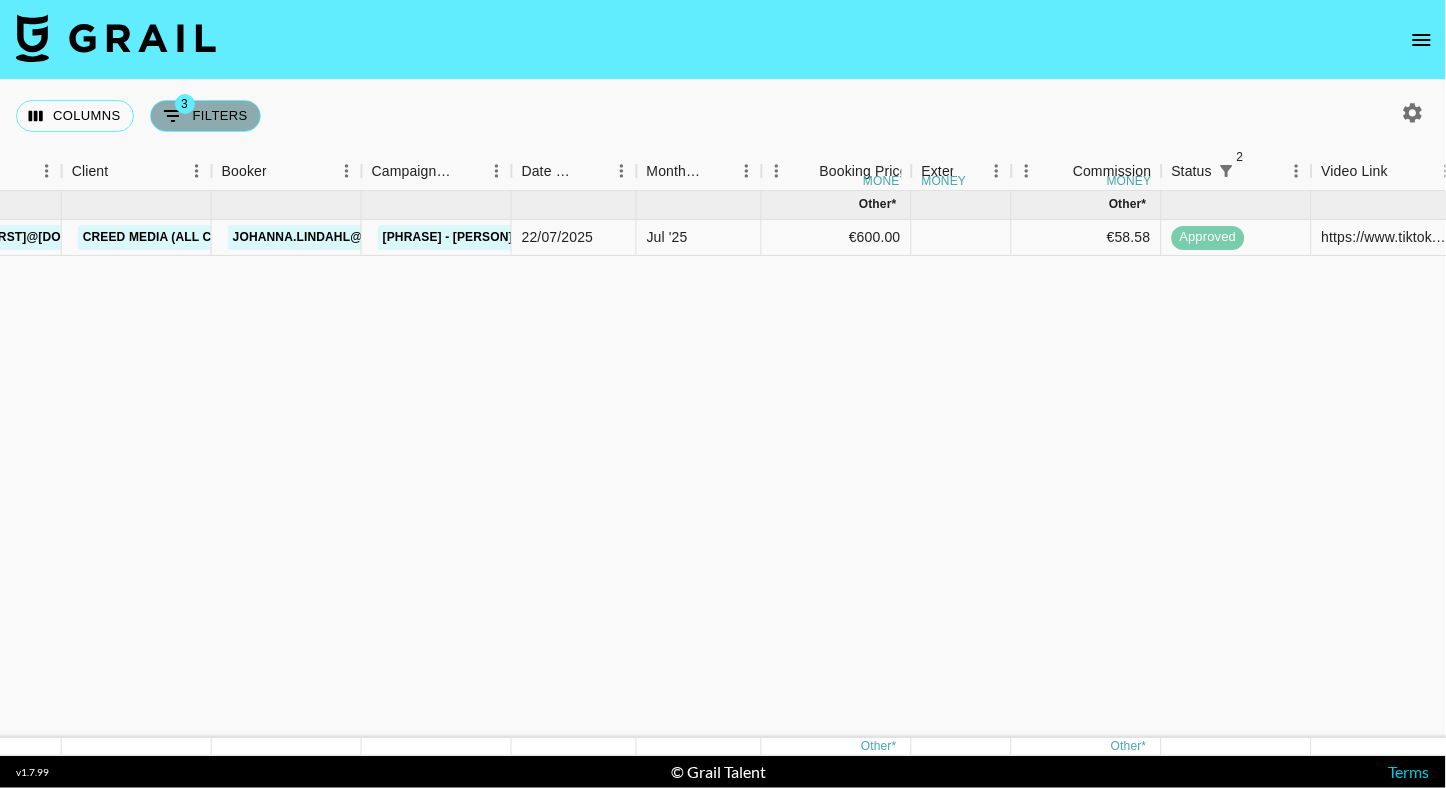 click on "3 Filters" at bounding box center (205, 116) 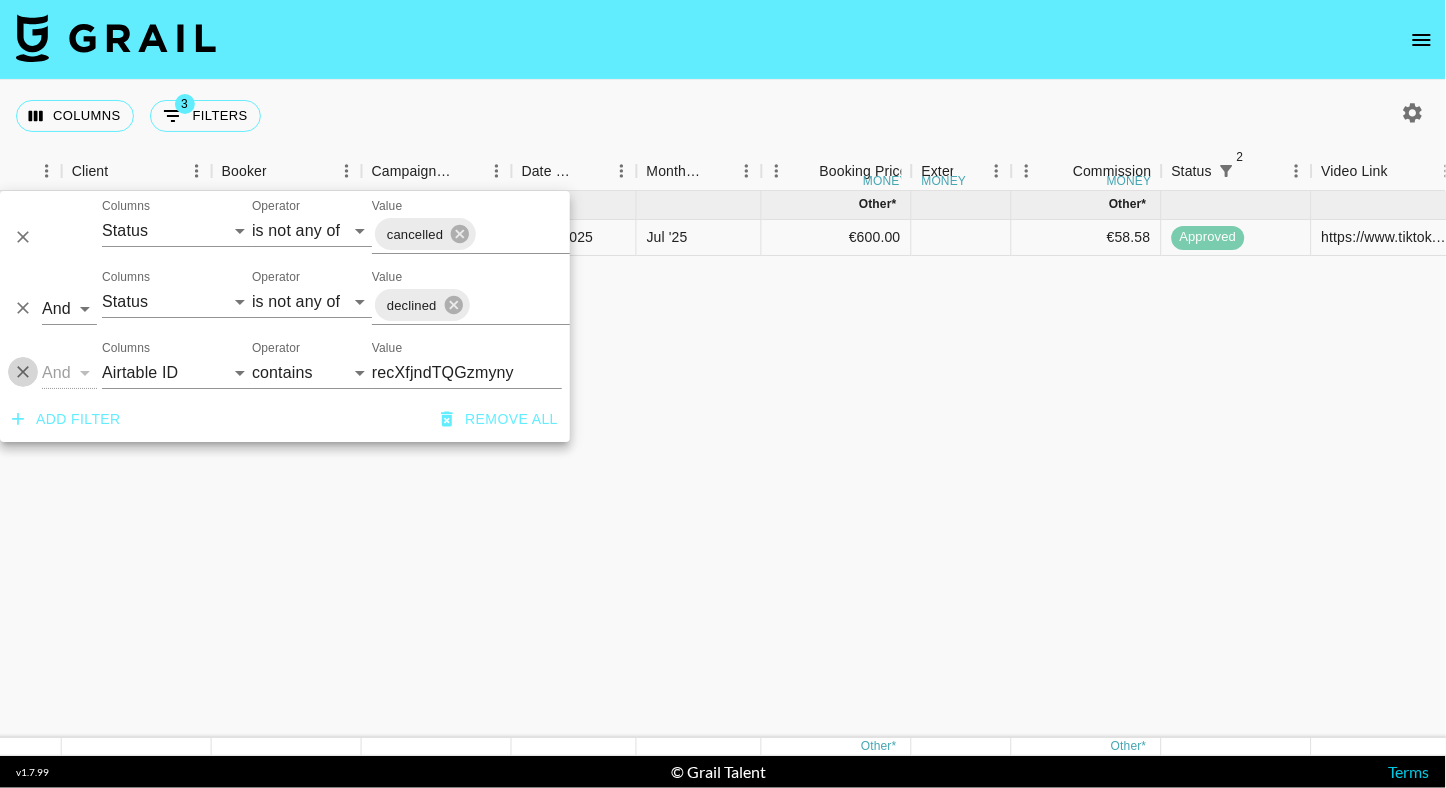 click 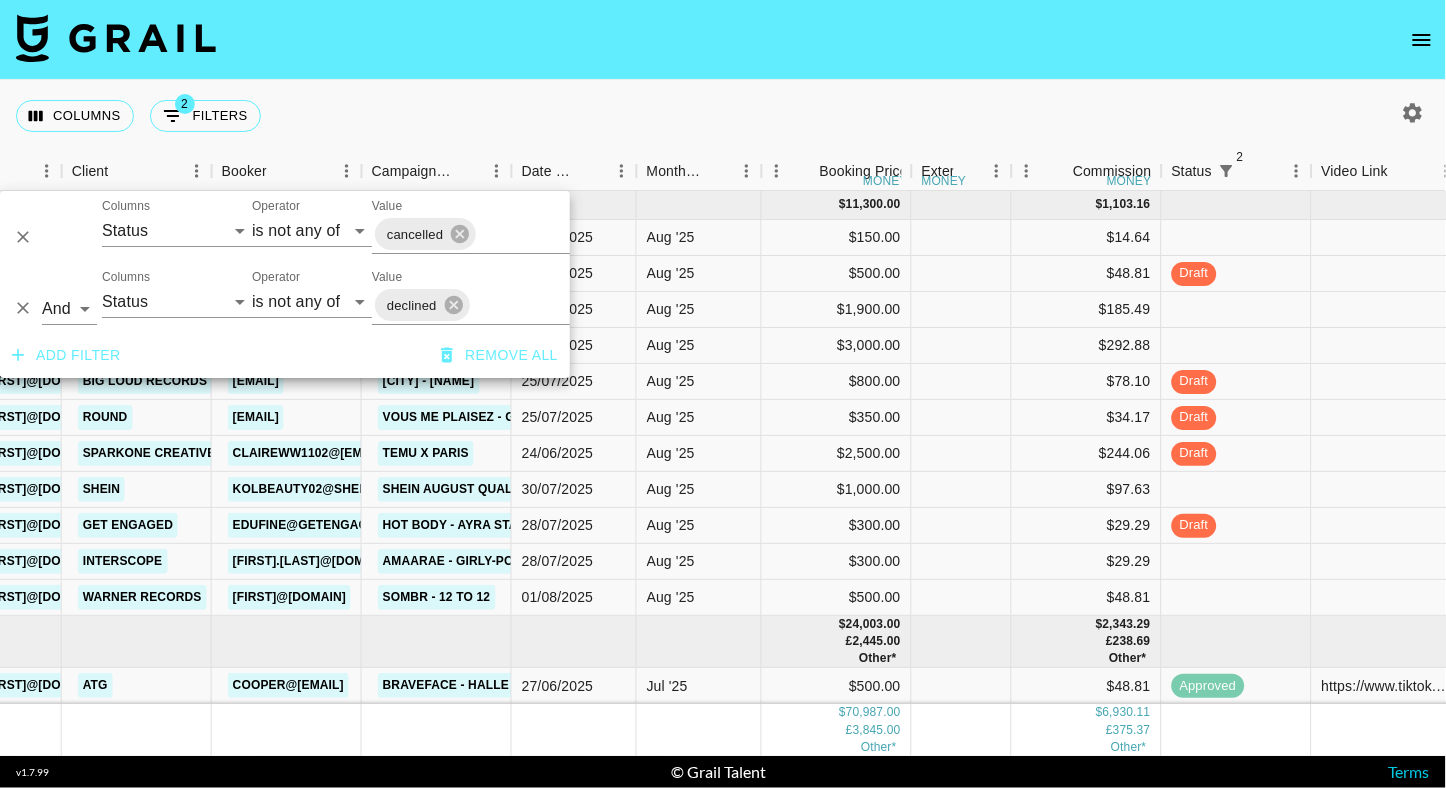 click at bounding box center (723, 40) 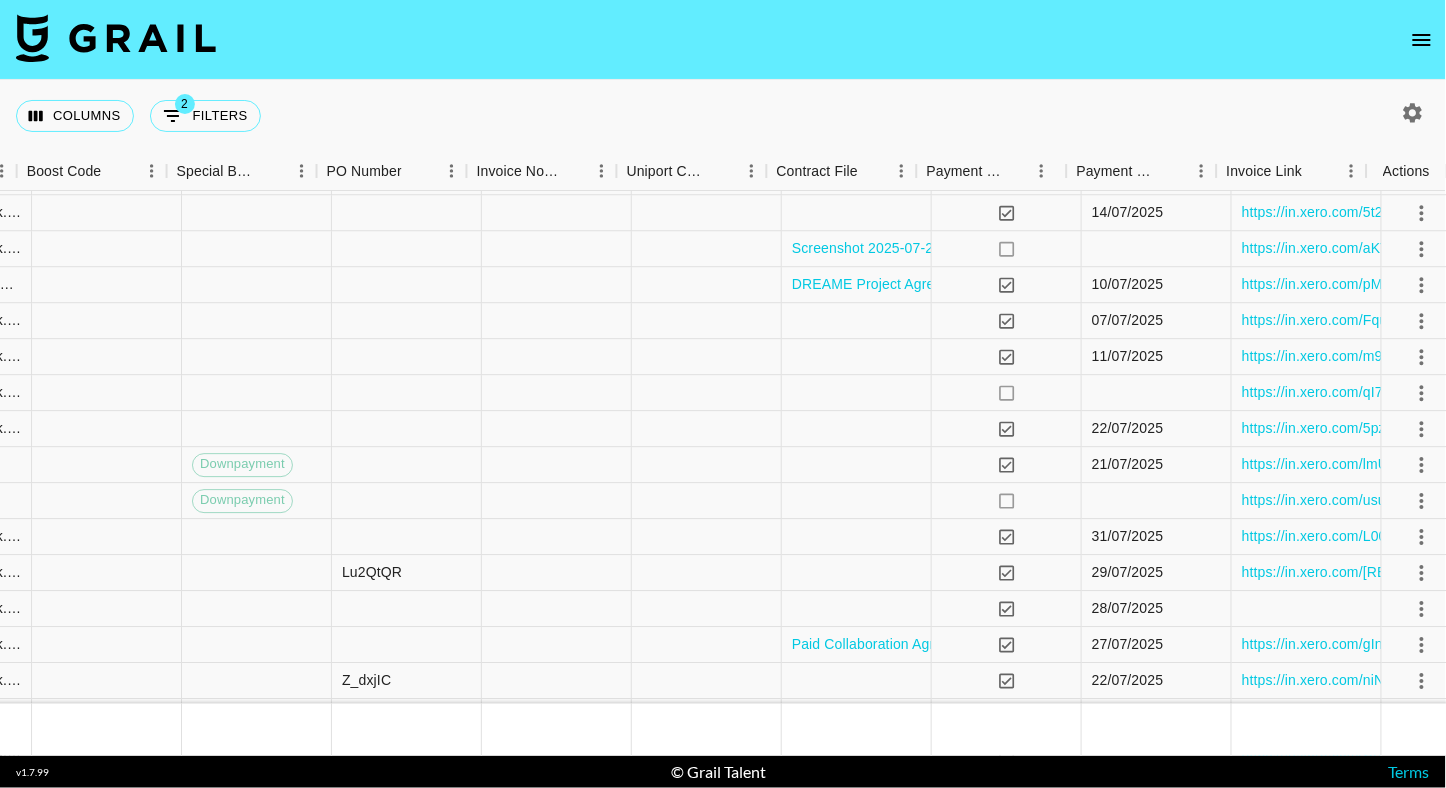 scroll, scrollTop: 652, scrollLeft: 2048, axis: both 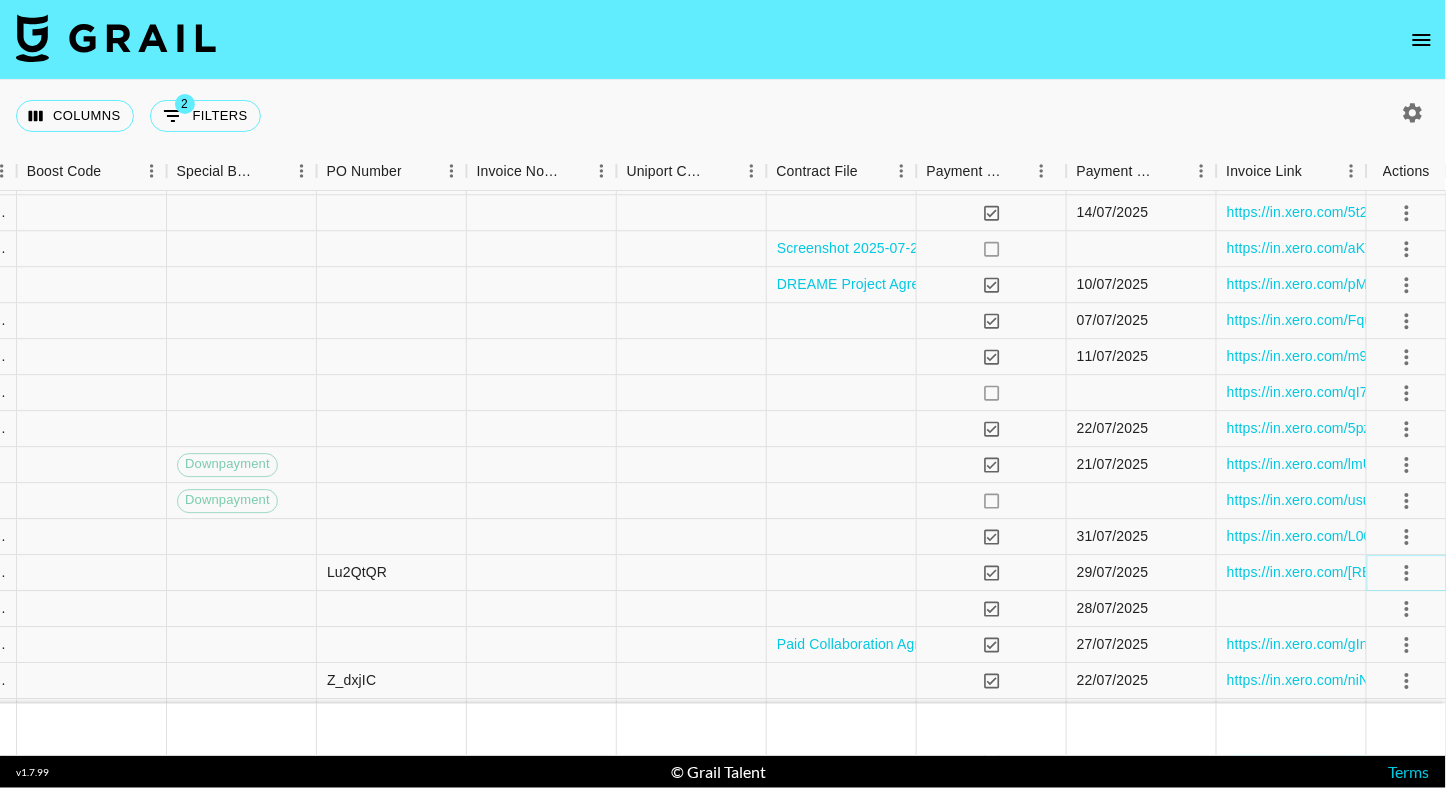 click 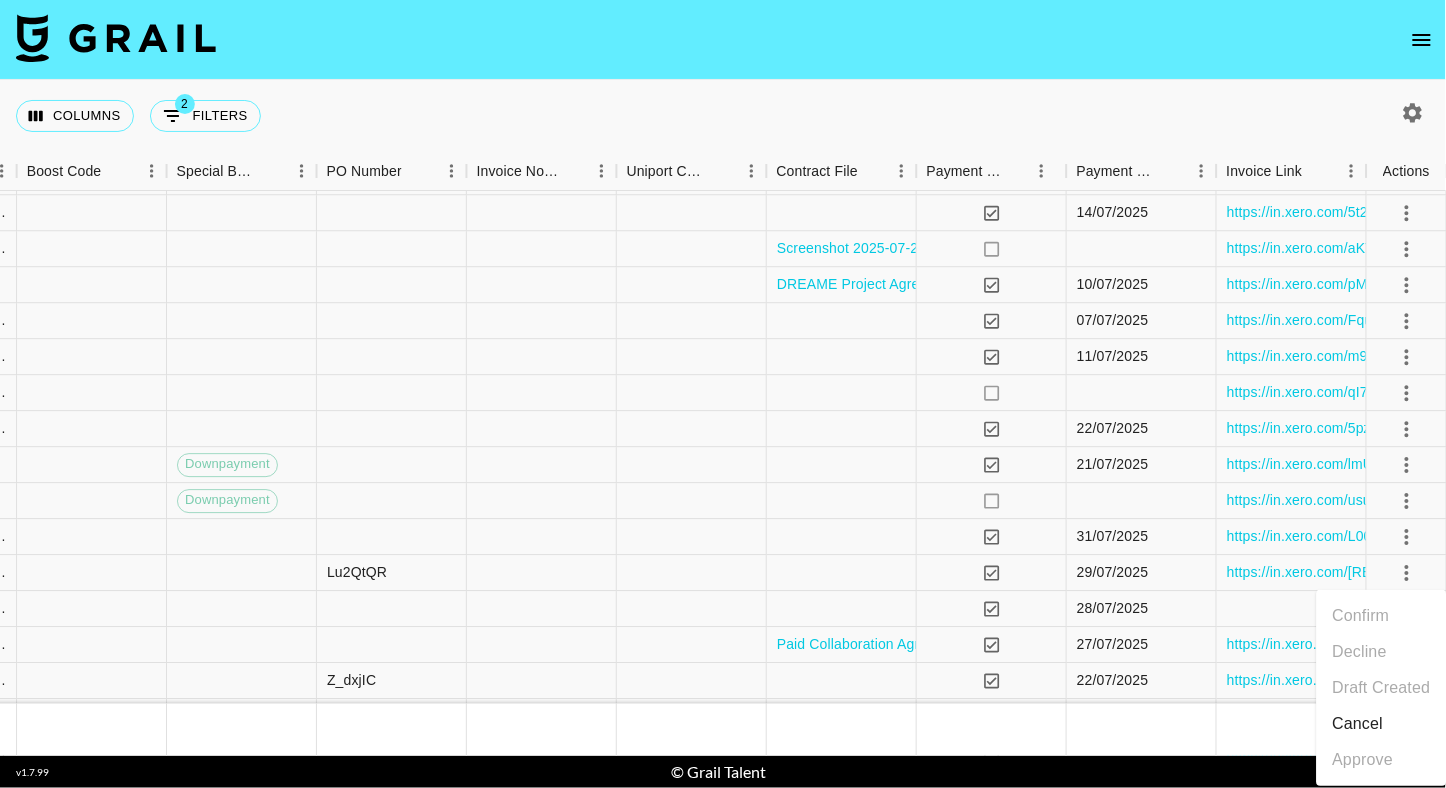 click on "Cancel" at bounding box center [1382, 724] 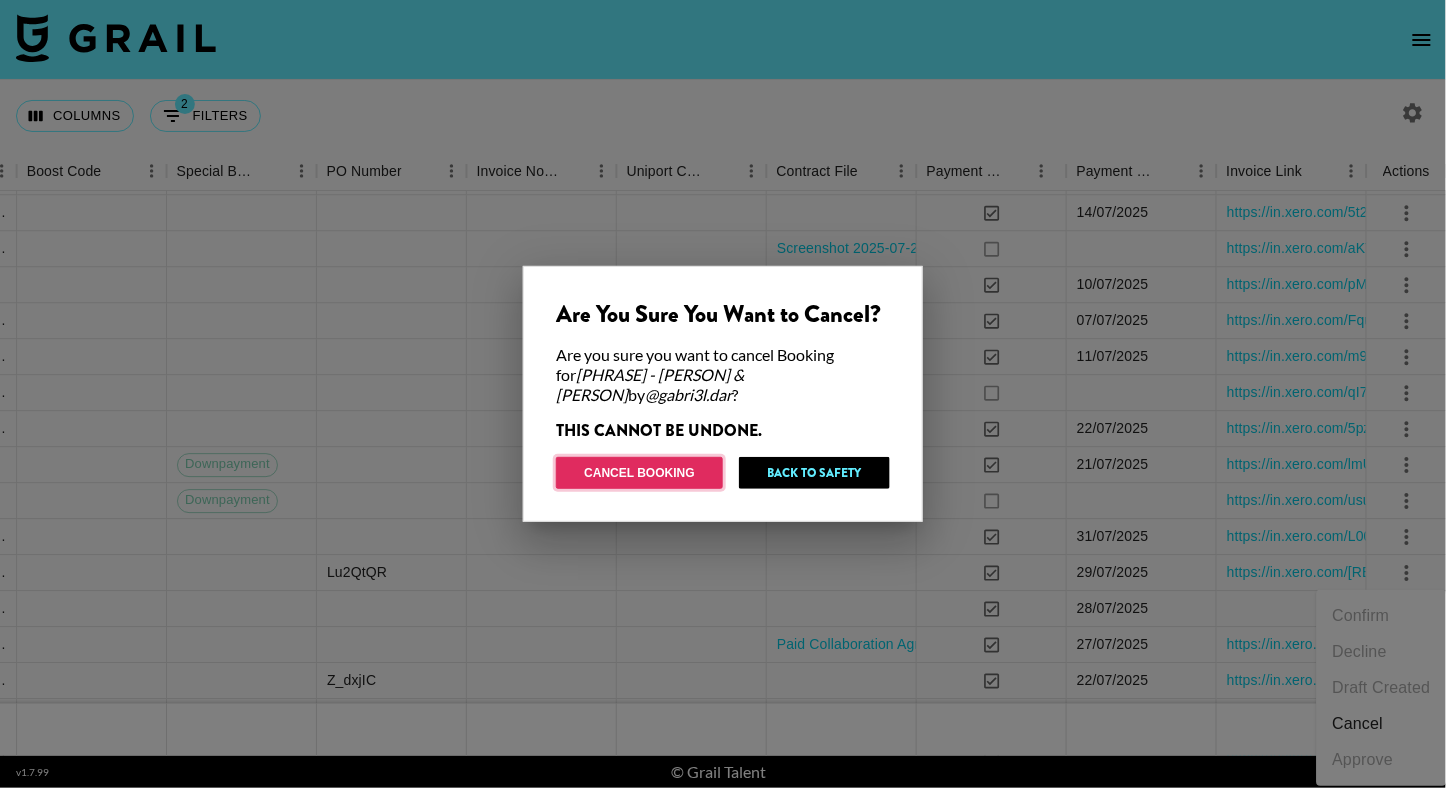 click on "Cancel Booking" at bounding box center [639, 473] 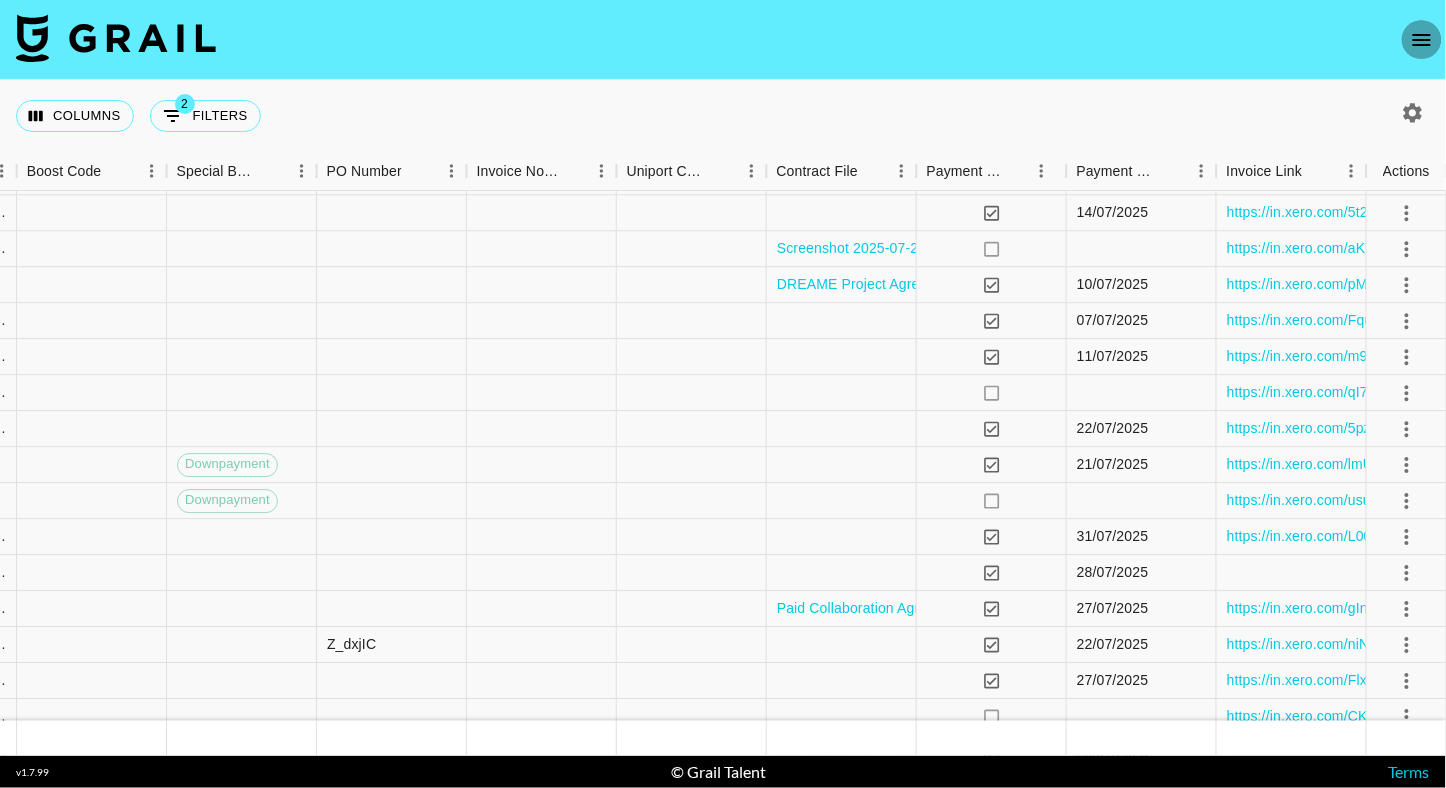click 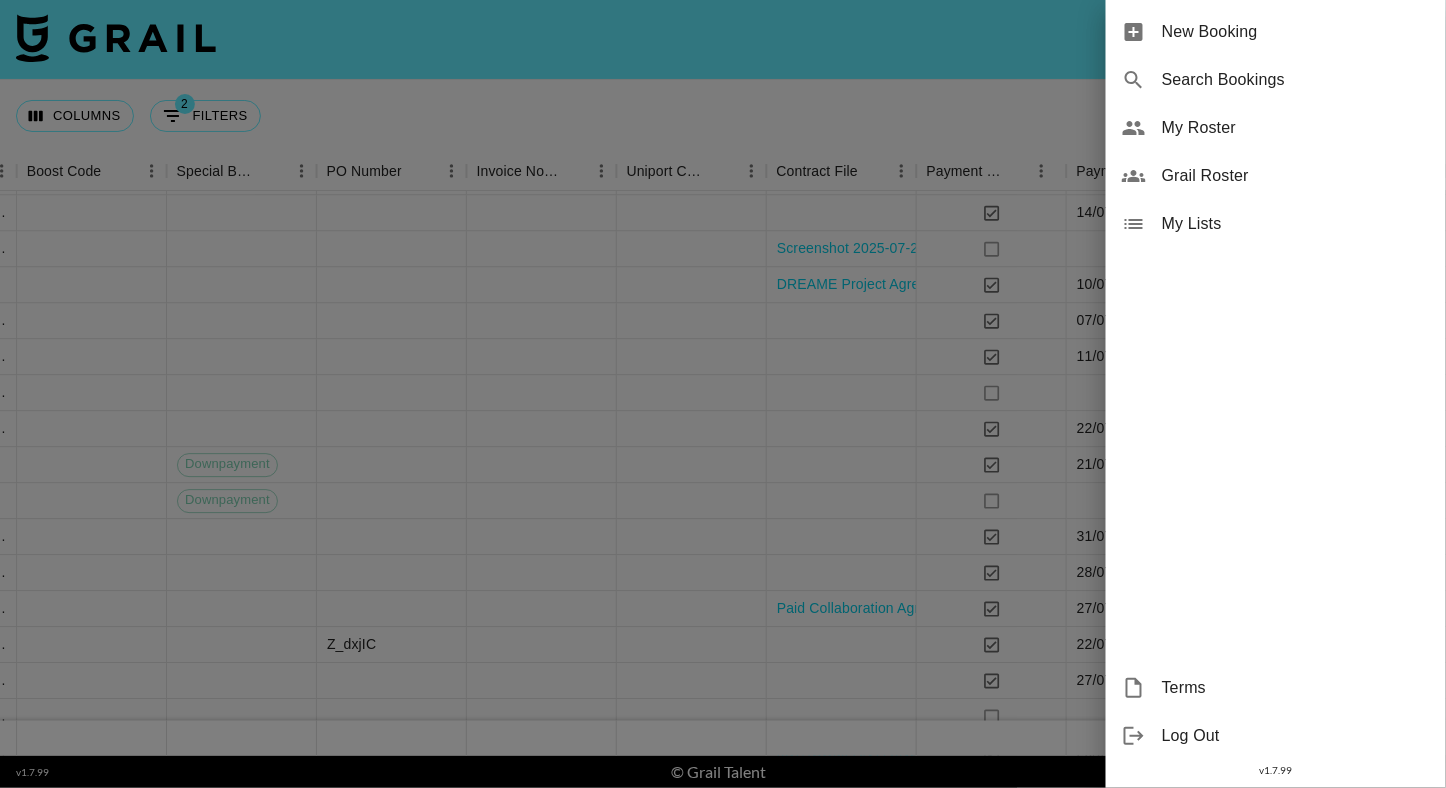 click on "New Booking" at bounding box center [1296, 32] 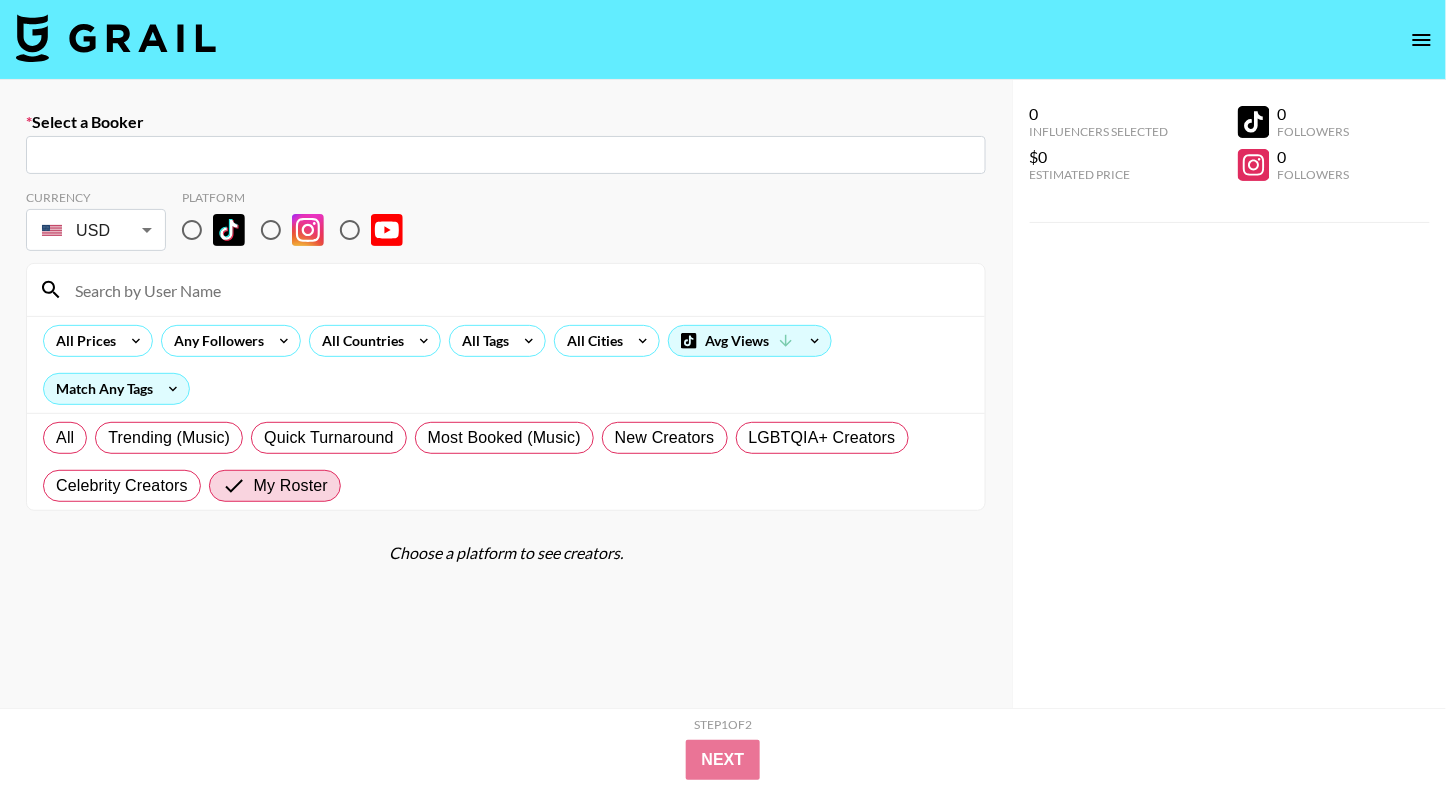 click at bounding box center [506, 155] 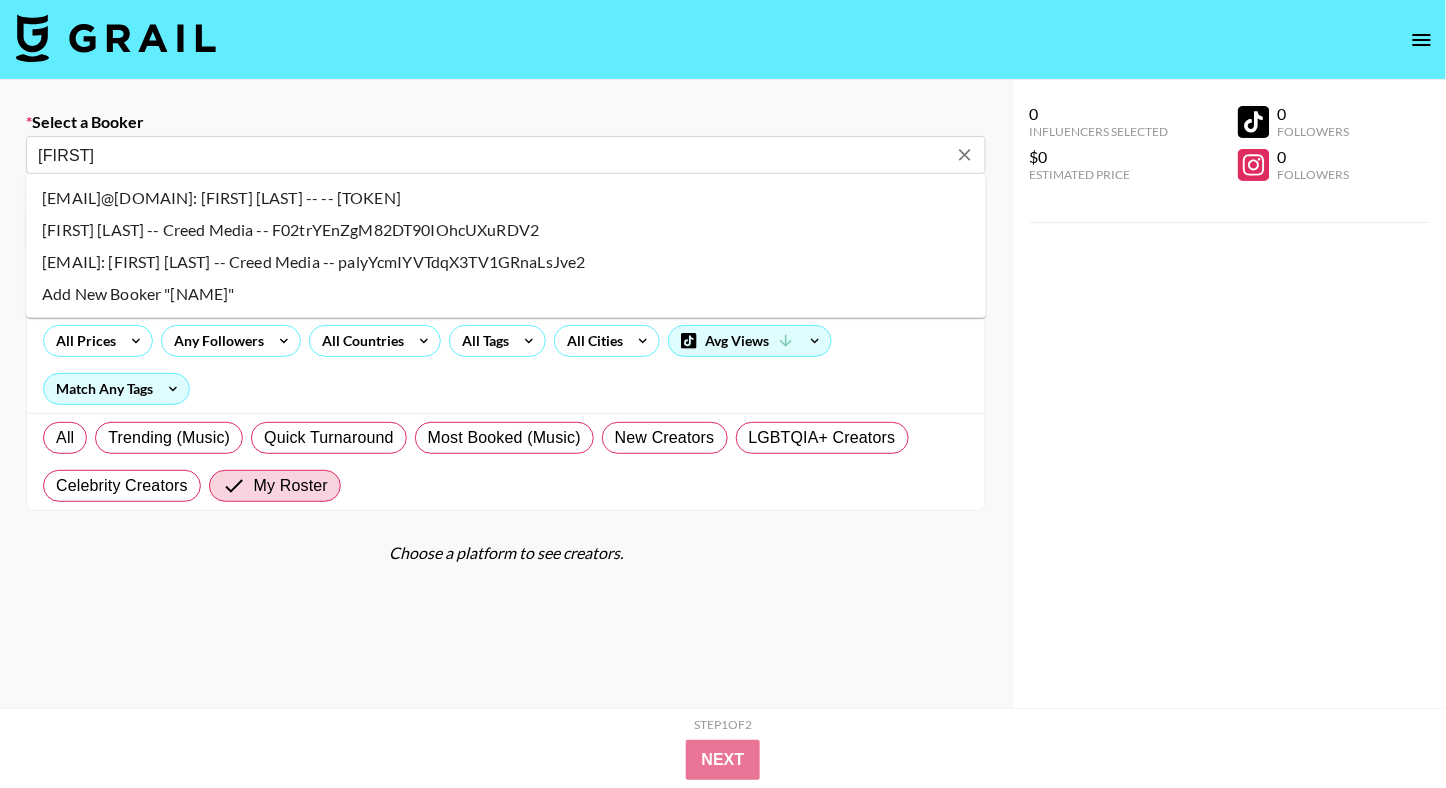 type on "[FIRST] [LAST] -- Creed Media -- F02trYEnZgM82DT90IOhcUXuRDV2" 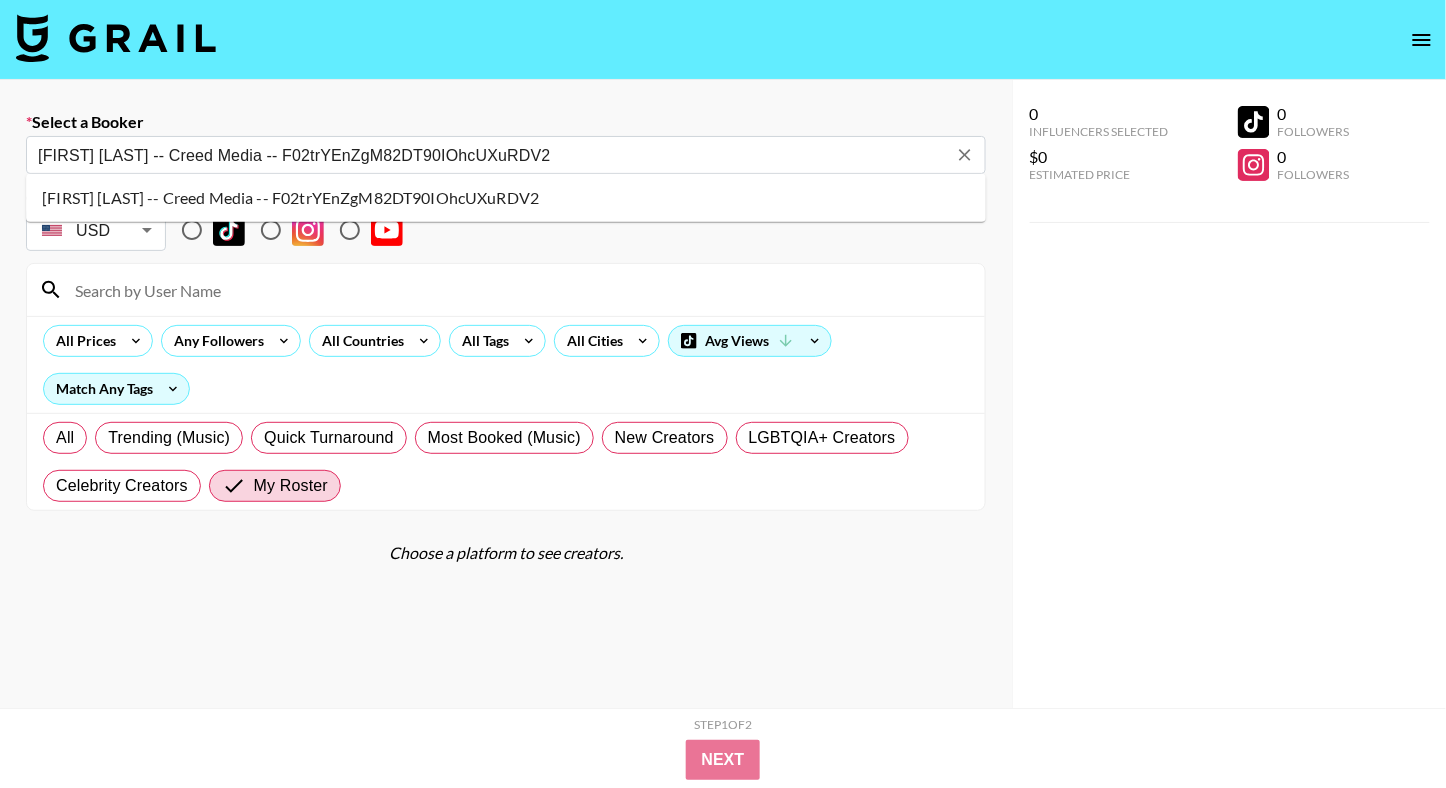 click on "[FIRST] [LAST] -- Creed Media -- F02trYEnZgM82DT90IOhcUXuRDV2" at bounding box center (506, 198) 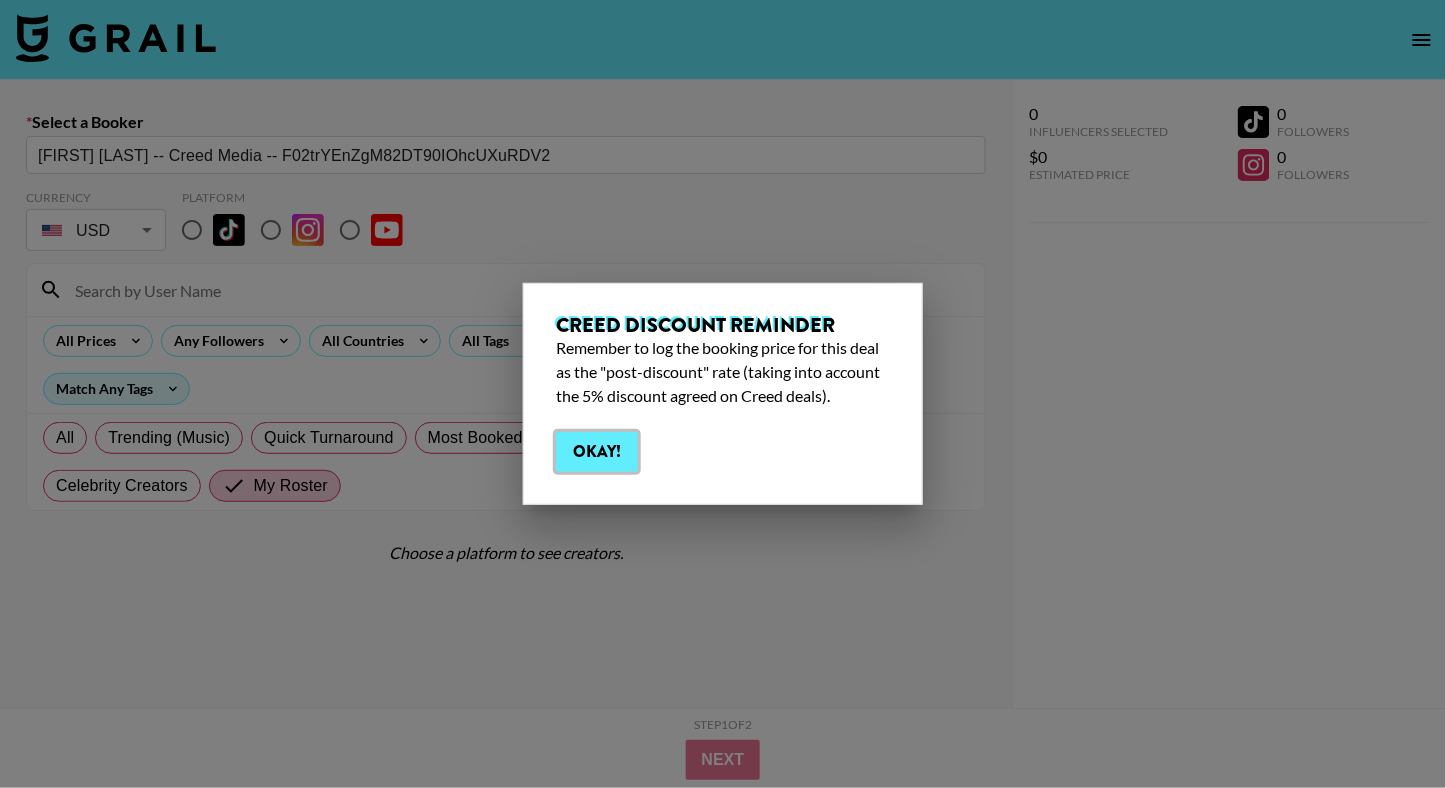 click on "Okay!" at bounding box center (597, 452) 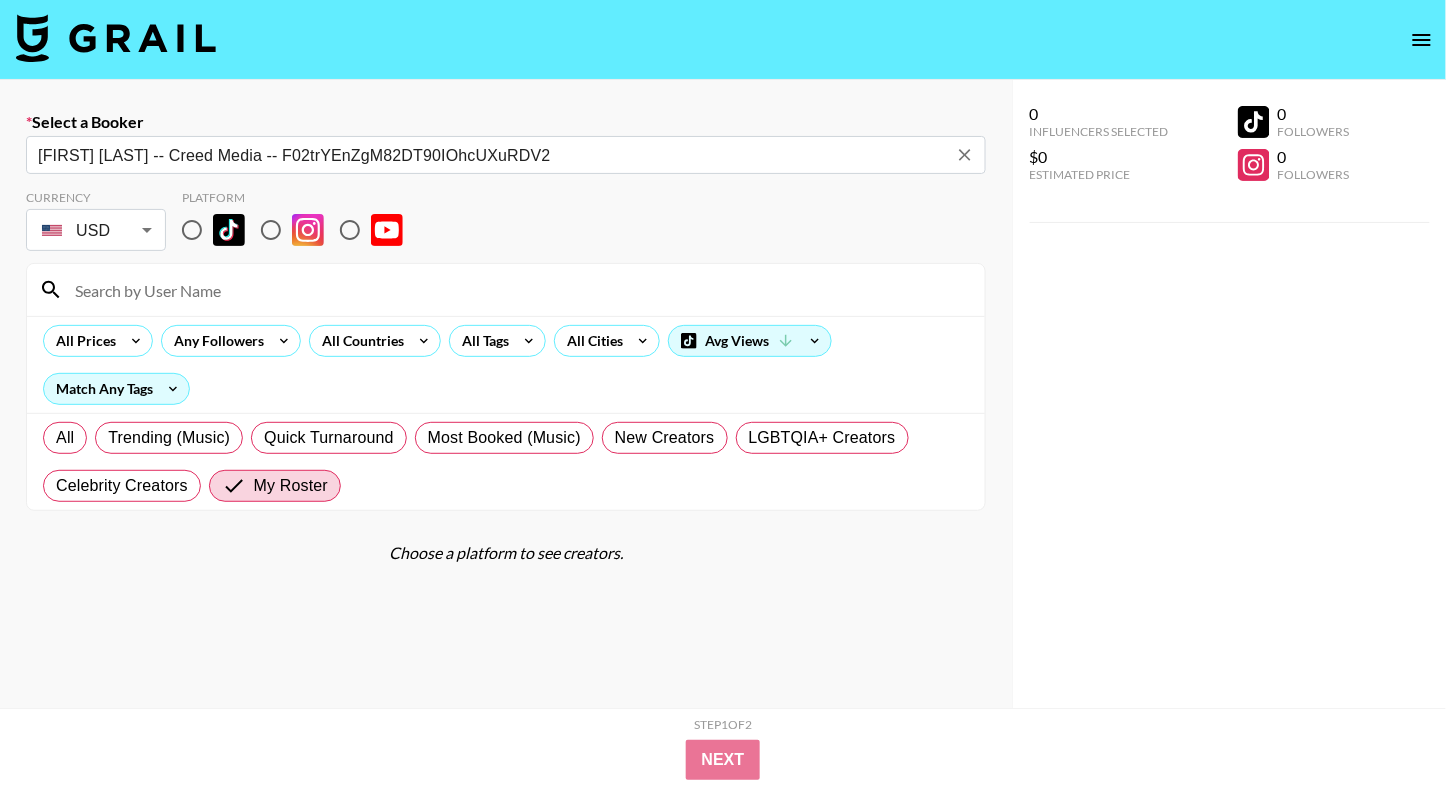 click on "Select a Booker [EMAIL]: [FIRST] [LAST] -- [COMPANY] -- [ID] Currency USD USD Platform All Prices Any Followers All Countries All Cities Avg Views Match Any Tags All Trending (Music) Quick Turnaround Most Booked (Music) New Creators LGBTQIA+ Creators Celebrity Creators My Roster Choose a platform to see creators. 0 Influencers Selected $0 Estimated Price 0 Followers 0 Followers 0 Influencers Selected $0 Estimated Price 0 Followers 0 Followers Step 1 of 2 View Summary Next v 1.7.99 © Grail Talent Terms" at bounding box center (723, 465) 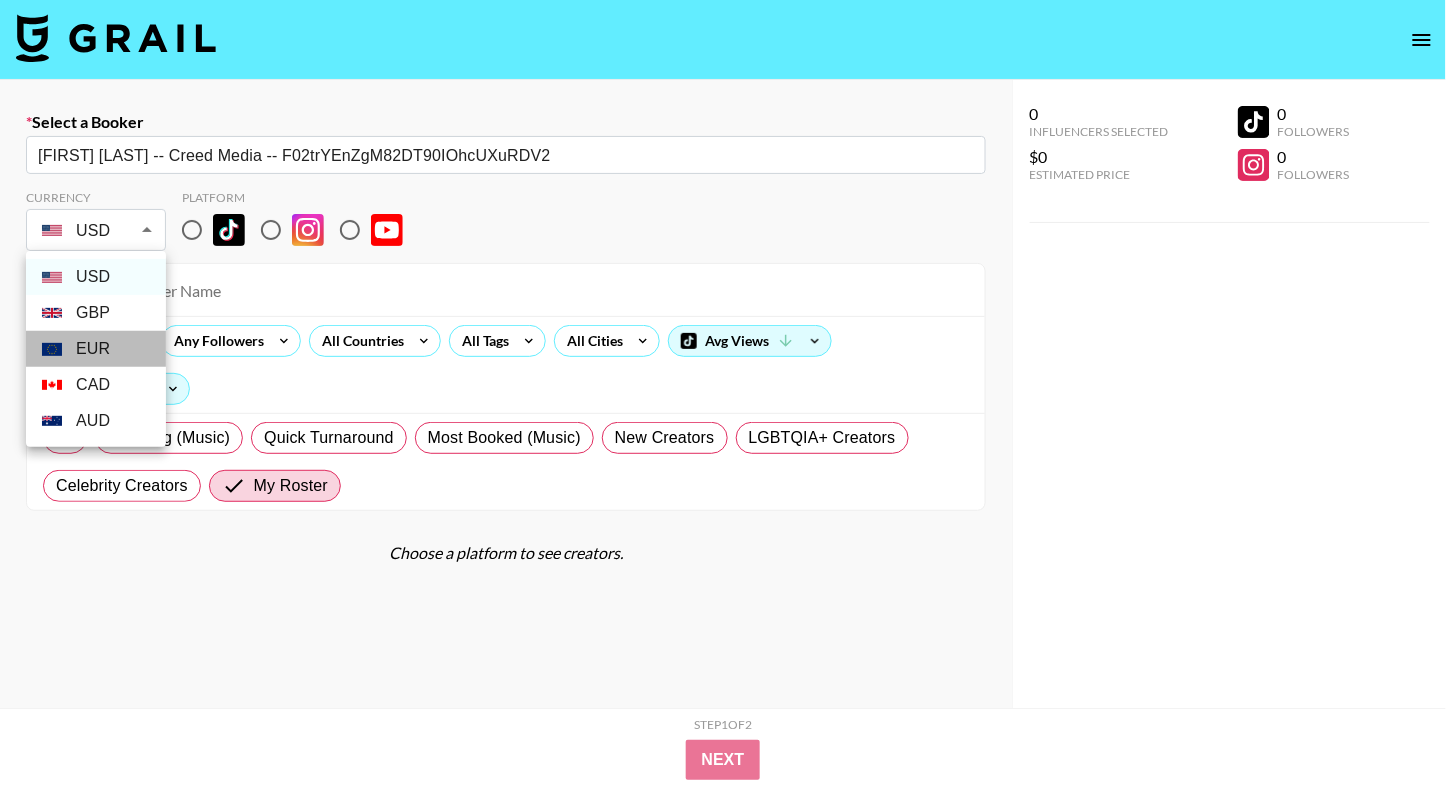 click on "EUR" at bounding box center [96, 349] 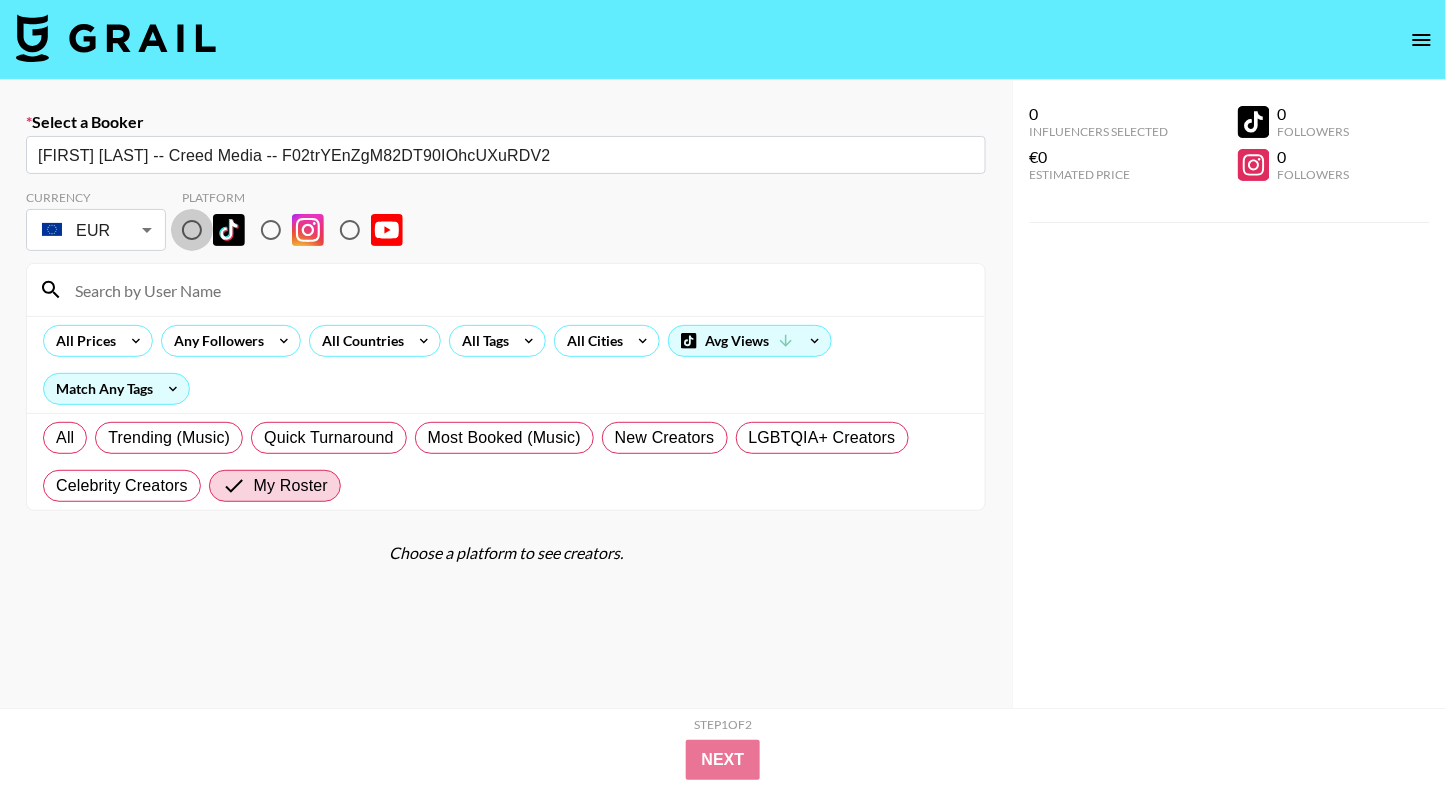 click at bounding box center [192, 230] 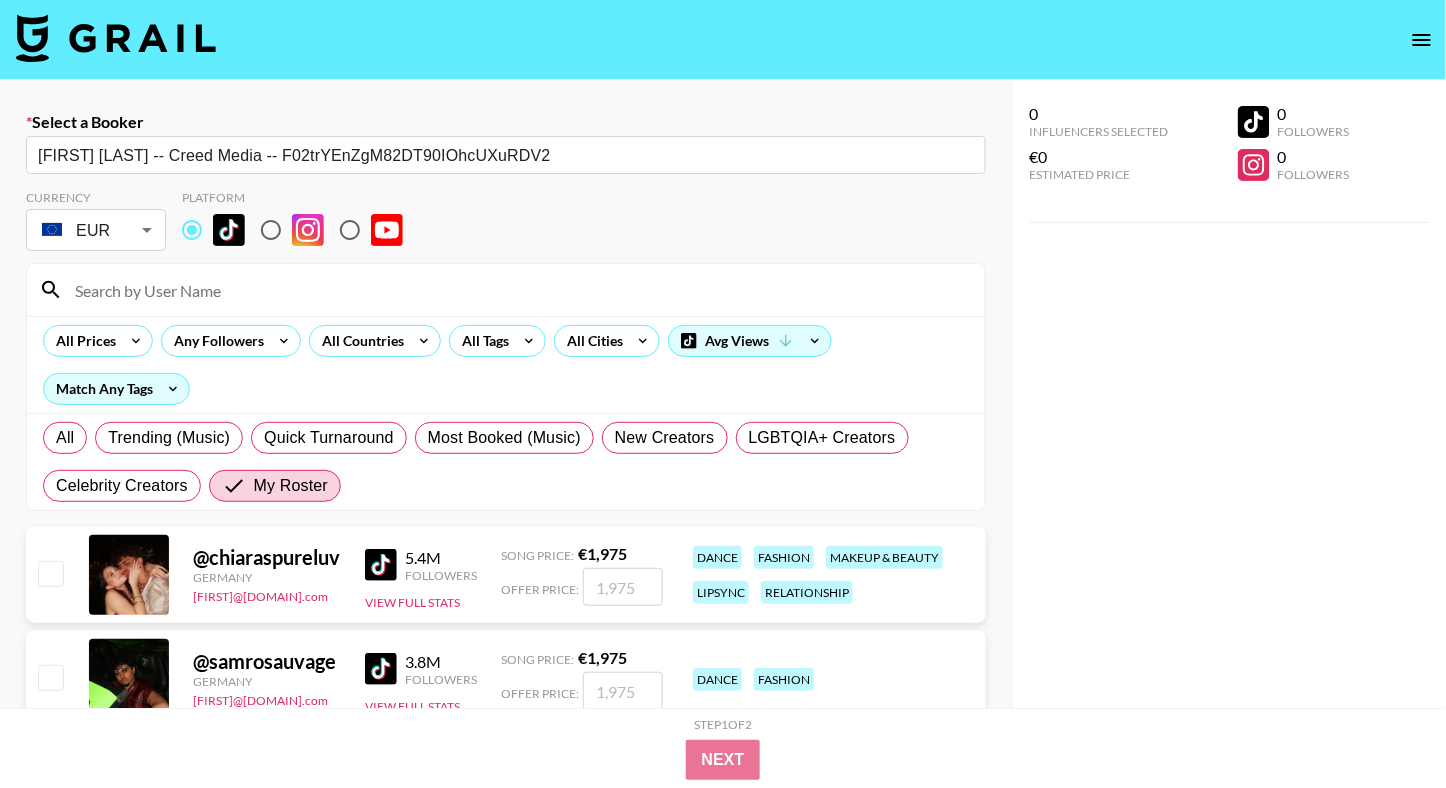 click on "All Prices Any Followers All Countries All Tags All Cities Avg Views Match Any Tags" at bounding box center (506, 364) 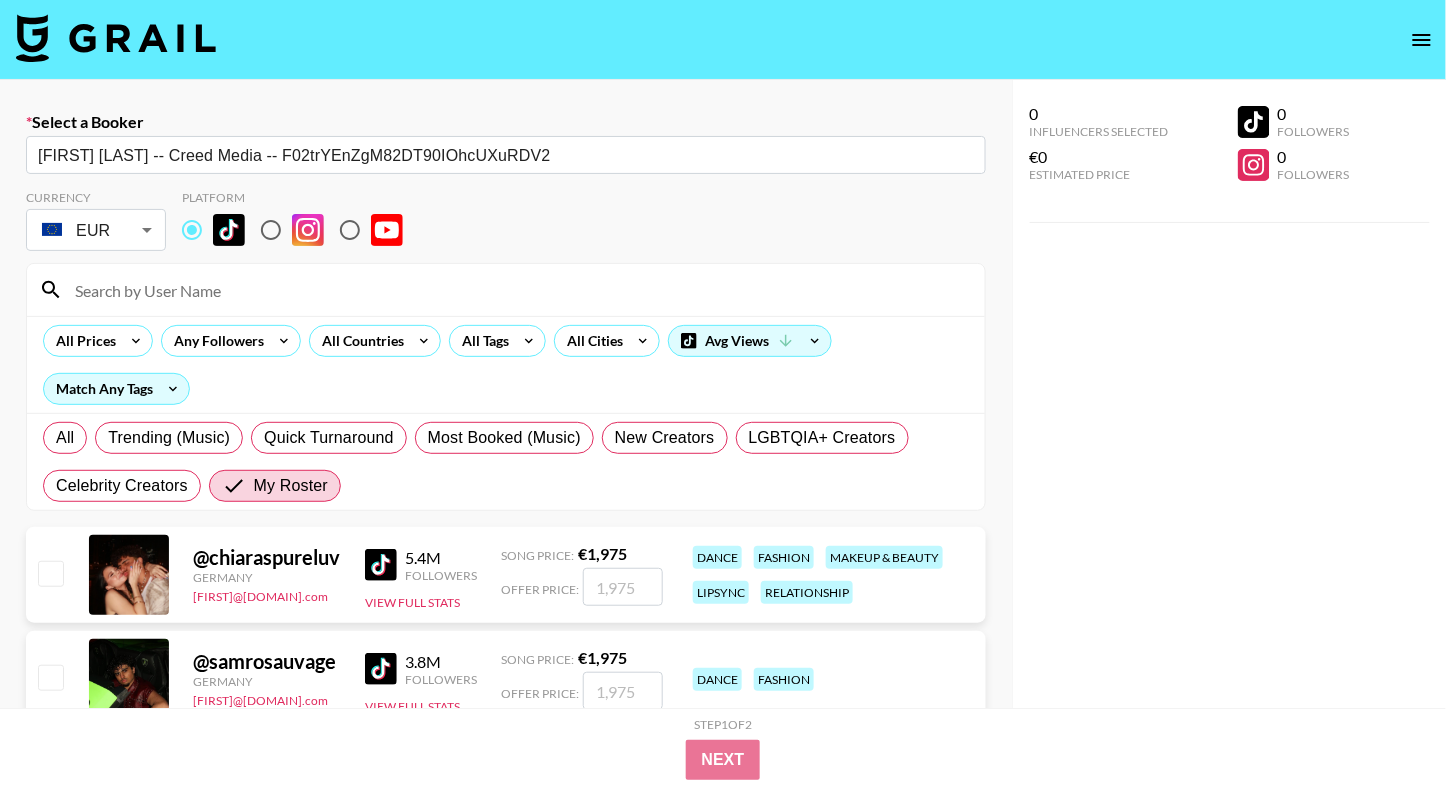 click at bounding box center [518, 290] 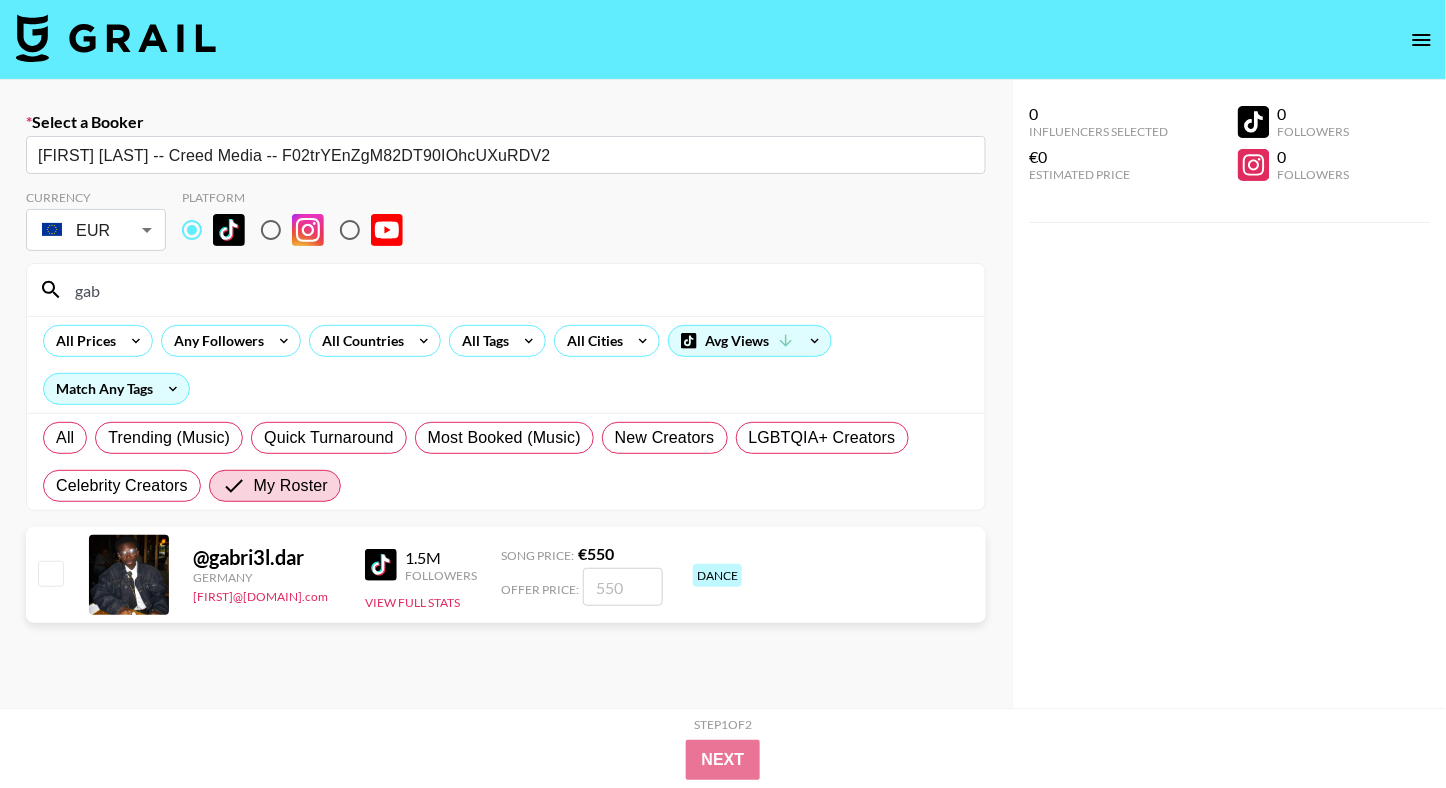 type on "gab" 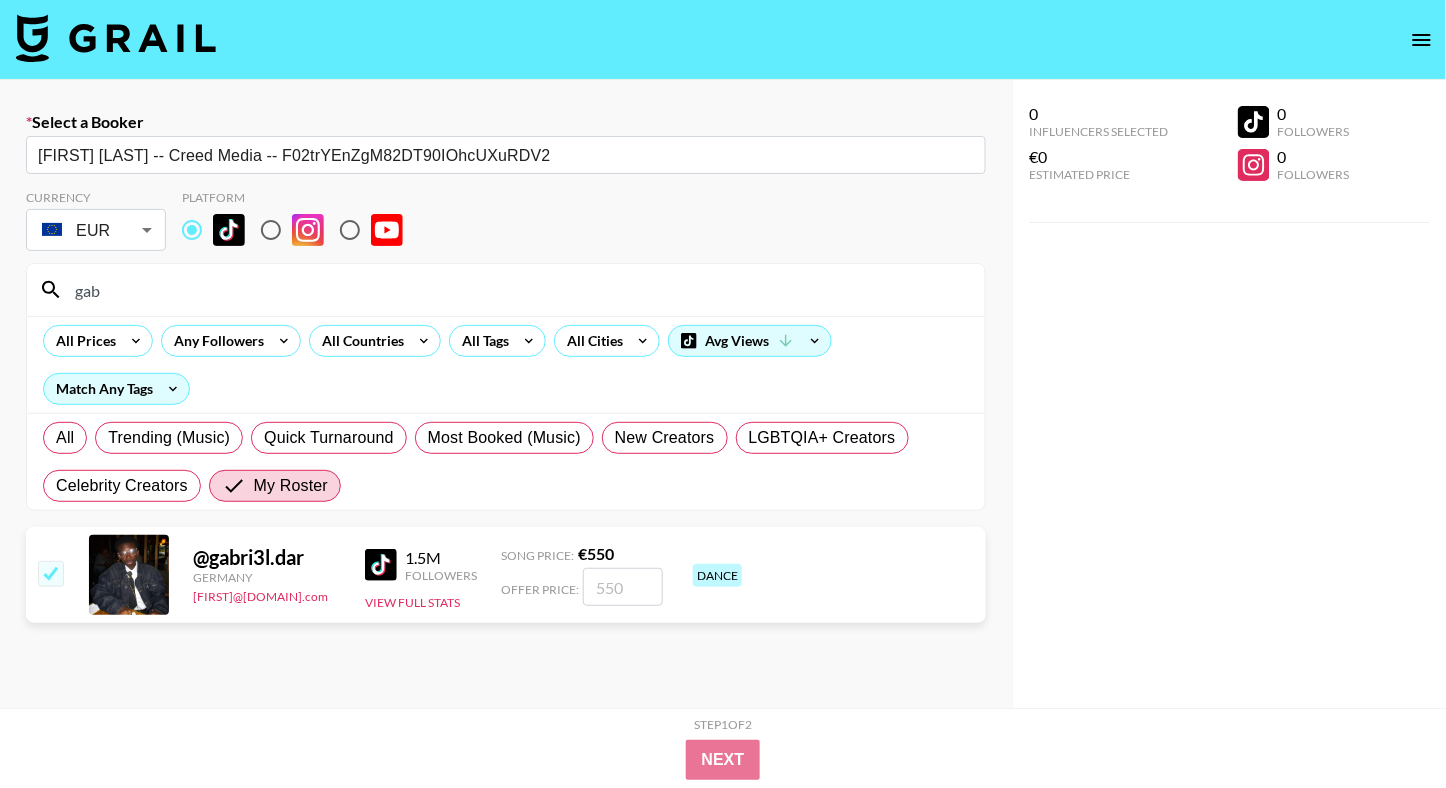 checkbox on "true" 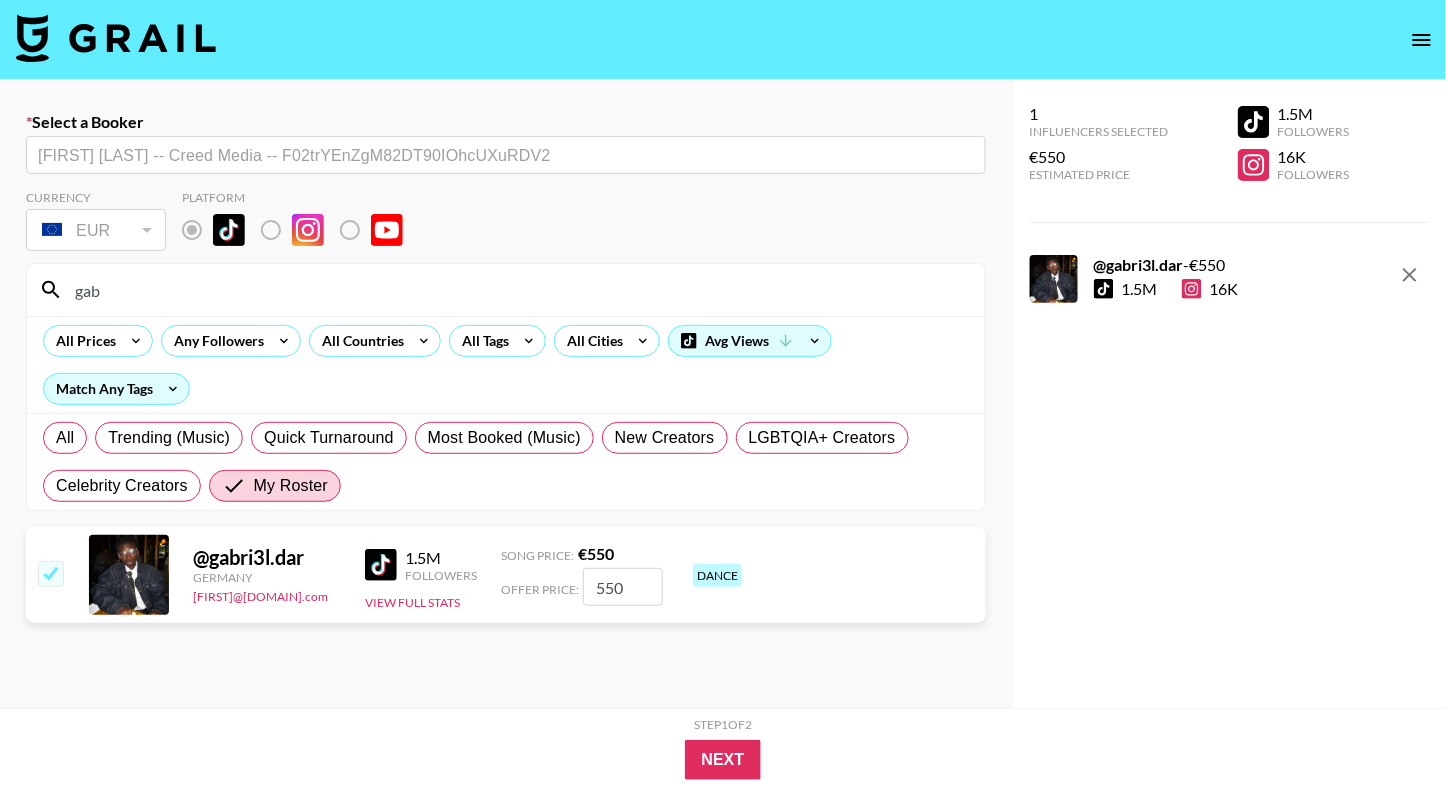click on "550" at bounding box center (623, 587) 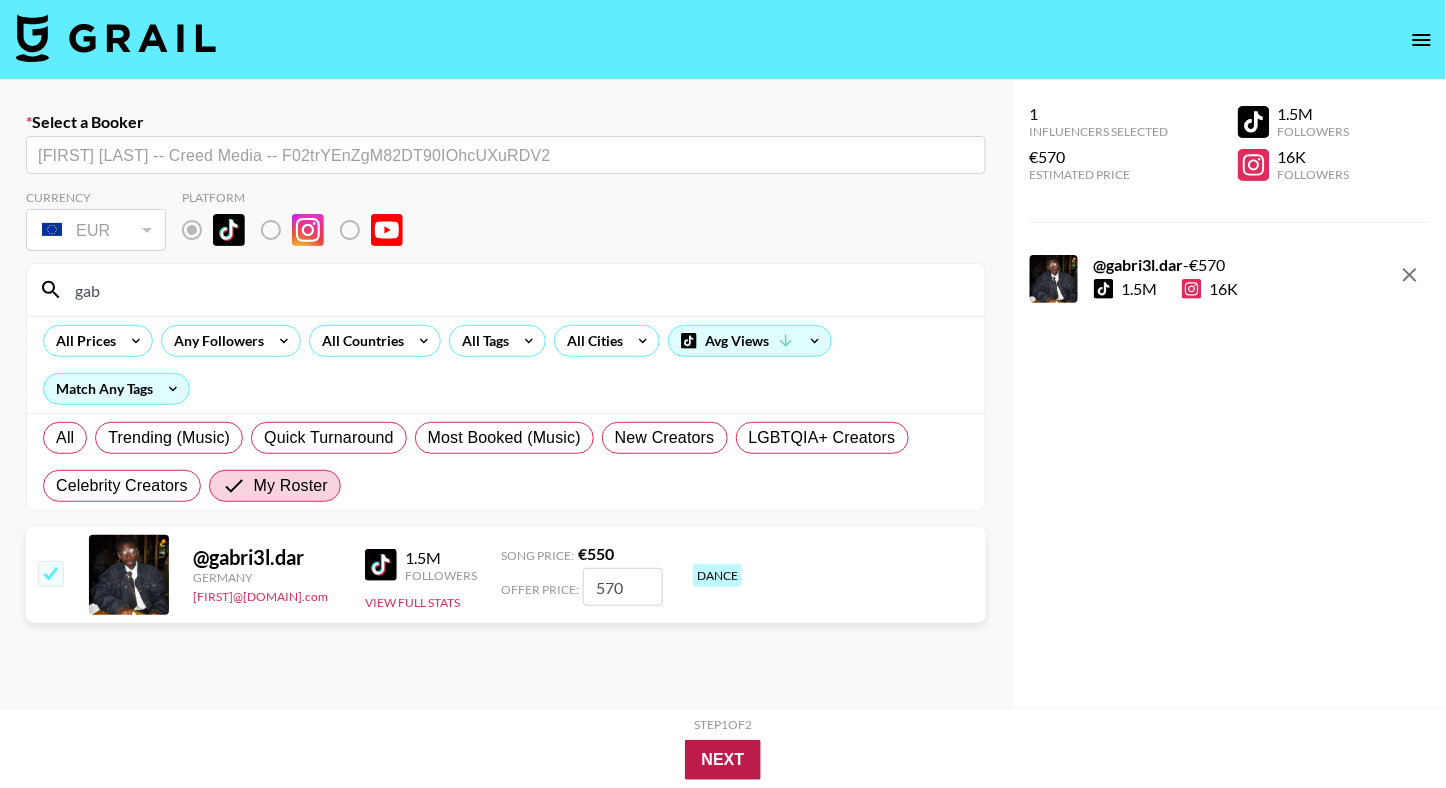 type on "570" 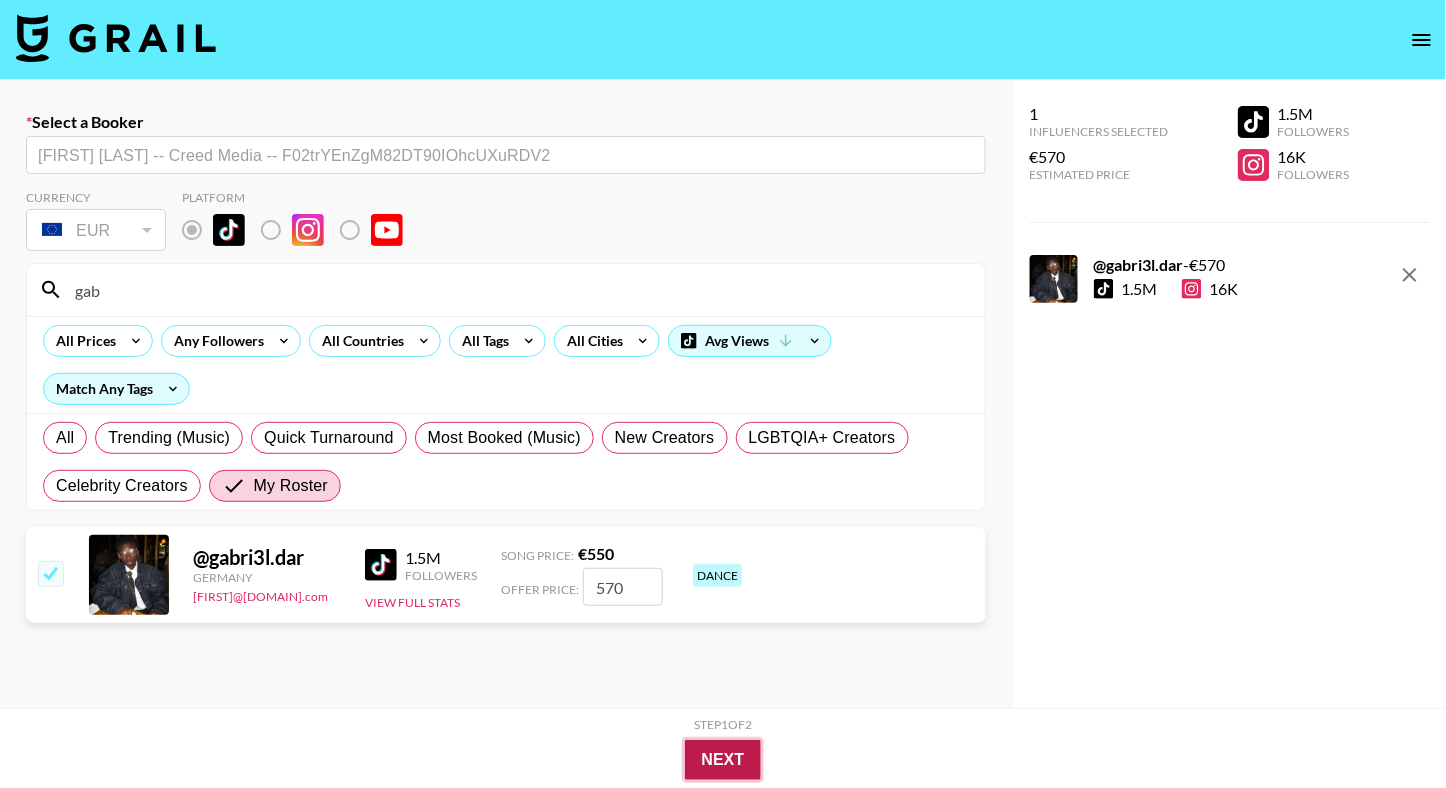 click on "Next" at bounding box center (723, 760) 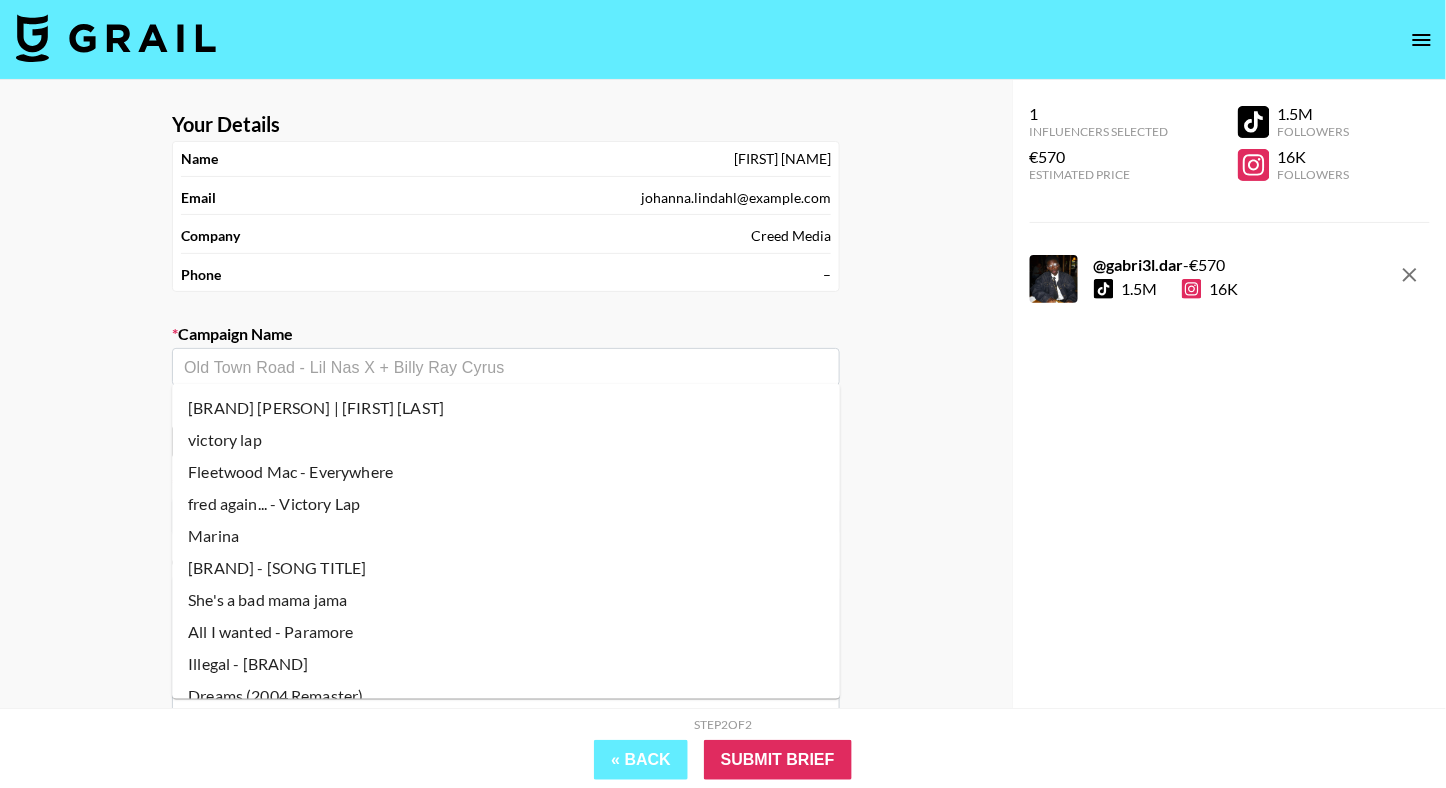 click at bounding box center [506, 367] 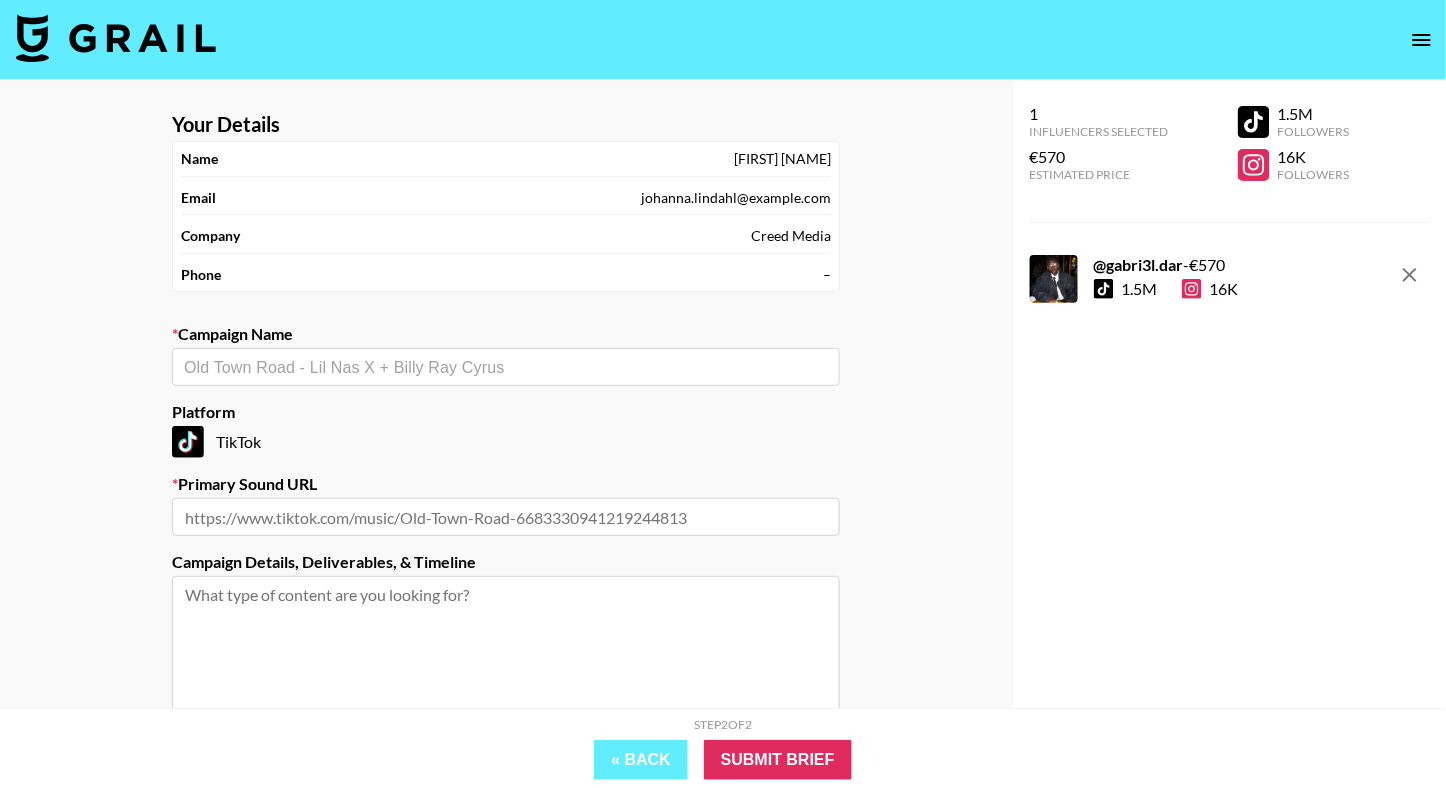 click at bounding box center (506, 367) 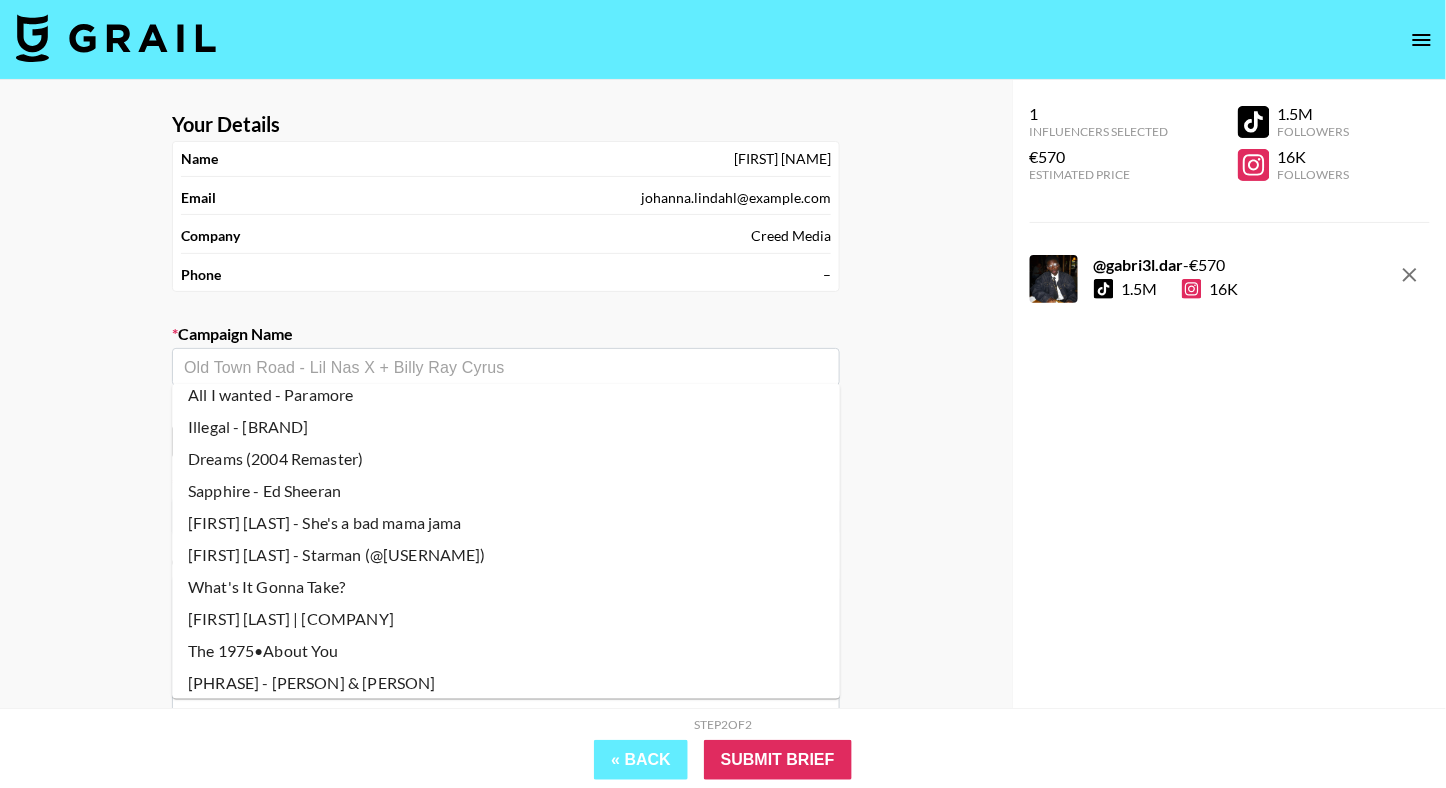 scroll, scrollTop: 245, scrollLeft: 0, axis: vertical 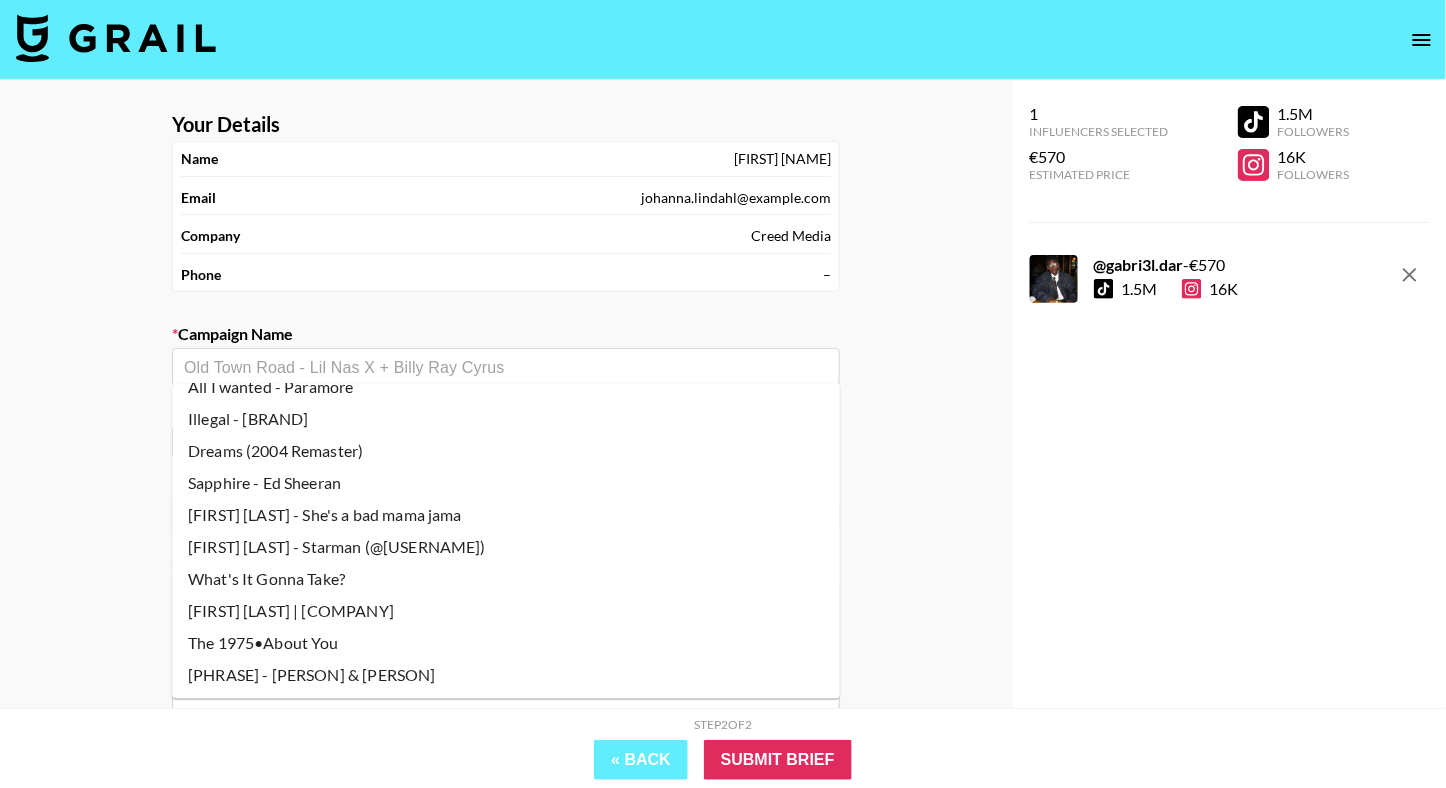 click on "What's It Gonna Take?" at bounding box center (506, 579) 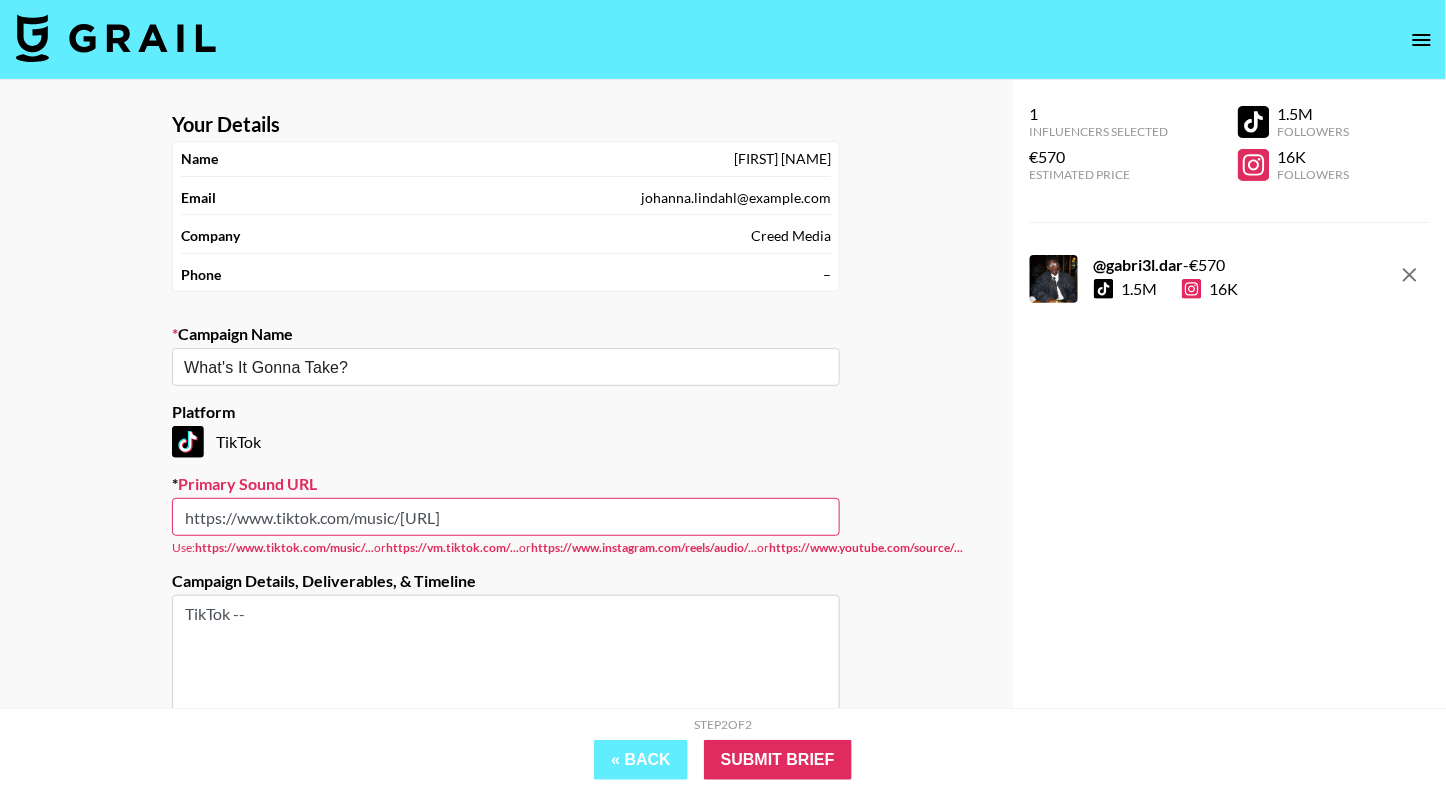 click on "https://www.tiktok.com/music/[URL]" at bounding box center [506, 517] 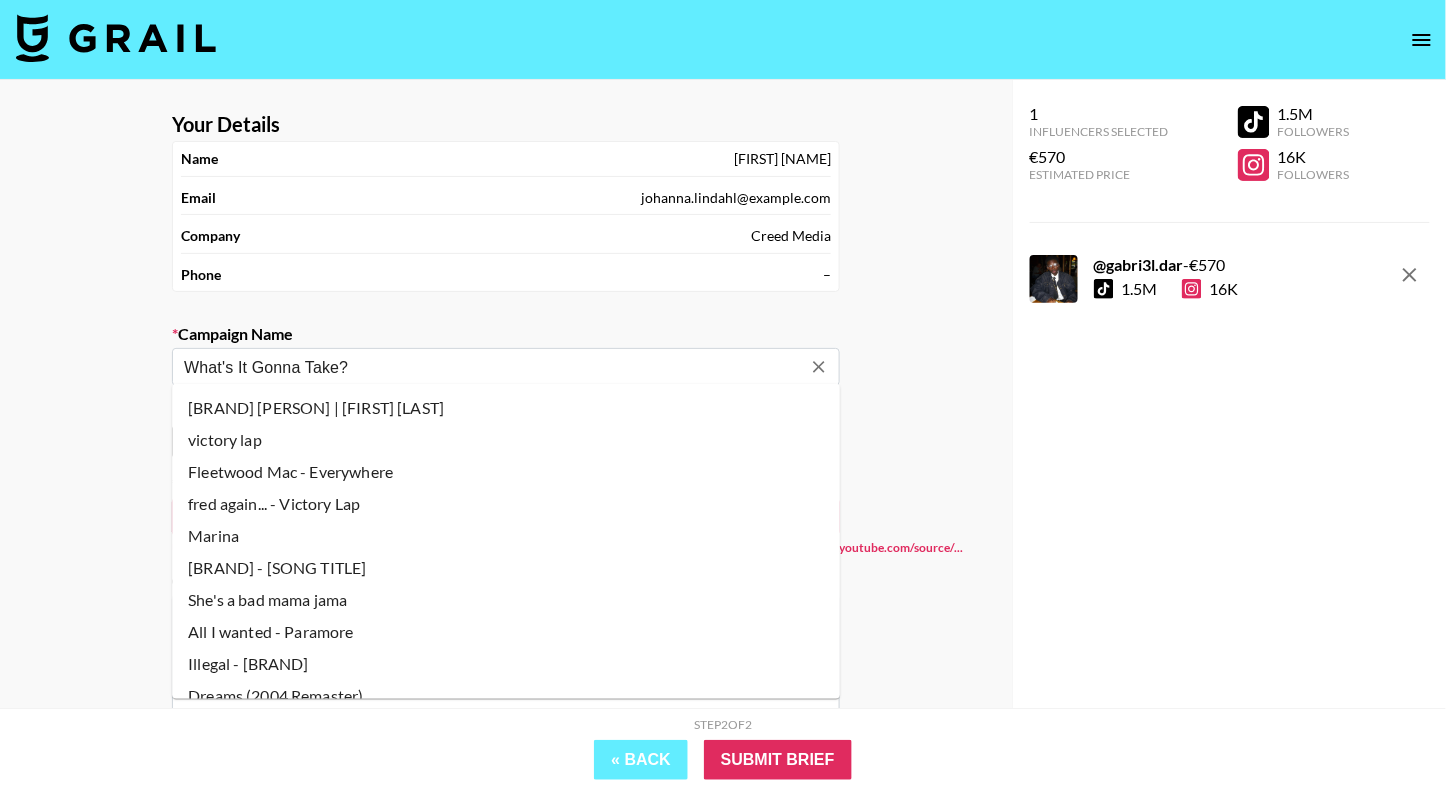 click on "What's It Gonna Take?" at bounding box center [492, 367] 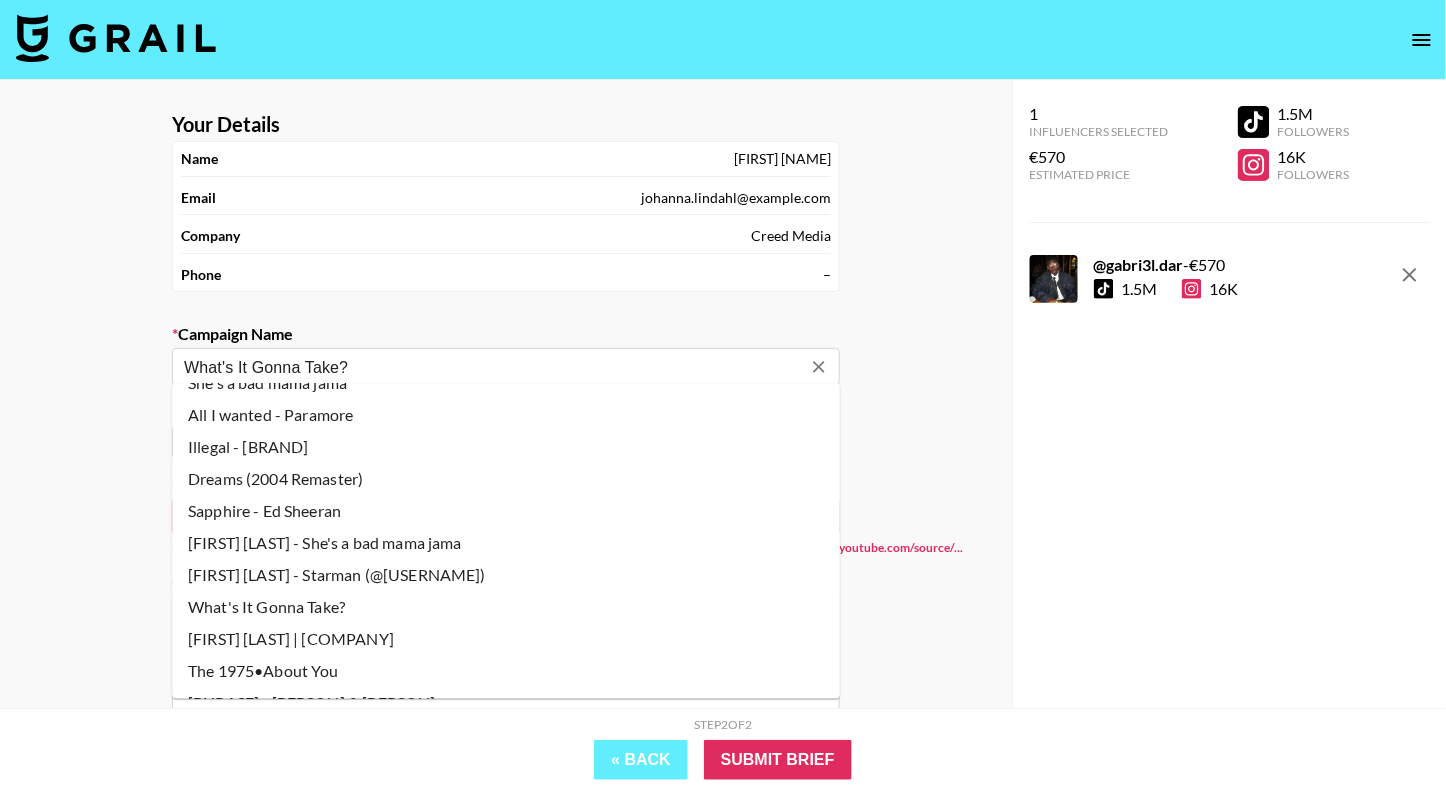 scroll, scrollTop: 245, scrollLeft: 0, axis: vertical 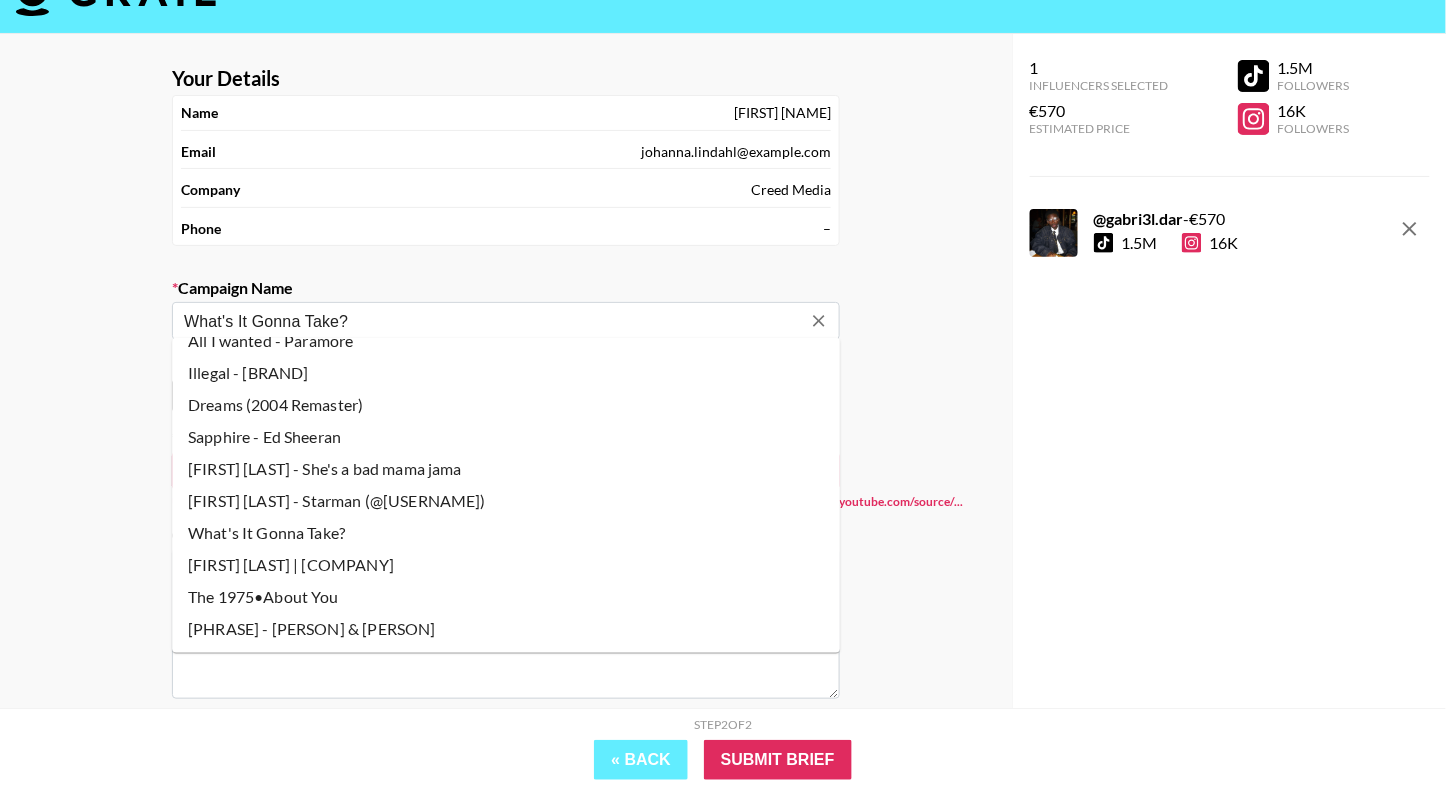 click on "[PHRASE] - [PERSON] & [PERSON]" at bounding box center [506, 629] 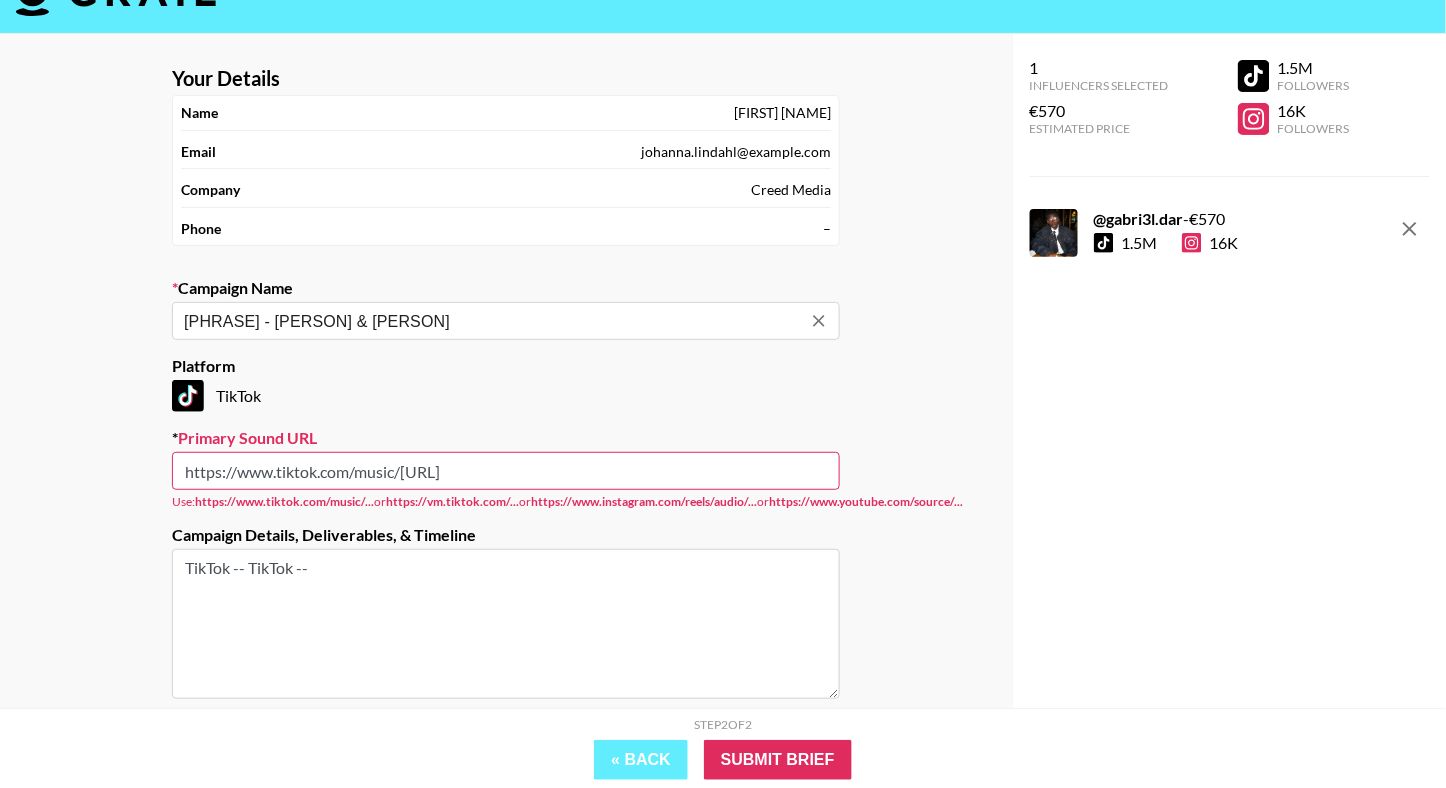 click on "https://www.tiktok.com/music/[URL]" at bounding box center (506, 471) 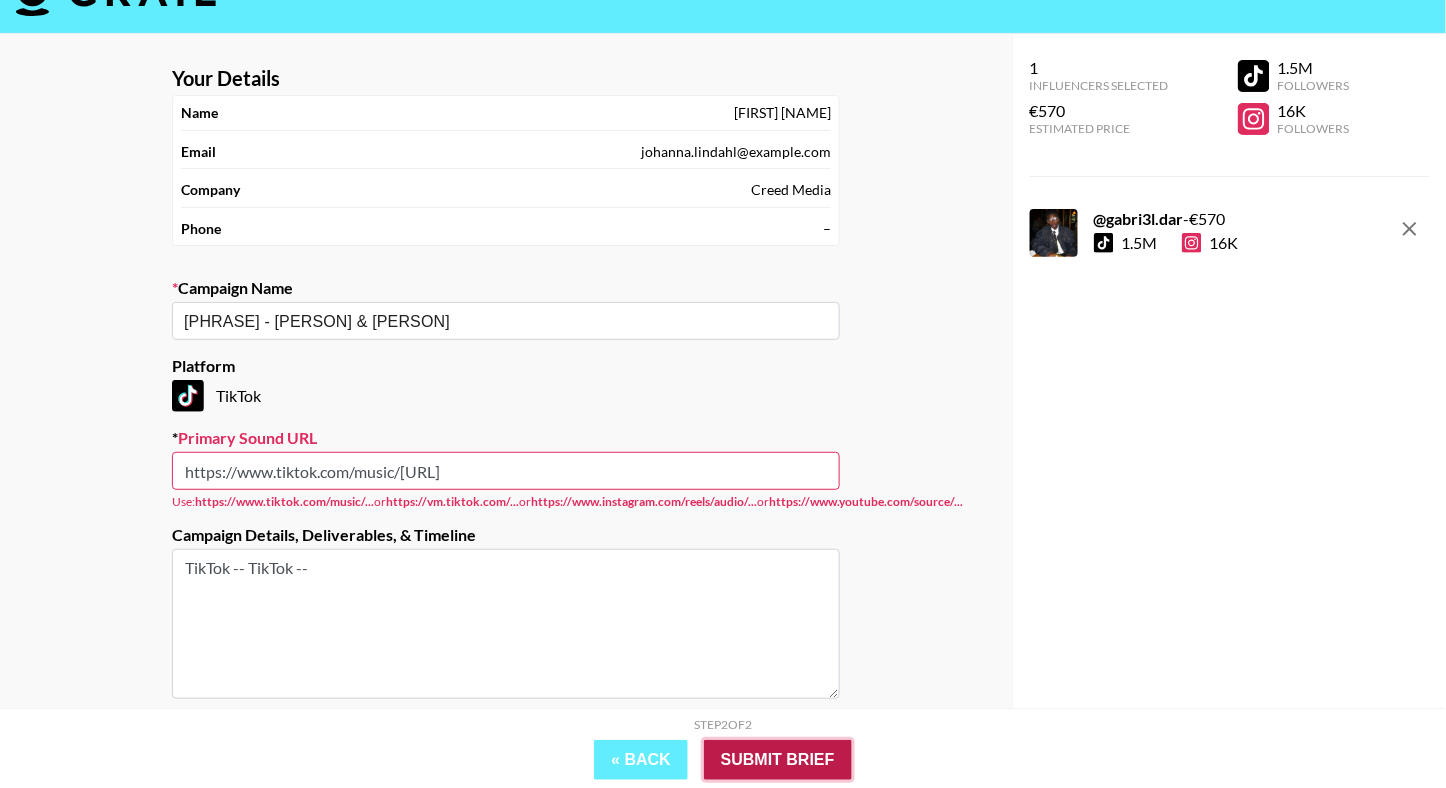 click on "Submit Brief" at bounding box center [778, 760] 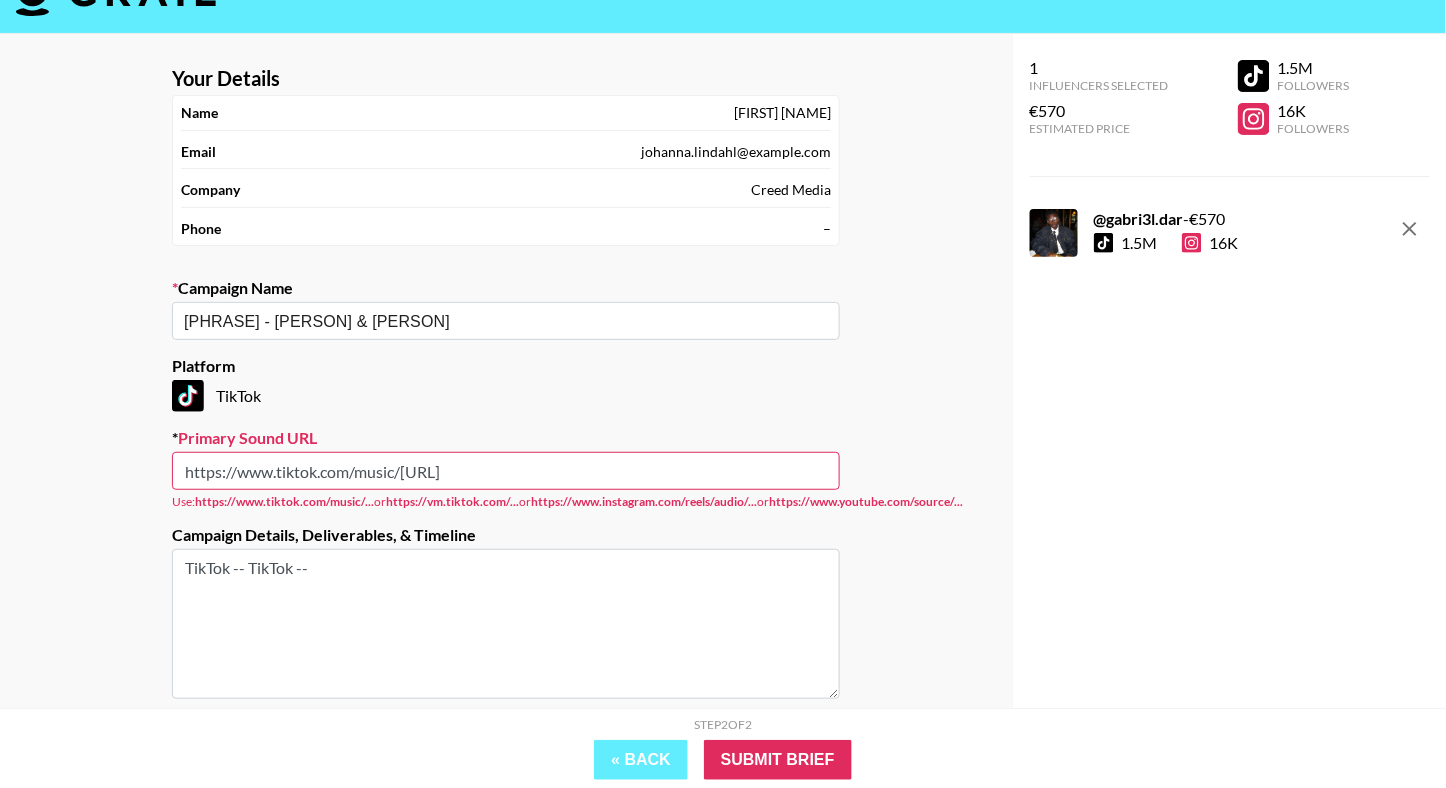 click on "Use:     https://www.tiktok.com/music/...   or    https://vm.tiktok.com/...   or   https://www.instagram.com/reels/audio/...   or   https://www.youtube.com/source/..." at bounding box center [506, 501] 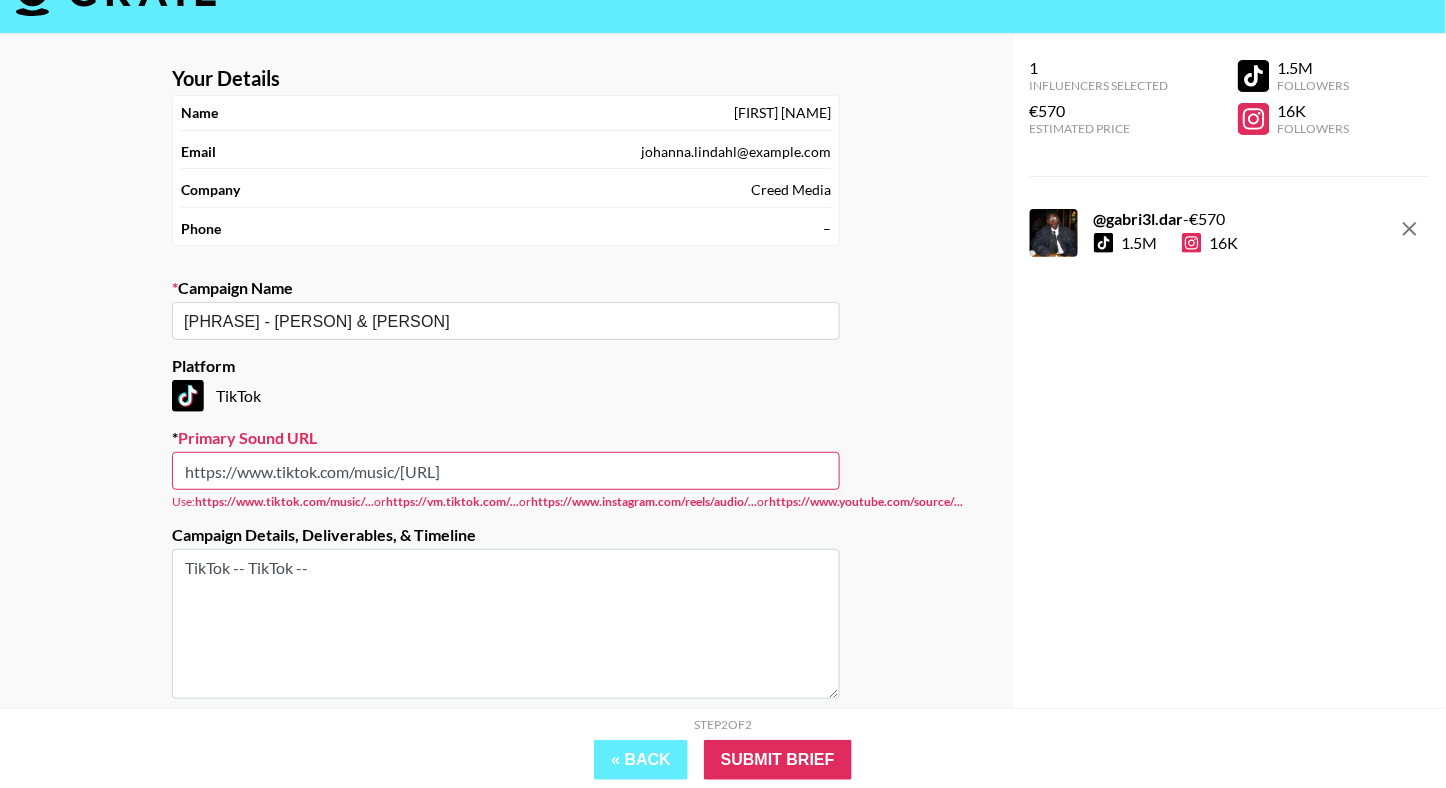 click on "https://www.tiktok.com/music/[URL]" at bounding box center [506, 471] 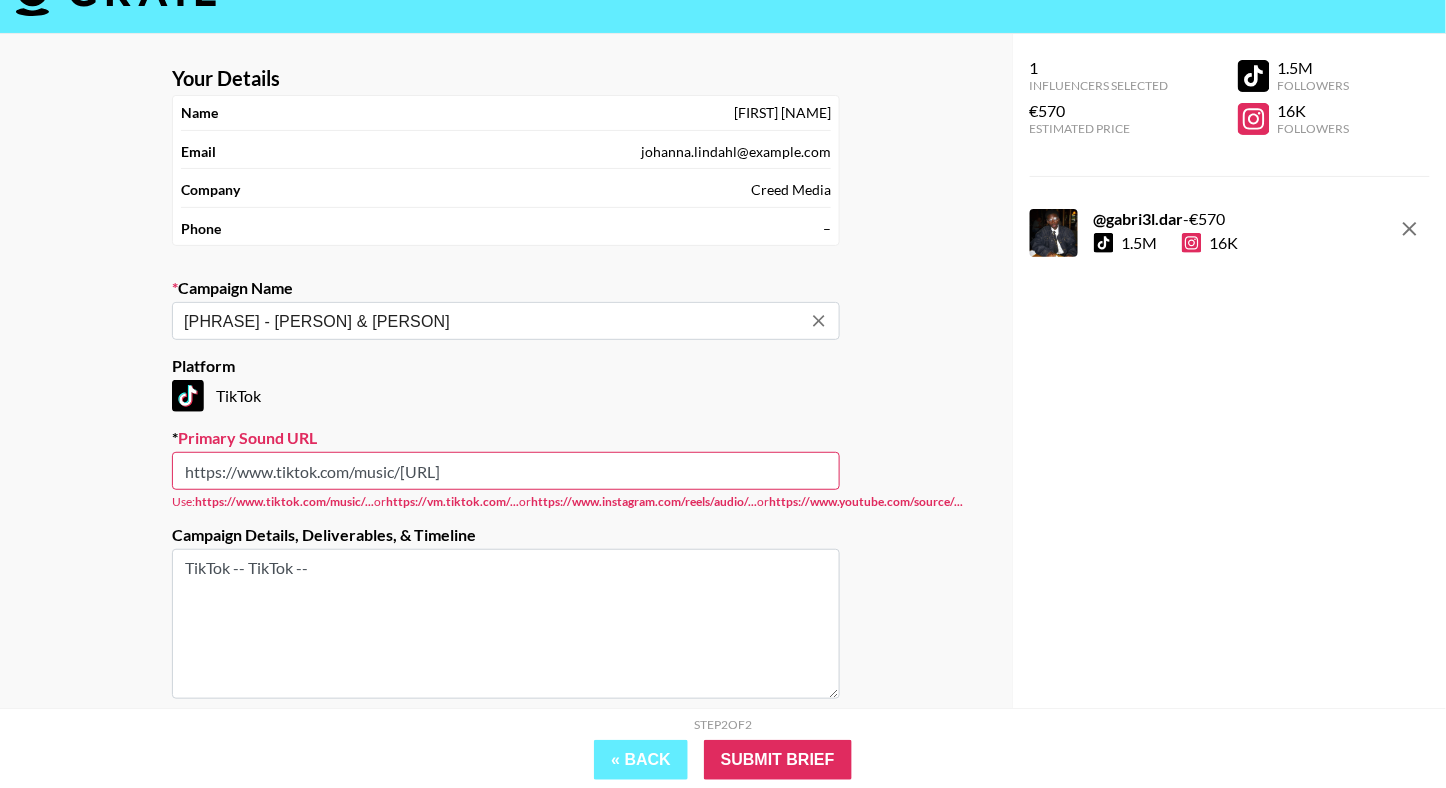 click on "WHAT’S IT GONNA TAKE? - [FIRST] [ARTIST]" at bounding box center [506, 321] 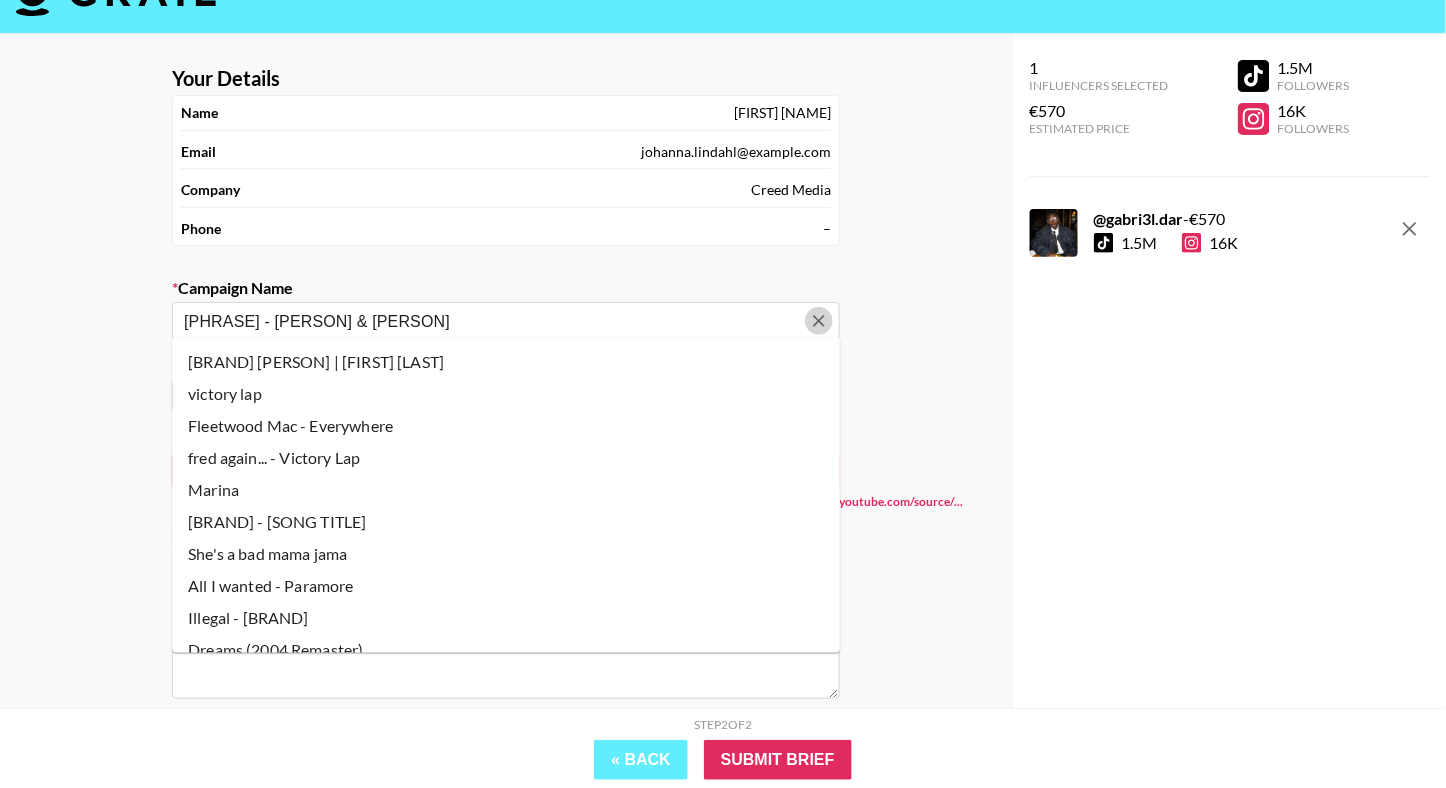 click at bounding box center [819, 321] 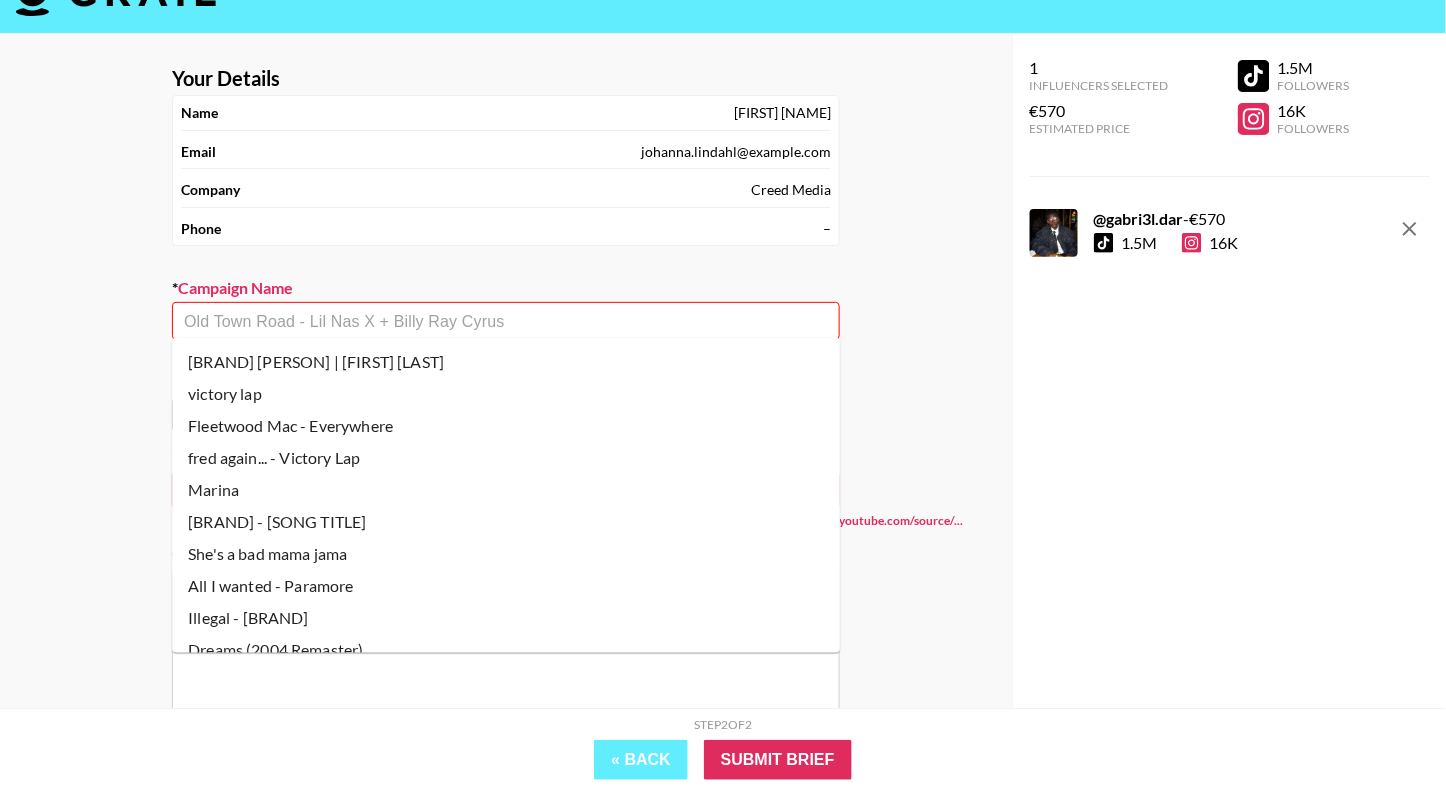 click at bounding box center (506, 321) 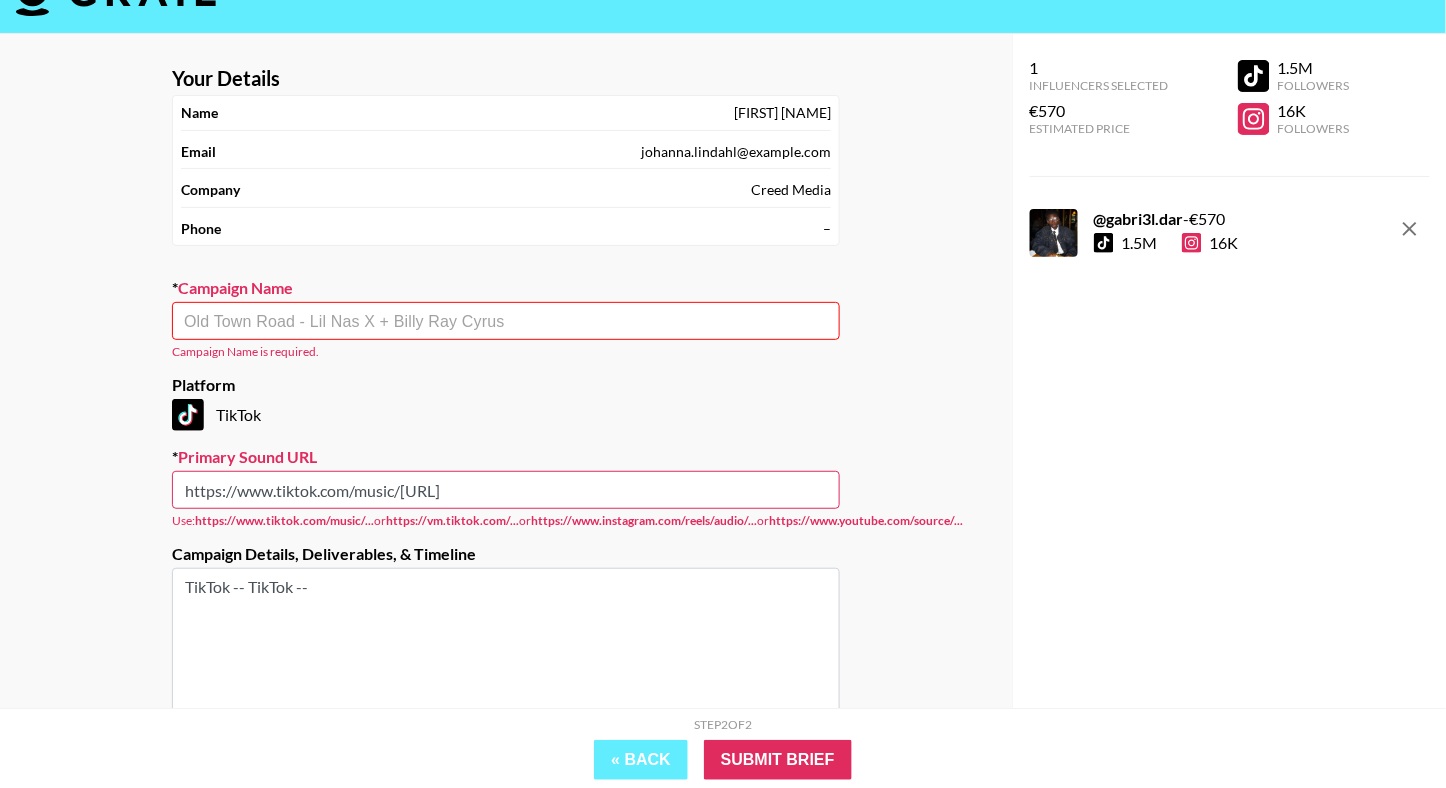 click at bounding box center (506, 321) 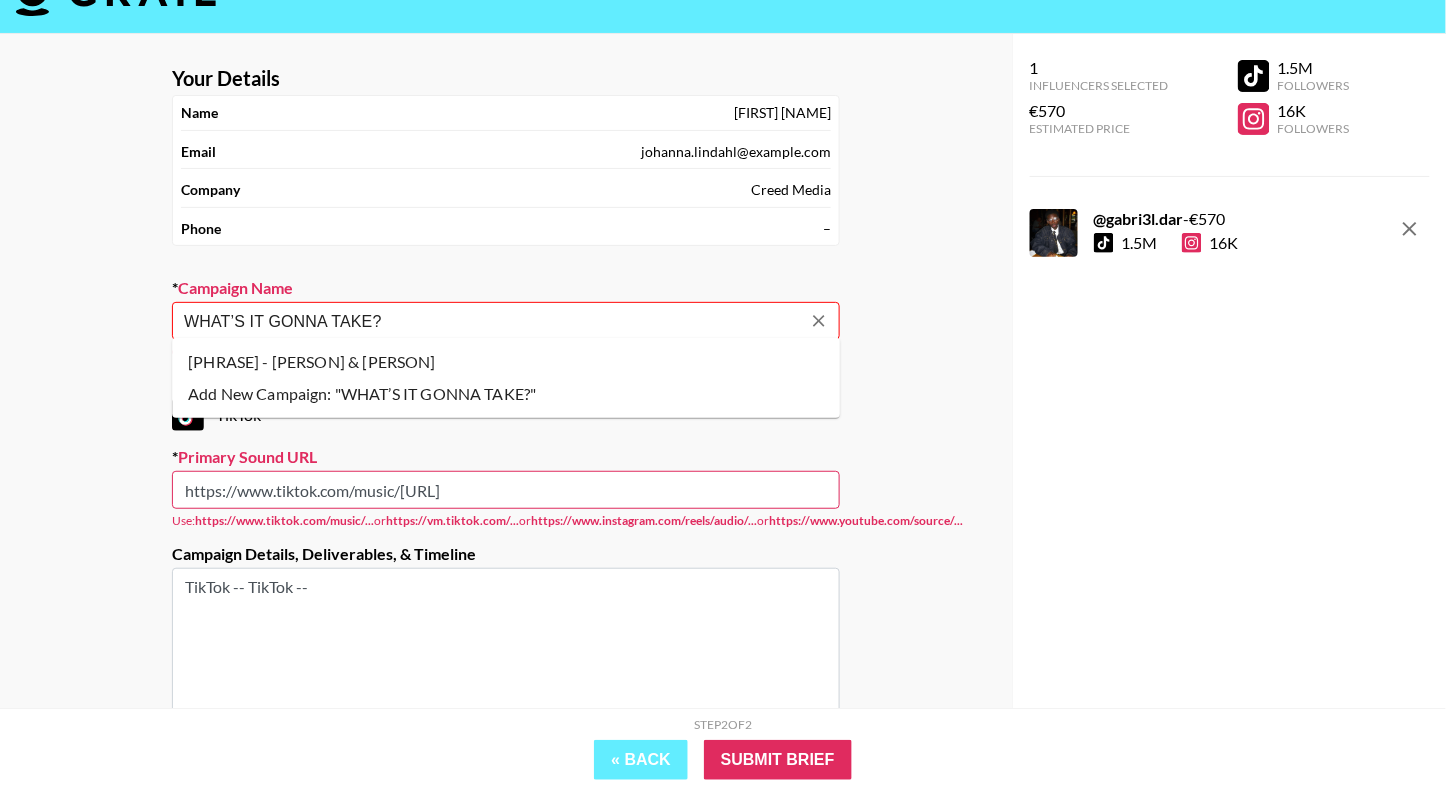 click on "Add New Campaign: "WHAT’S IT GONNA TAKE?"" at bounding box center [506, 394] 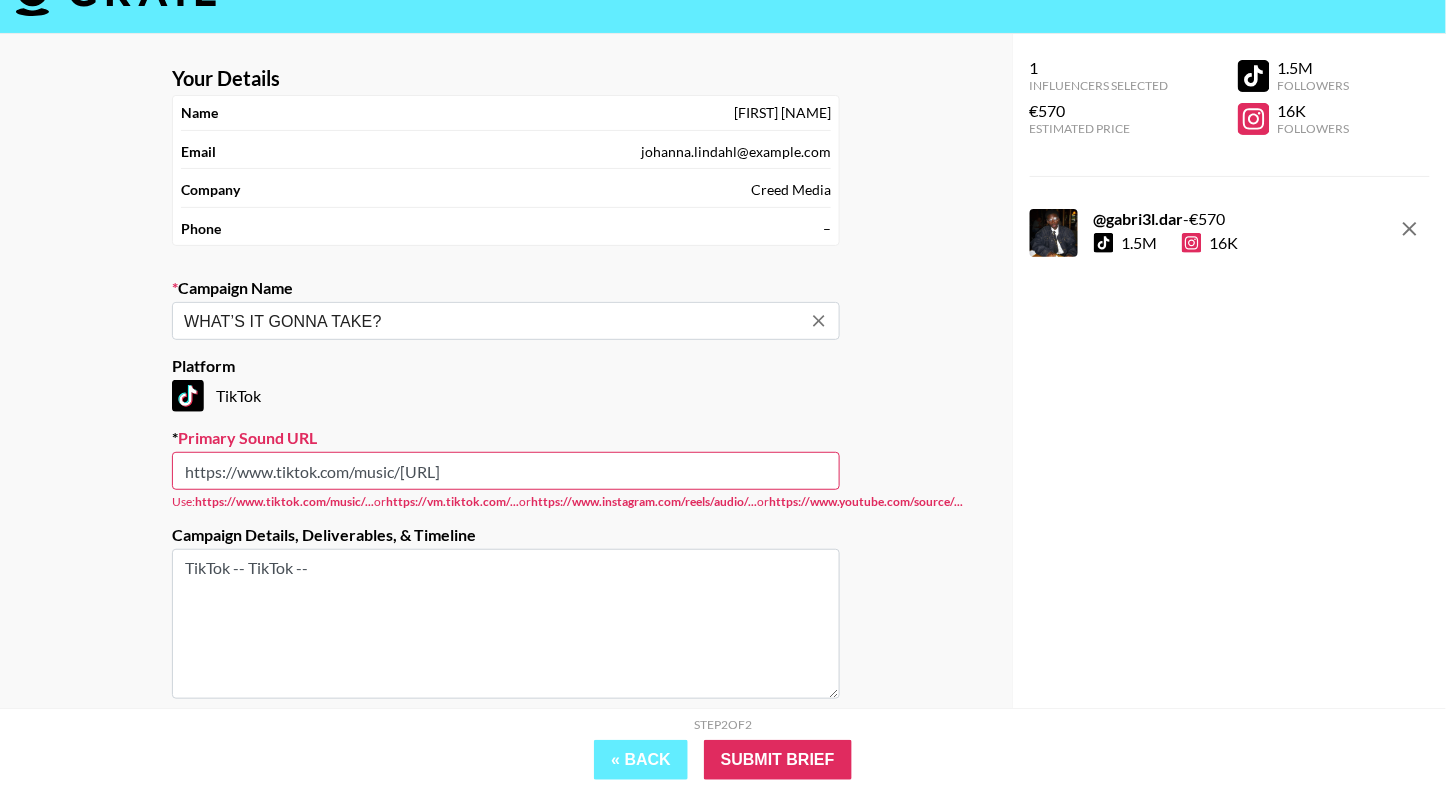 type on "WHAT’S IT GONNA TAKE?" 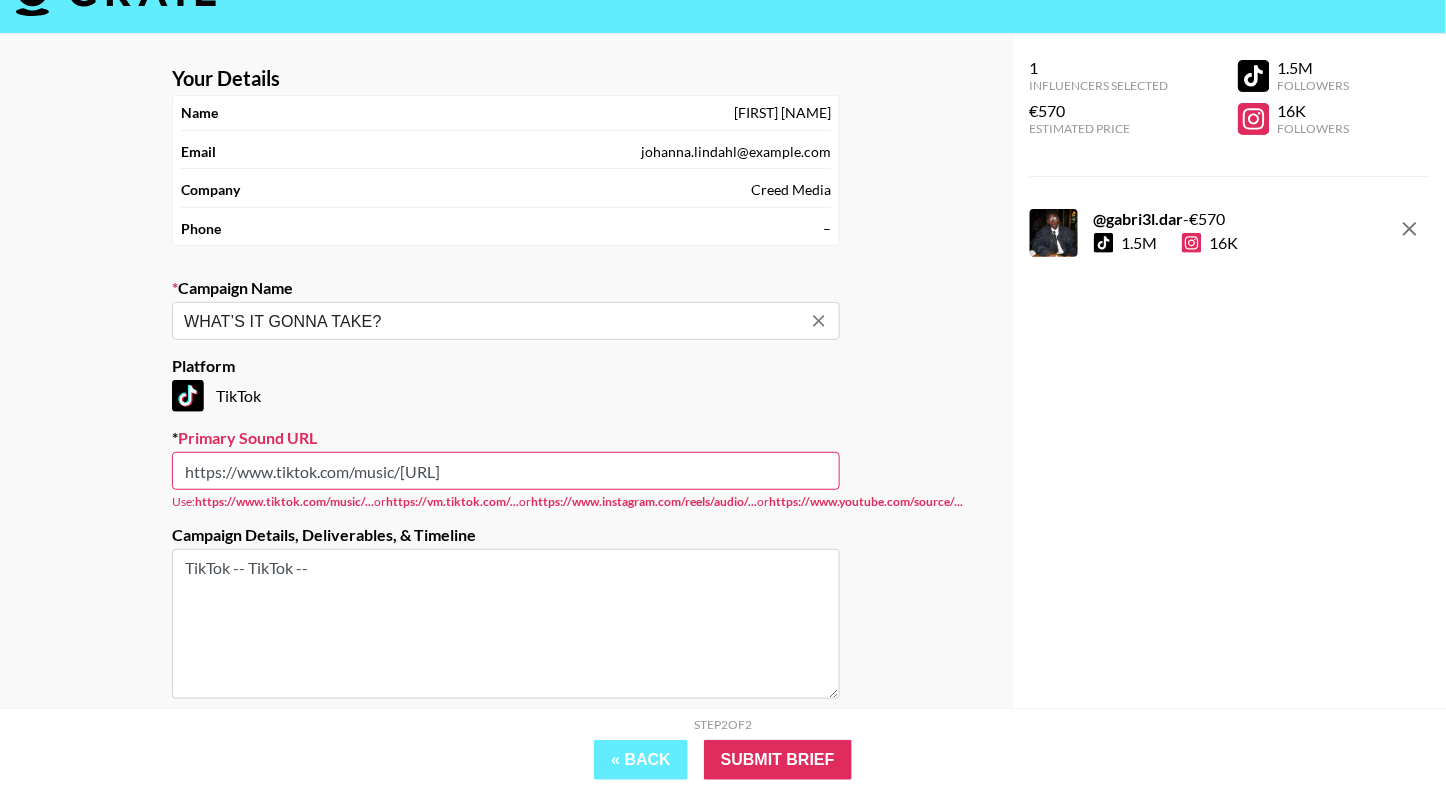 click on "[PRIMARY] [URL] [USE]: [URL] [USE] [OR] [URL] [OR] [URL] [OR] [URL]" at bounding box center [506, 468] 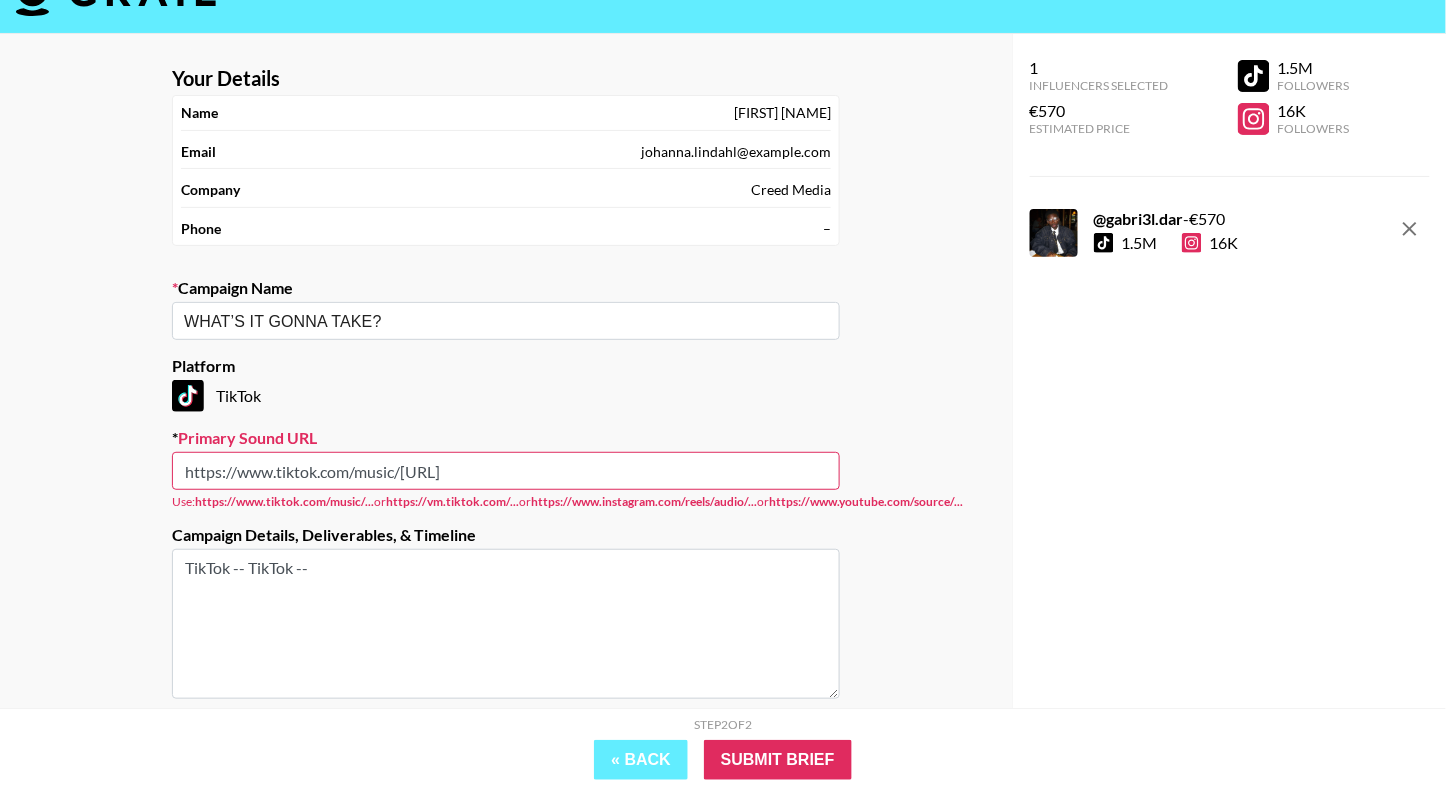 click on "https://www.tiktok.com/music/[URL]" at bounding box center [506, 471] 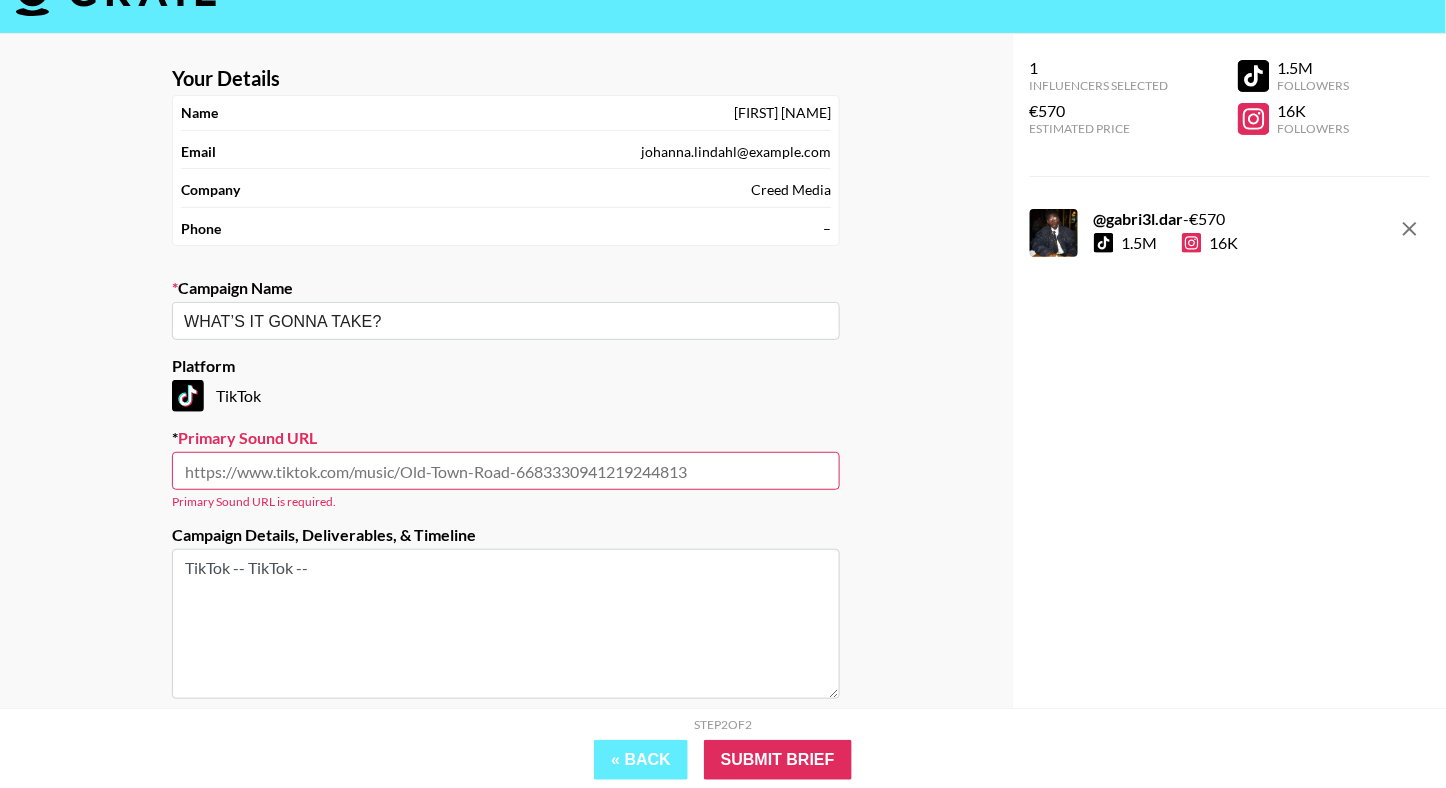 paste on "https://www.tiktok.com/music/WHAT%E2%80%99S-IT-GONNA-TAKE-7513928402399741953?_d=secCgYIASAHKAESPgo8piW59ySKP4gpsgPKA%2FJhGTBvLvIBXmFtaBkuAB9JgfqroYptpXTF%2BAJhglmRVRBUvZ%2BYBbSO8OQBMoGcGgA%3D&_r=1&_svg=2&checksum=c0c000540536482cbd08e872e9672b88764cfc25c8a147337a1393493bcb813c&sec_user_id=MS4wLjABAAAABllcOGnePyWOn1n0SMD7PfOS3uopwXPRpaBDfhZJpBIMP7HzL3ajVHu4tZeWo3Zf&share_app_id=1233&share_link_id=424463A7-5360-4950-8CE7-6B4D6F232705&share_music_id=7513928402399741953&sharer_language=en&social_share_type=7&source=h5_m&timestamp=1753131242&tt_from=copy&u_code=d711fke001b7ji&ug_btm=b2001%2Cb5171&user_id=6706897943644947461&utm_campaign=client_share&utm_medium=ios&utm_source=copy" 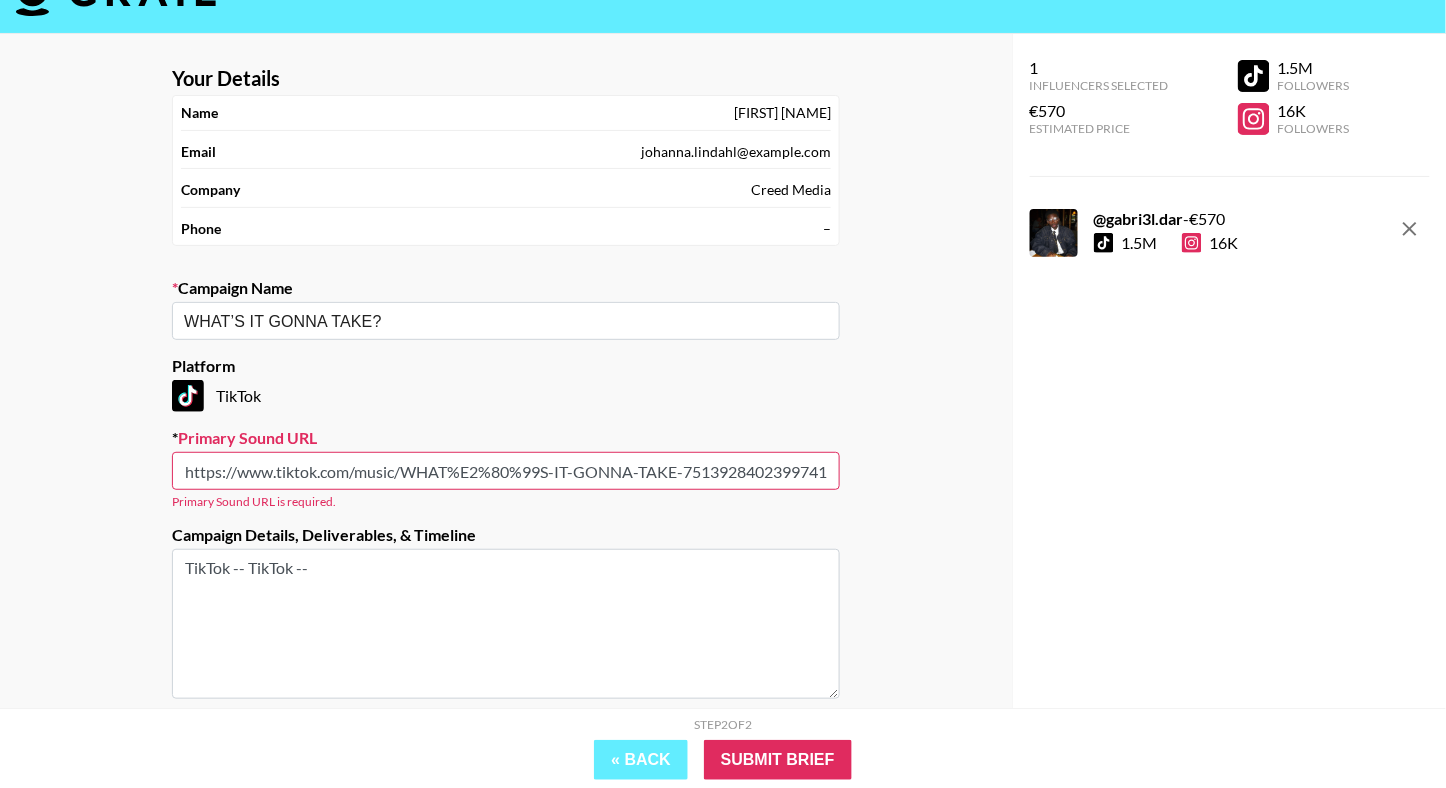 scroll, scrollTop: 0, scrollLeft: 5388, axis: horizontal 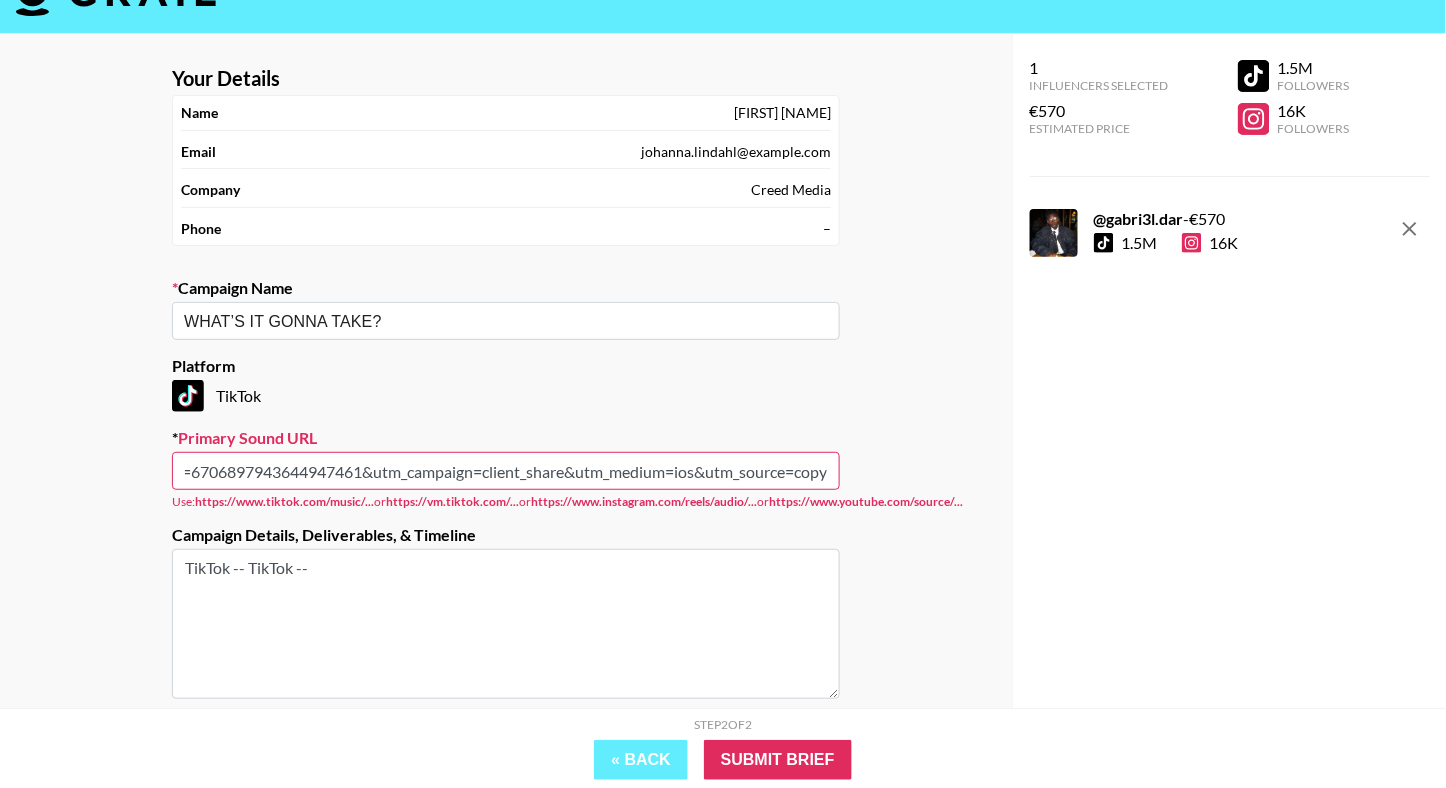 type on "https://www.tiktok.com/music/WHAT%E2%80%99S-IT-GONNA-TAKE-7513928402399741953?_d=secCgYIASAHKAESPgo8piW59ySKP4gpsgPKA%2FJhGTBvLvIBXmFtaBkuAB9JgfqroYptpXTF%2BAJhglmRVRBUvZ%2BYBbSO8OQBMoGcGgA%3D&_r=1&_svg=2&checksum=c0c000540536482cbd08e872e9672b88764cfc25c8a147337a1393493bcb813c&sec_user_id=MS4wLjABAAAABllcOGnePyWOn1n0SMD7PfOS3uopwXPRpaBDfhZJpBIMP7HzL3ajVHu4tZeWo3Zf&share_app_id=1233&share_link_id=424463A7-5360-4950-8CE7-6B4D6F232705&share_music_id=7513928402399741953&sharer_language=en&social_share_type=7&source=h5_m&timestamp=1753131242&tt_from=copy&u_code=d711fke001b7ji&ug_btm=b2001%2Cb5171&user_id=6706897943644947461&utm_campaign=client_share&utm_medium=ios&utm_source=copy" 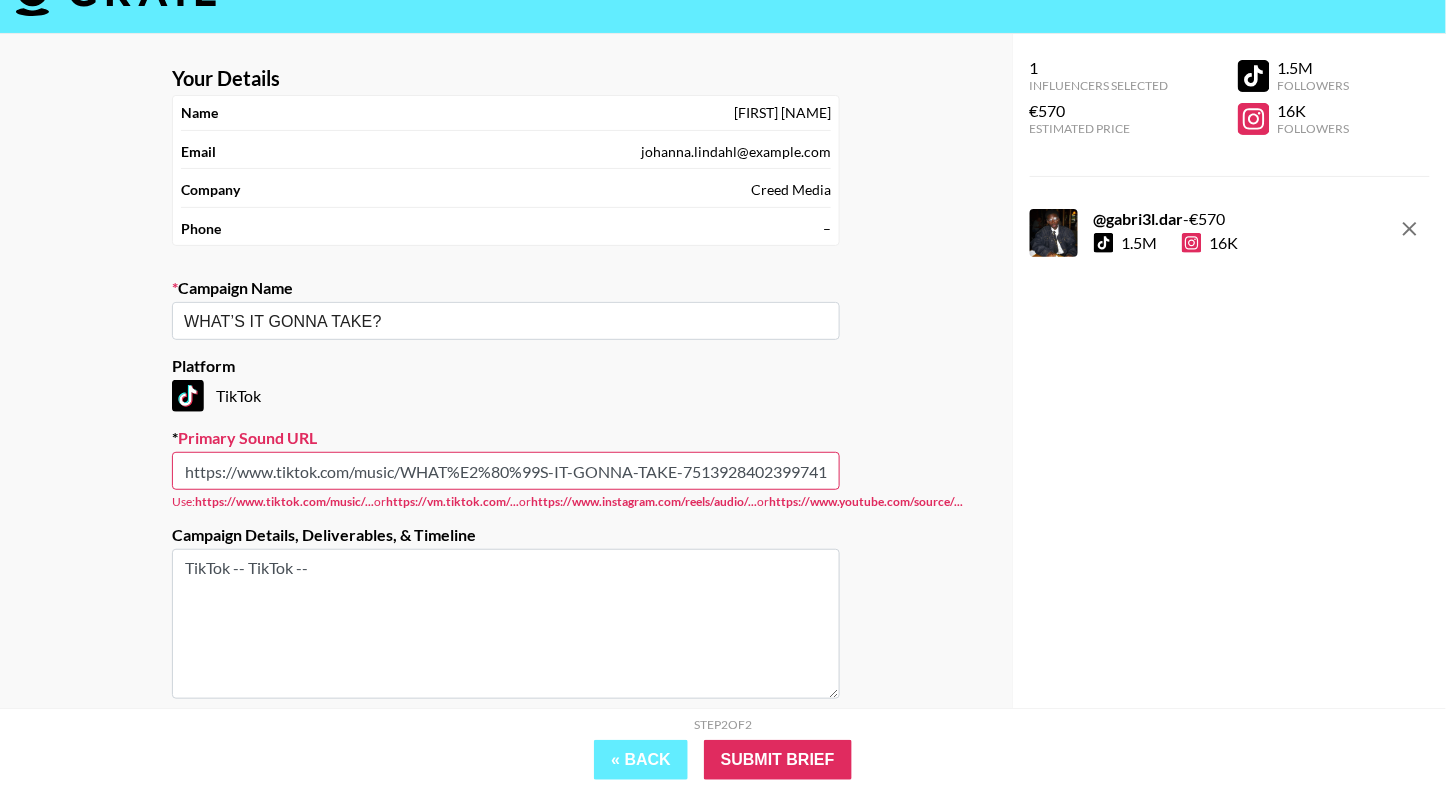 click on "https://www.tiktok.com/music/WHAT%E2%80%99S-IT-GONNA-TAKE-7513928402399741953?_d=secCgYIASAHKAESPgo8piW59ySKP4gpsgPKA%2FJhGTBvLvIBXmFtaBkuAB9JgfqroYptpXTF%2BAJhglmRVRBUvZ%2BYBbSO8OQBMoGcGgA%3D&_r=1&_svg=2&checksum=c0c000540536482cbd08e872e9672b88764cfc25c8a147337a1393493bcb813c&sec_user_id=MS4wLjABAAAABllcOGnePyWOn1n0SMD7PfOS3uopwXPRpaBDfhZJpBIMP7HzL3ajVHu4tZeWo3Zf&share_app_id=1233&share_link_id=424463A7-5360-4950-8CE7-6B4D6F232705&share_music_id=7513928402399741953&sharer_language=en&social_share_type=7&source=h5_m&timestamp=1753131242&tt_from=copy&u_code=d711fke001b7ji&ug_btm=b2001%2Cb5171&user_id=6706897943644947461&utm_campaign=client_share&utm_medium=ios&utm_source=copy" at bounding box center (506, 471) 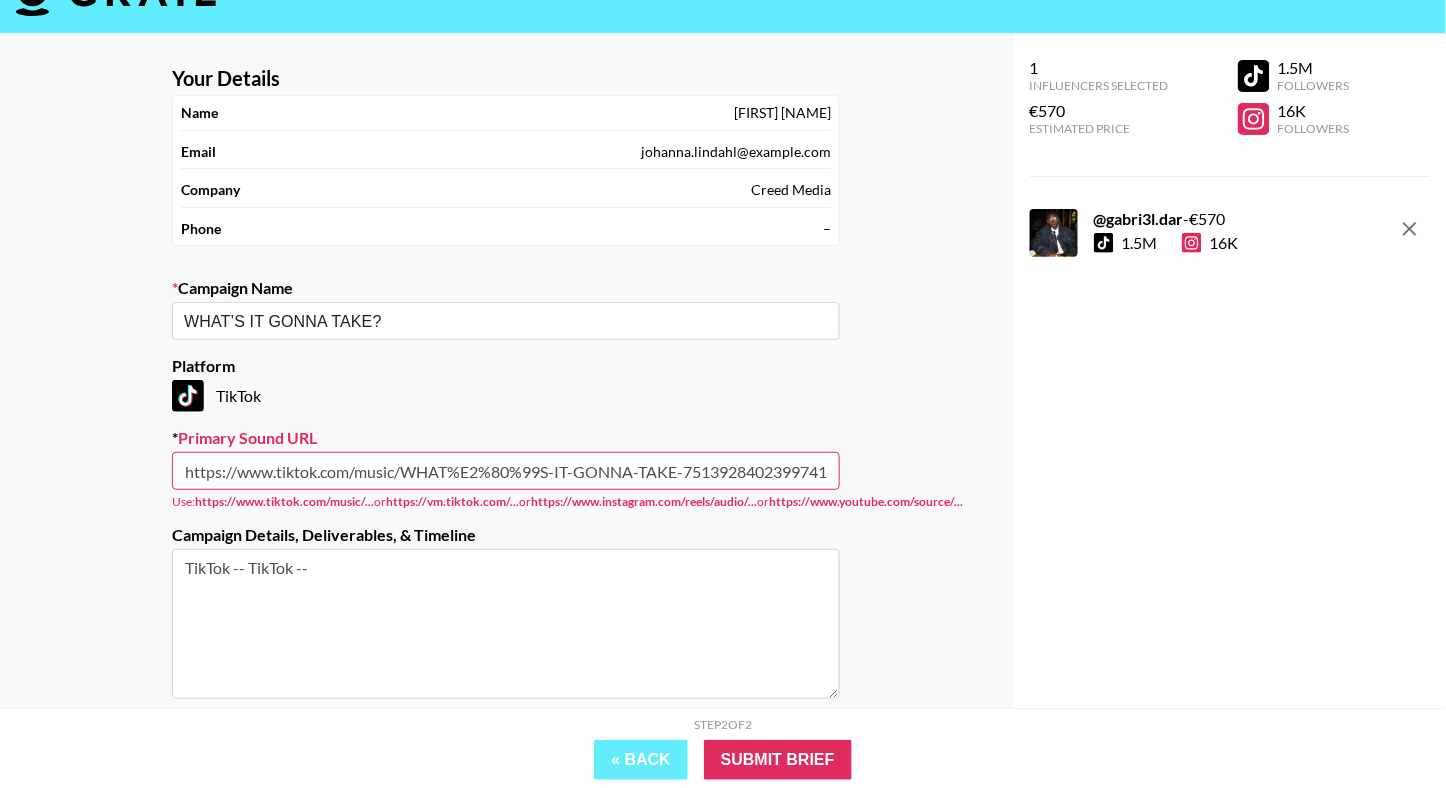 click on "https://www.tiktok.com/music/WHAT%E2%80%99S-IT-GONNA-TAKE-7513928402399741953?_d=secCgYIASAHKAESPgo8piW59ySKP4gpsgPKA%2FJhGTBvLvIBXmFtaBkuAB9JgfqroYptpXTF%2BAJhglmRVRBUvZ%2BYBbSO8OQBMoGcGgA%3D&_r=1&_svg=2&checksum=c0c000540536482cbd08e872e9672b88764cfc25c8a147337a1393493bcb813c&sec_user_id=MS4wLjABAAAABllcOGnePyWOn1n0SMD7PfOS3uopwXPRpaBDfhZJpBIMP7HzL3ajVHu4tZeWo3Zf&share_app_id=1233&share_link_id=424463A7-5360-4950-8CE7-6B4D6F232705&share_music_id=7513928402399741953&sharer_language=en&social_share_type=7&source=h5_m&timestamp=1753131242&tt_from=copy&u_code=d711fke001b7ji&ug_btm=b2001%2Cb5171&user_id=6706897943644947461&utm_campaign=client_share&utm_medium=ios&utm_source=copy" at bounding box center (506, 471) 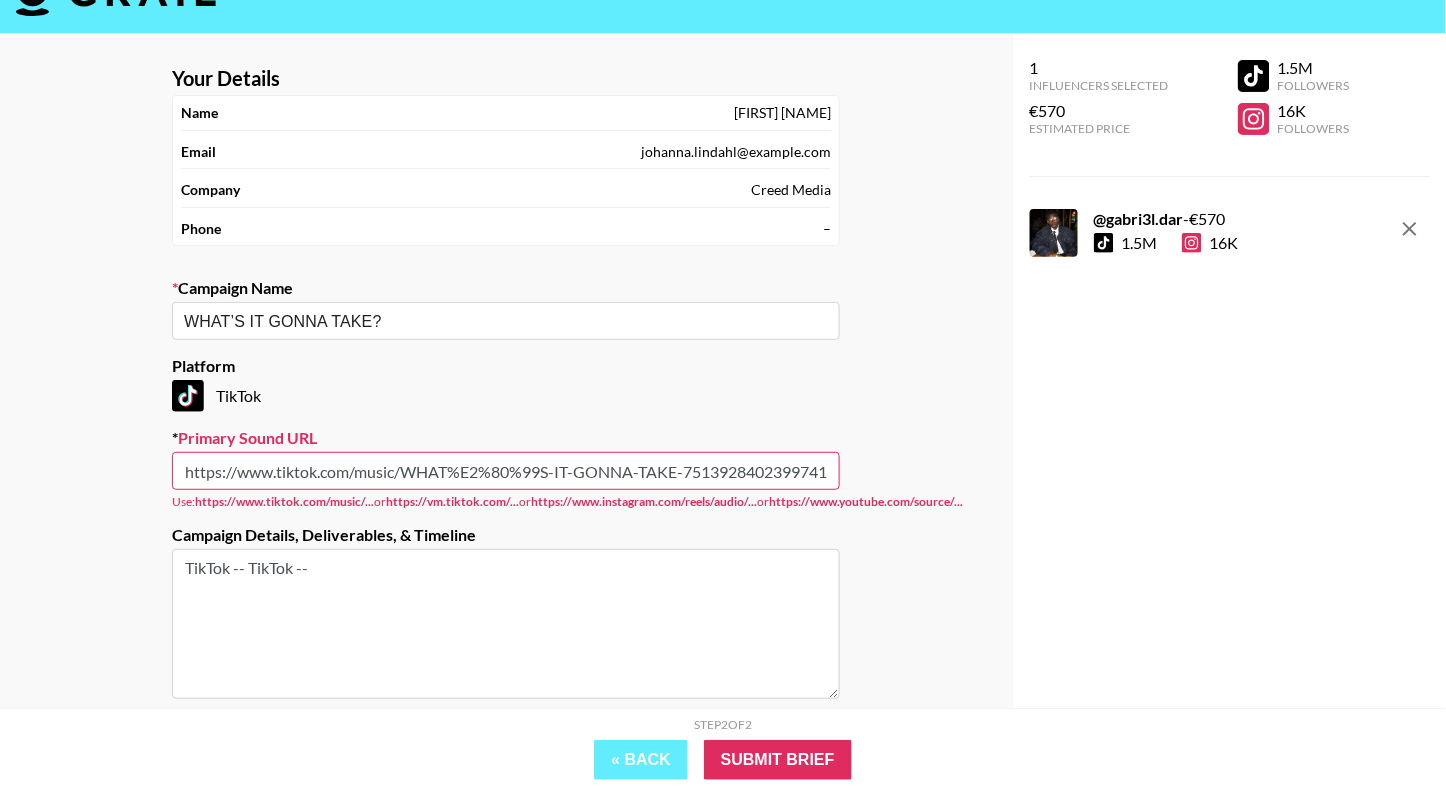 click on "https://www.tiktok.com/music/WHAT%E2%80%99S-IT-GONNA-TAKE-7513928402399741953?_d=secCgYIASAHKAESPgo8piW59ySKP4gpsgPKA%2FJhGTBvLvIBXmFtaBkuAB9JgfqroYptpXTF%2BAJhglmRVRBUvZ%2BYBbSO8OQBMoGcGgA%3D&_r=1&_svg=2&checksum=c0c000540536482cbd08e872e9672b88764cfc25c8a147337a1393493bcb813c&sec_user_id=MS4wLjABAAAABllcOGnePyWOn1n0SMD7PfOS3uopwXPRpaBDfhZJpBIMP7HzL3ajVHu4tZeWo3Zf&share_app_id=1233&share_link_id=424463A7-5360-4950-8CE7-6B4D6F232705&share_music_id=7513928402399741953&sharer_language=en&social_share_type=7&source=h5_m&timestamp=1753131242&tt_from=copy&u_code=d711fke001b7ji&ug_btm=b2001%2Cb5171&user_id=6706897943644947461&utm_campaign=client_share&utm_medium=ios&utm_source=copy" at bounding box center [506, 471] 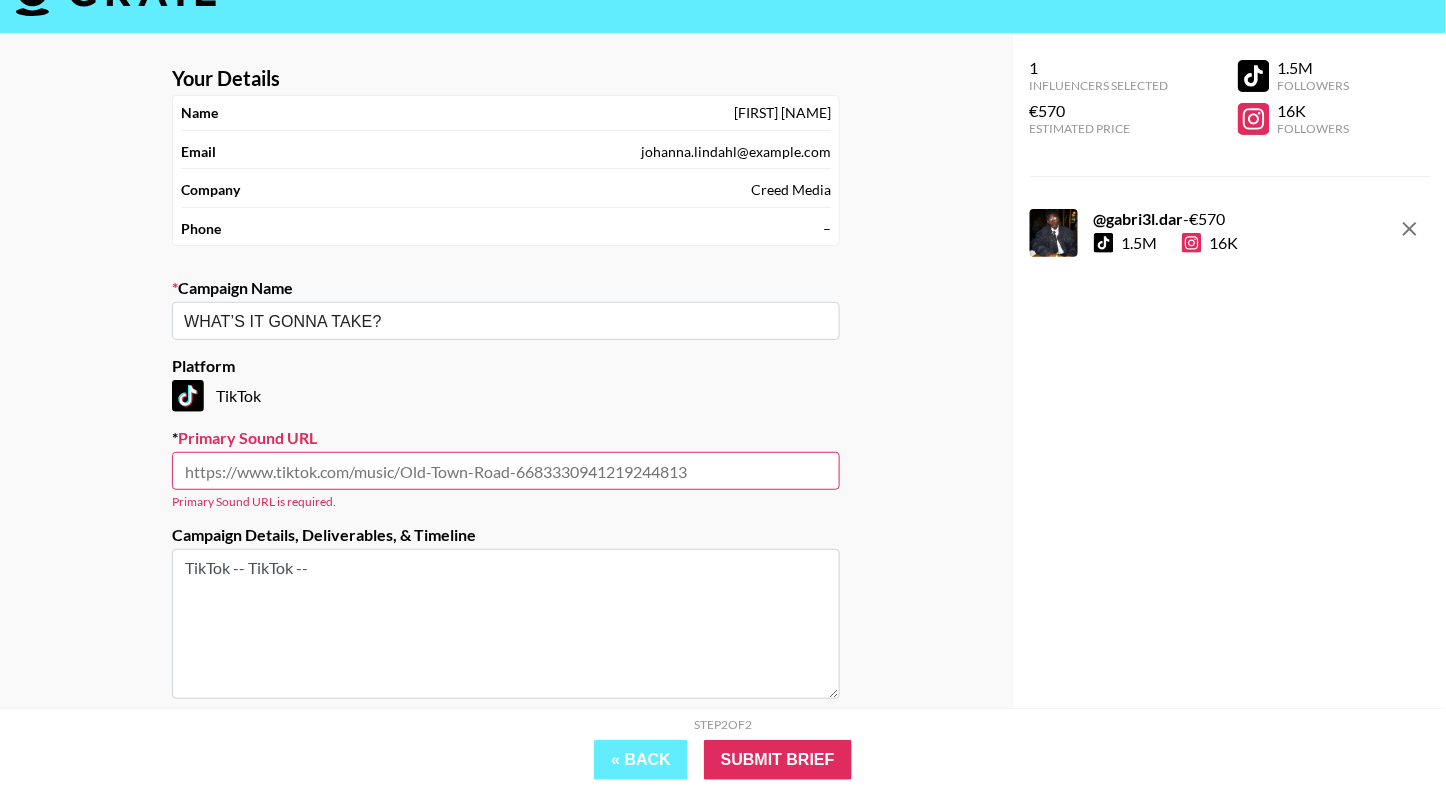 paste on "https://www.tiktok.com/music/WHAT’S-IT-GONNA-TAKE-7513928402399741953?is_from_webapp=1&sender_device=pc" 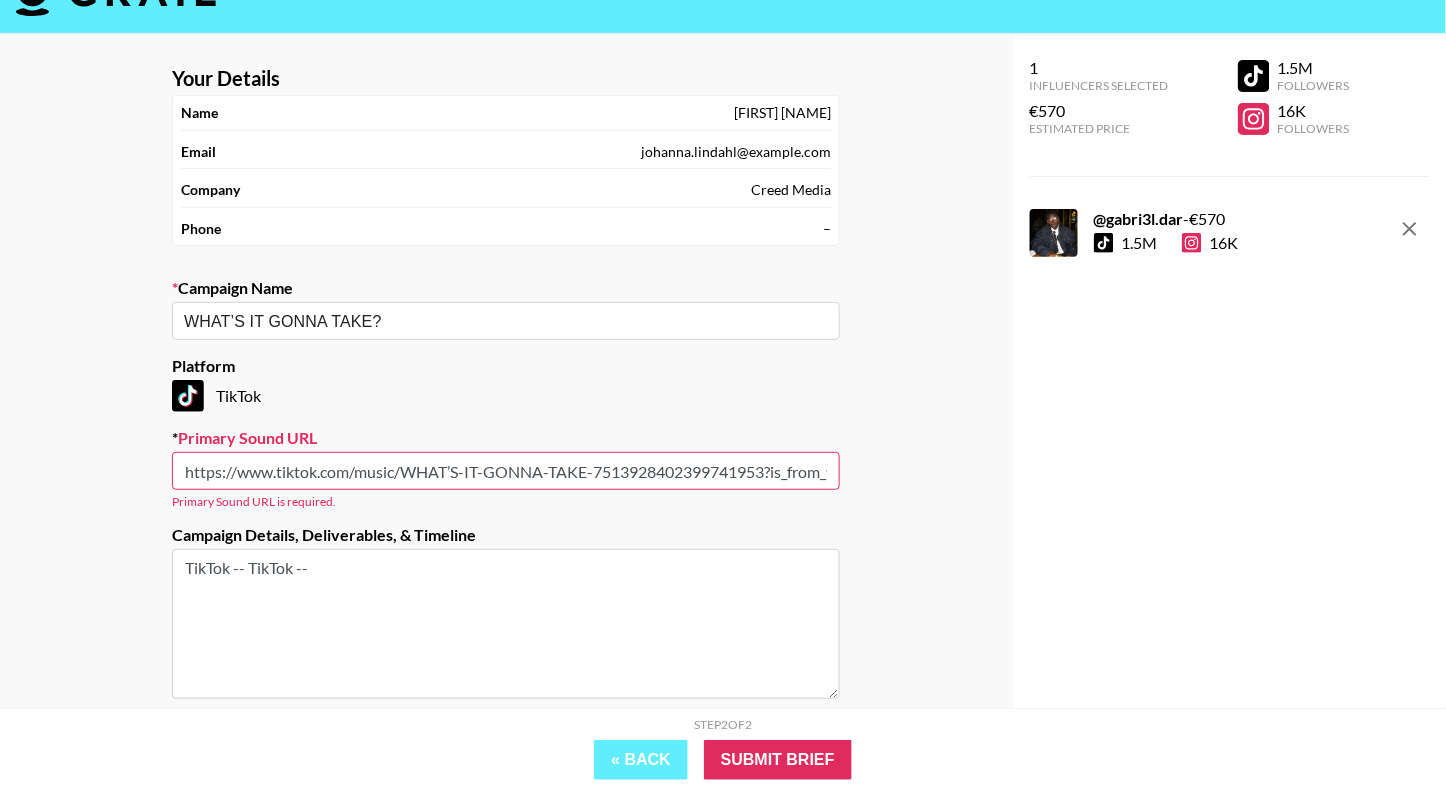 scroll, scrollTop: 0, scrollLeft: 216, axis: horizontal 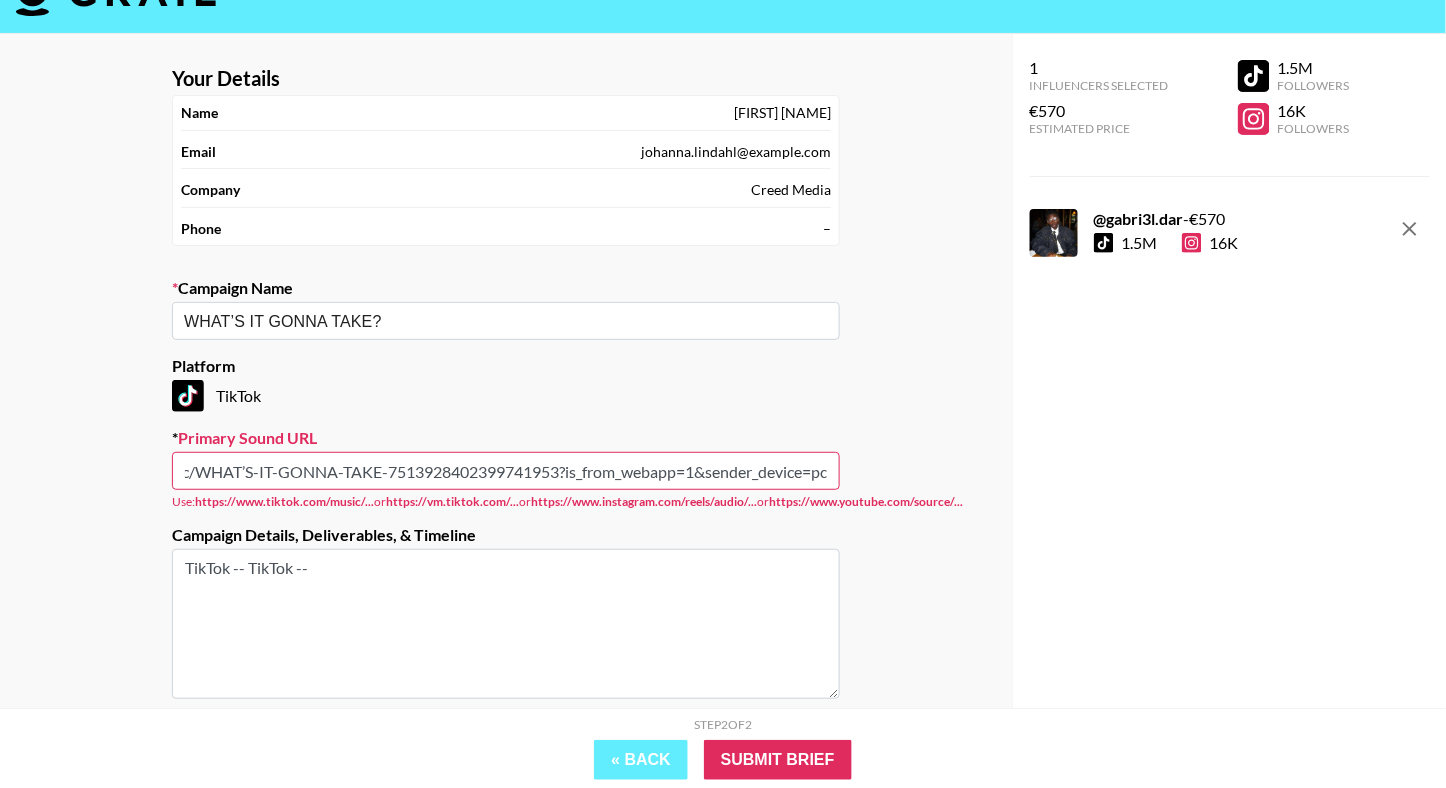 type on "https://www.tiktok.com/music/WHAT’S-IT-GONNA-TAKE-7513928402399741953?is_from_webapp=1&sender_device=pc" 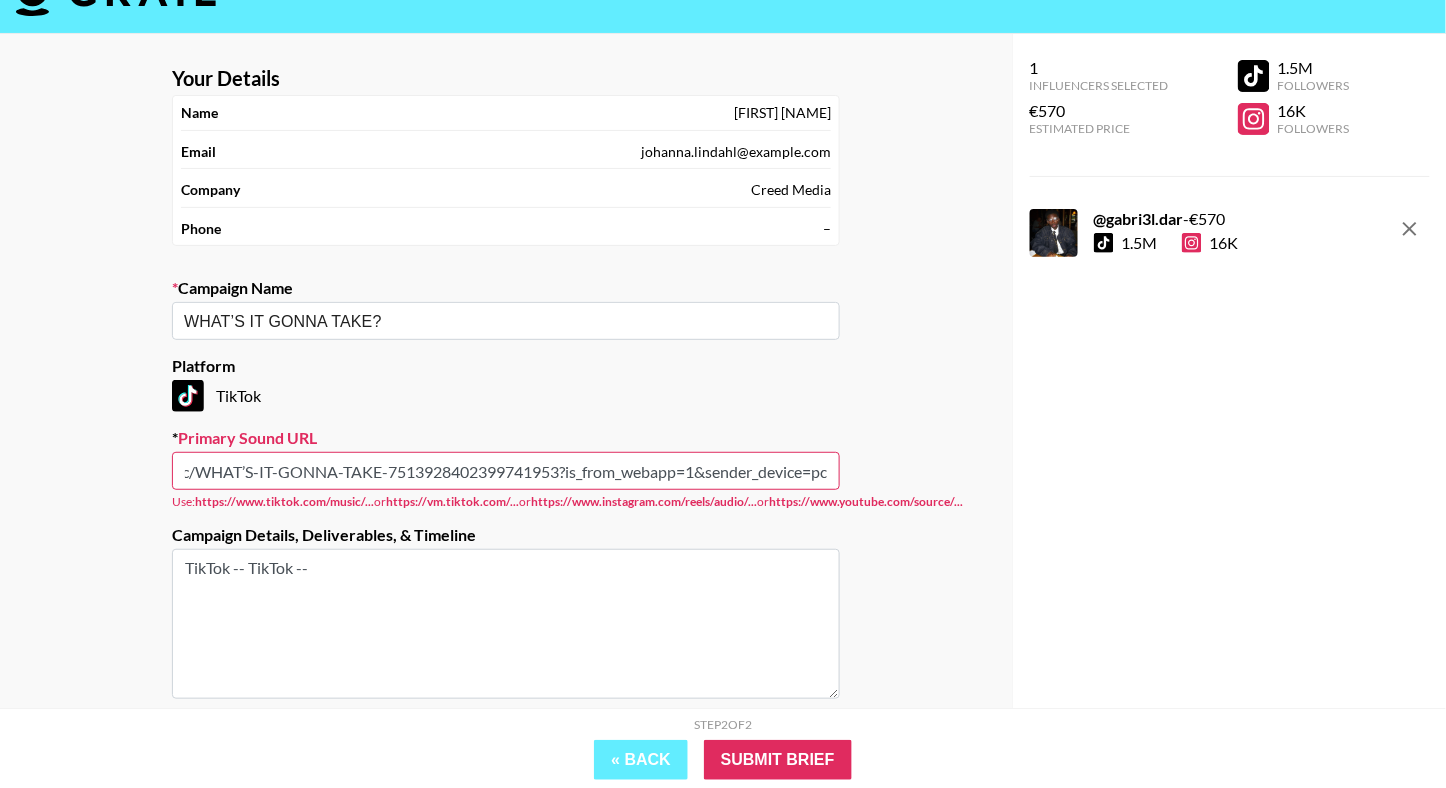 click on "Step  2  of  2 View  Summary" at bounding box center [723, 728] 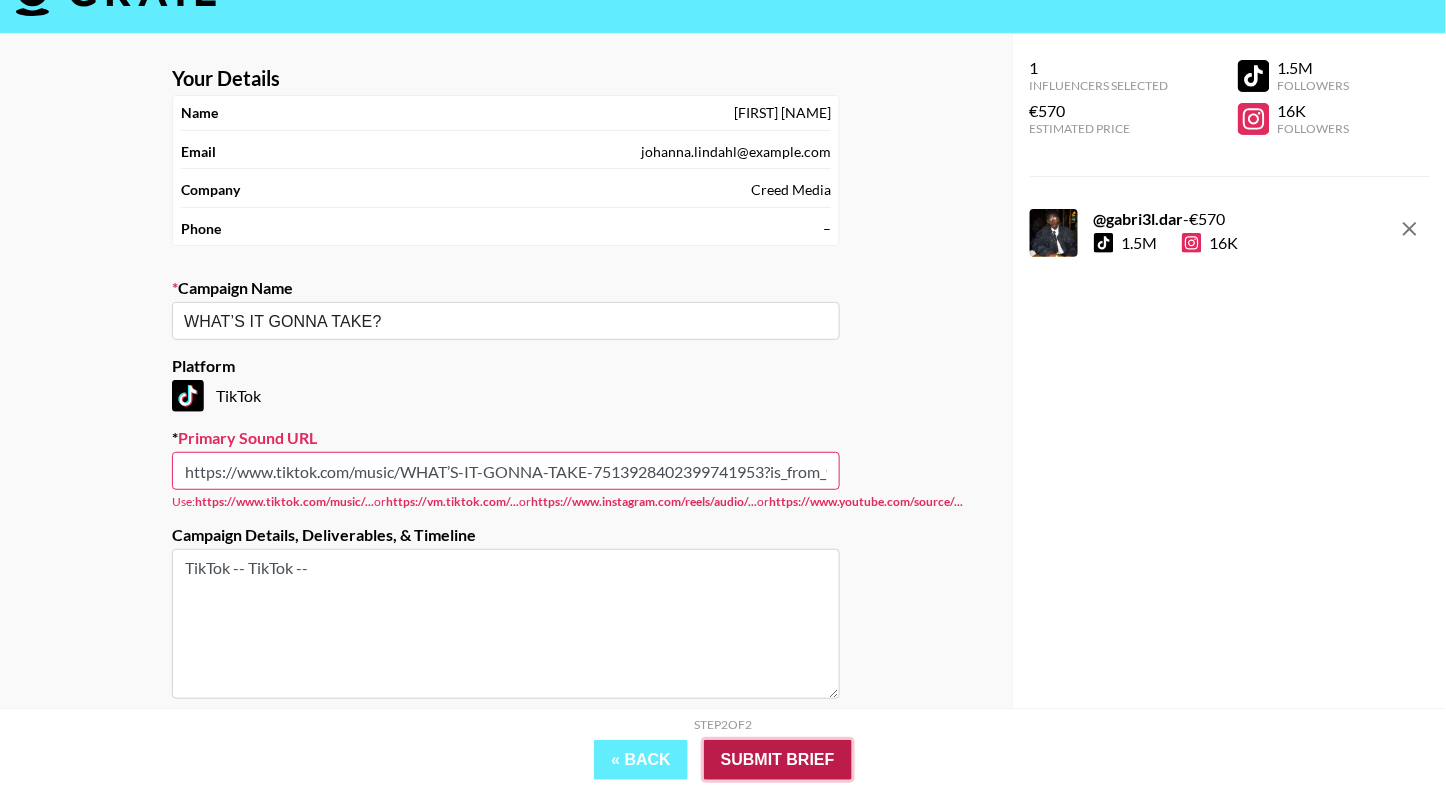 click on "Submit Brief" at bounding box center [778, 760] 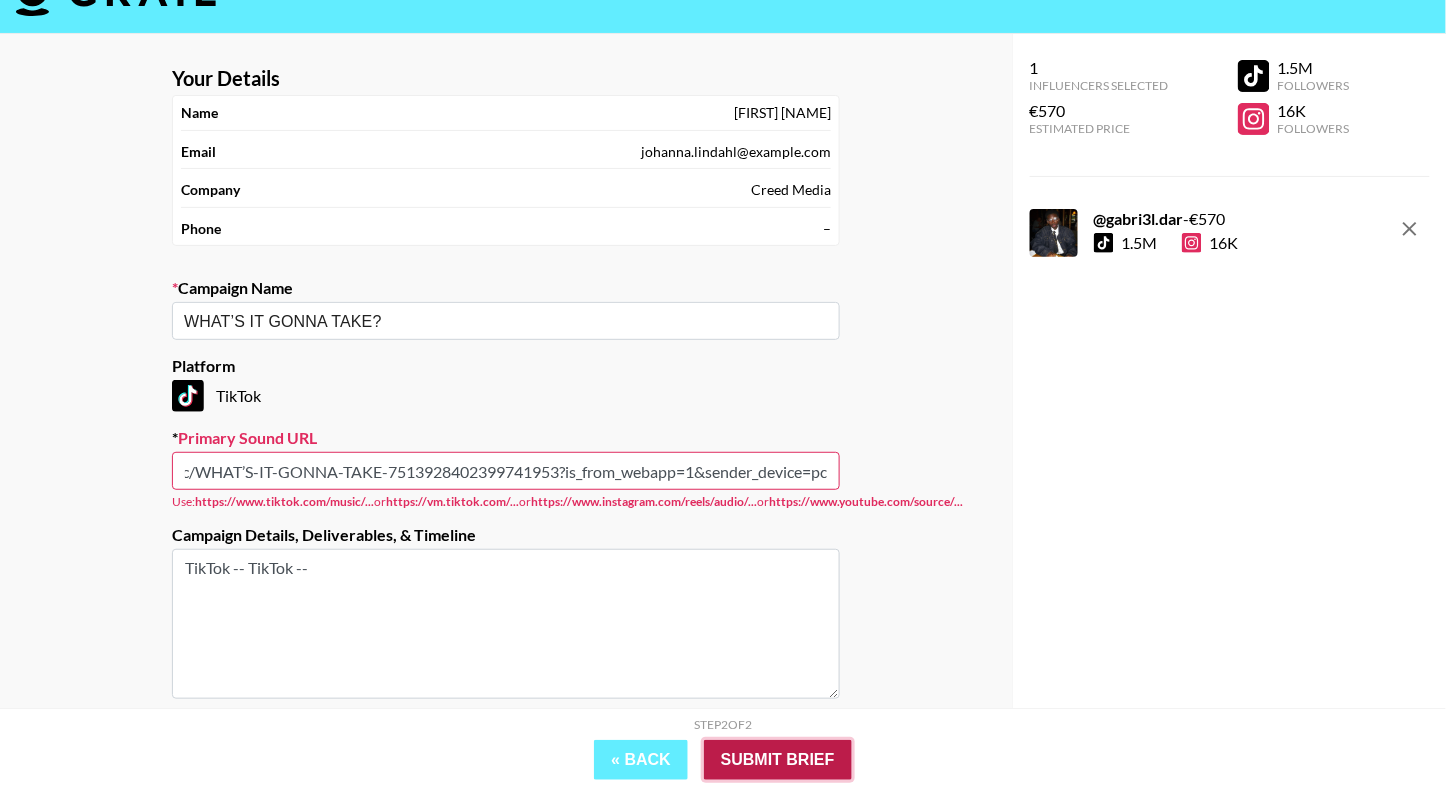 click on "Submit Brief" at bounding box center [778, 760] 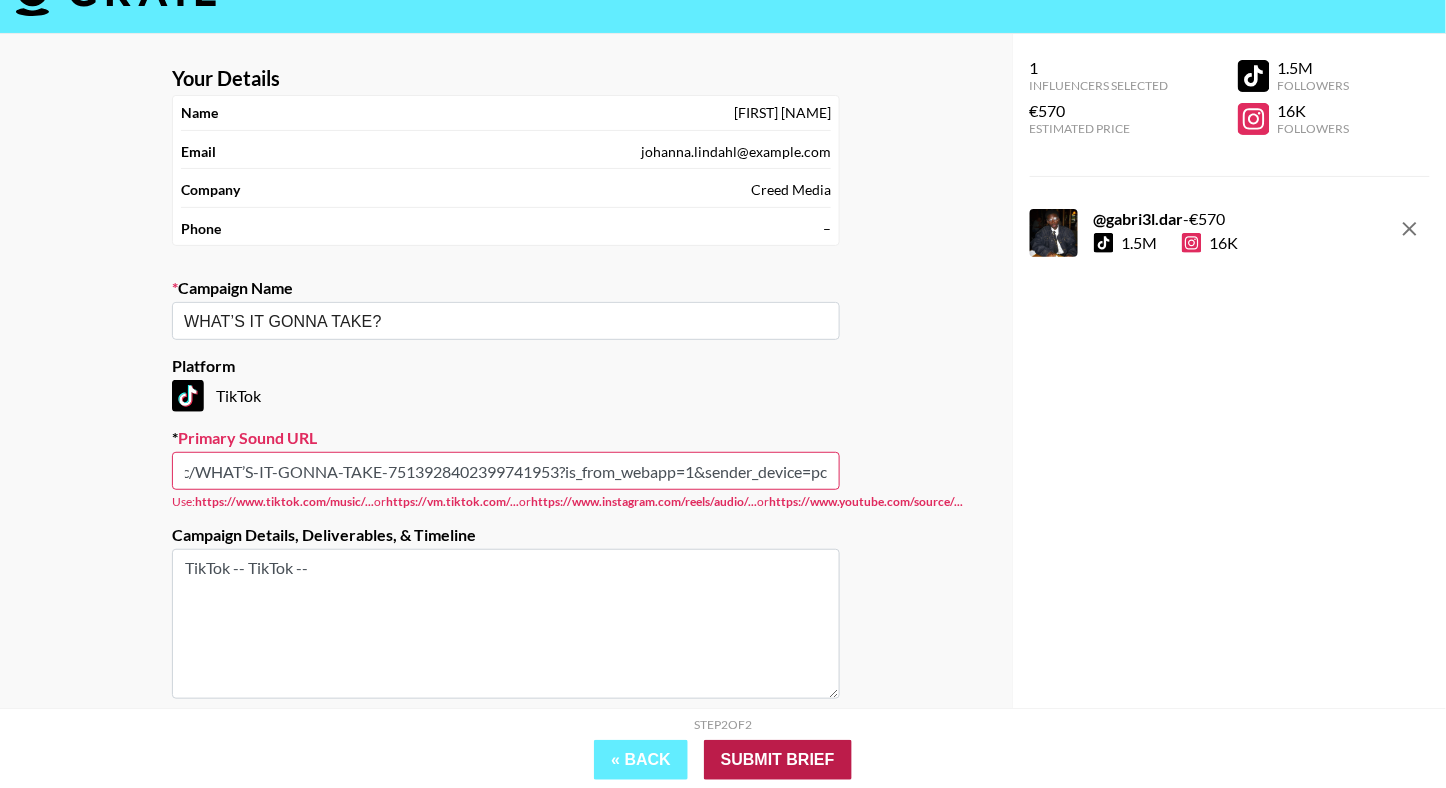 scroll, scrollTop: 0, scrollLeft: 217, axis: horizontal 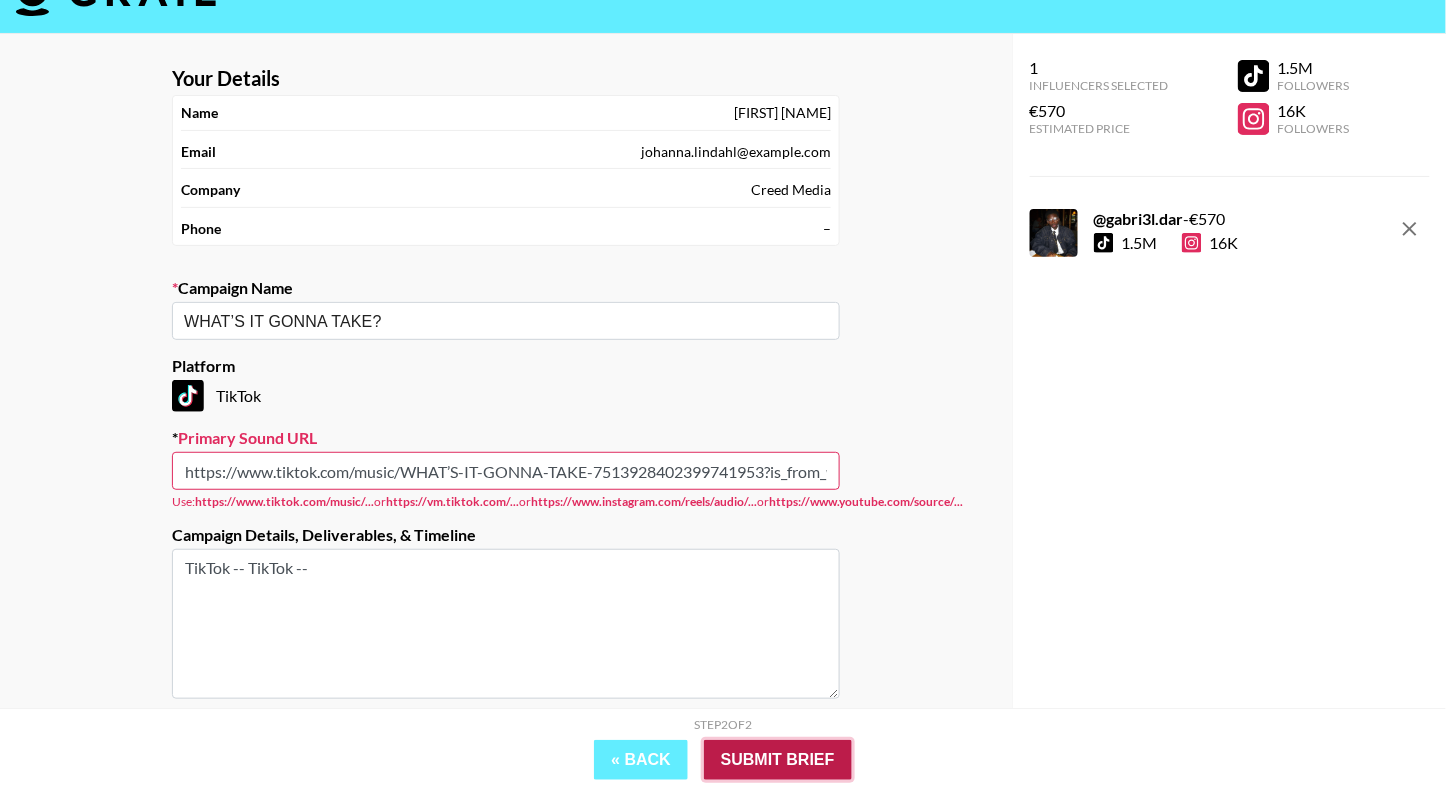 click on "Submit Brief" at bounding box center (778, 760) 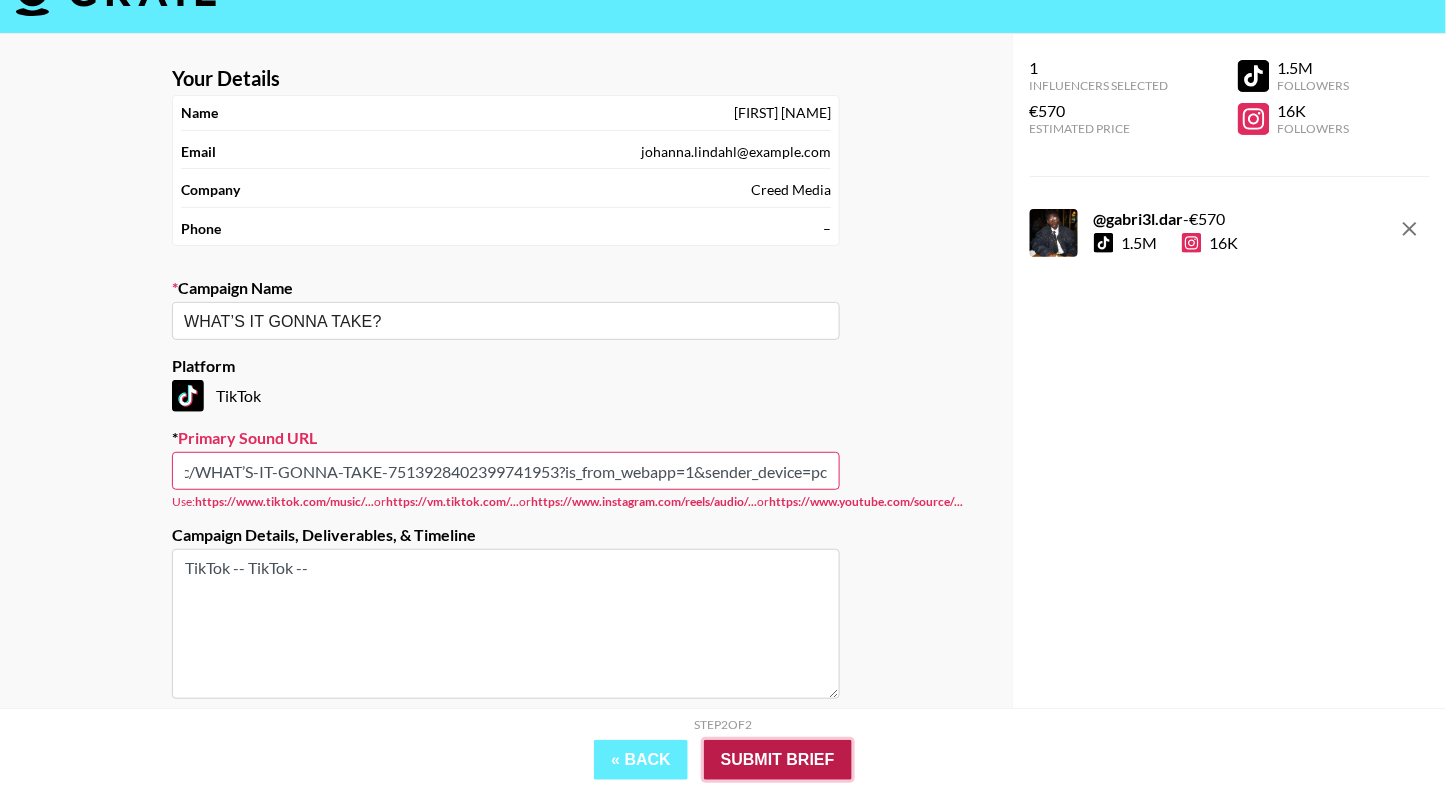 click on "Submit Brief" at bounding box center (778, 760) 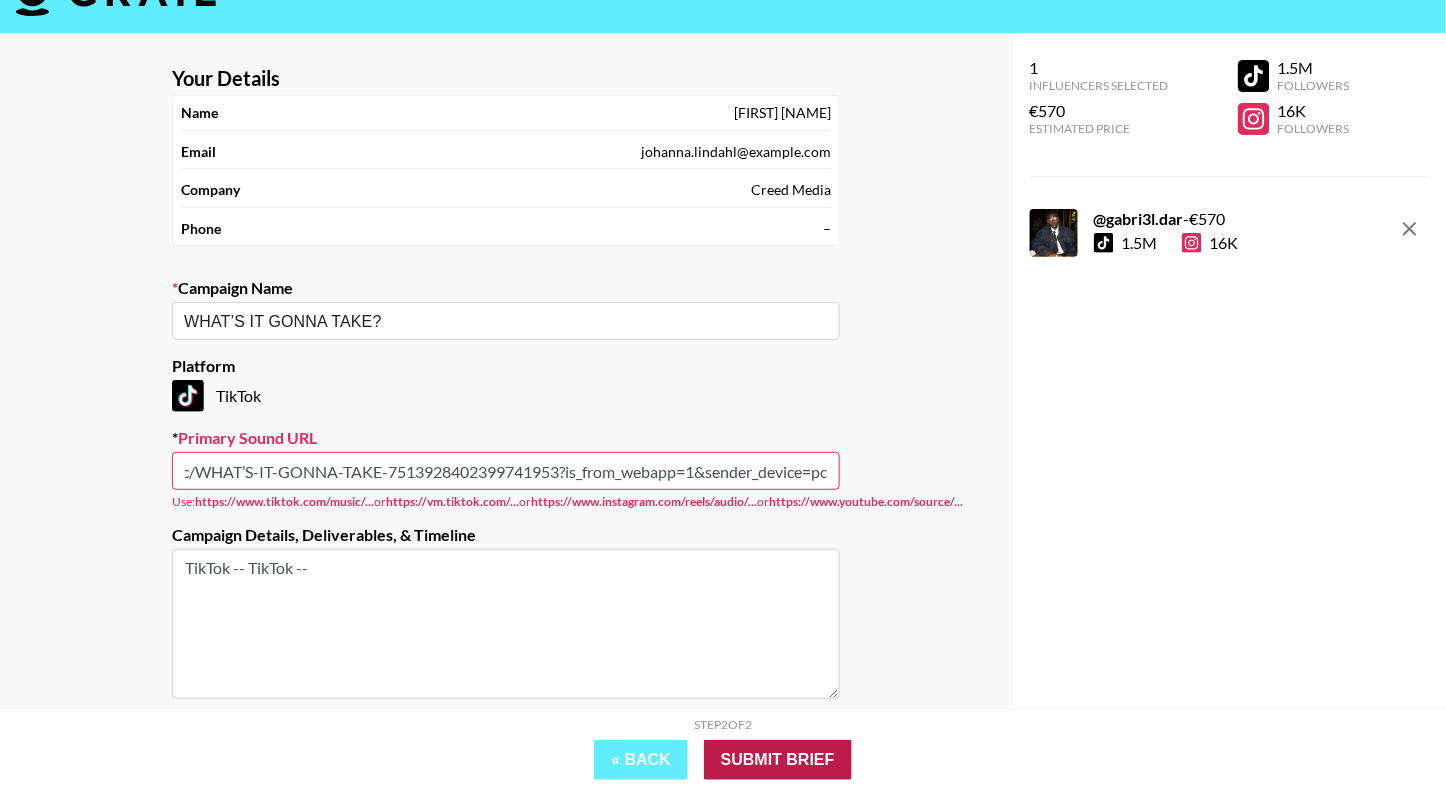 scroll, scrollTop: 0, scrollLeft: 217, axis: horizontal 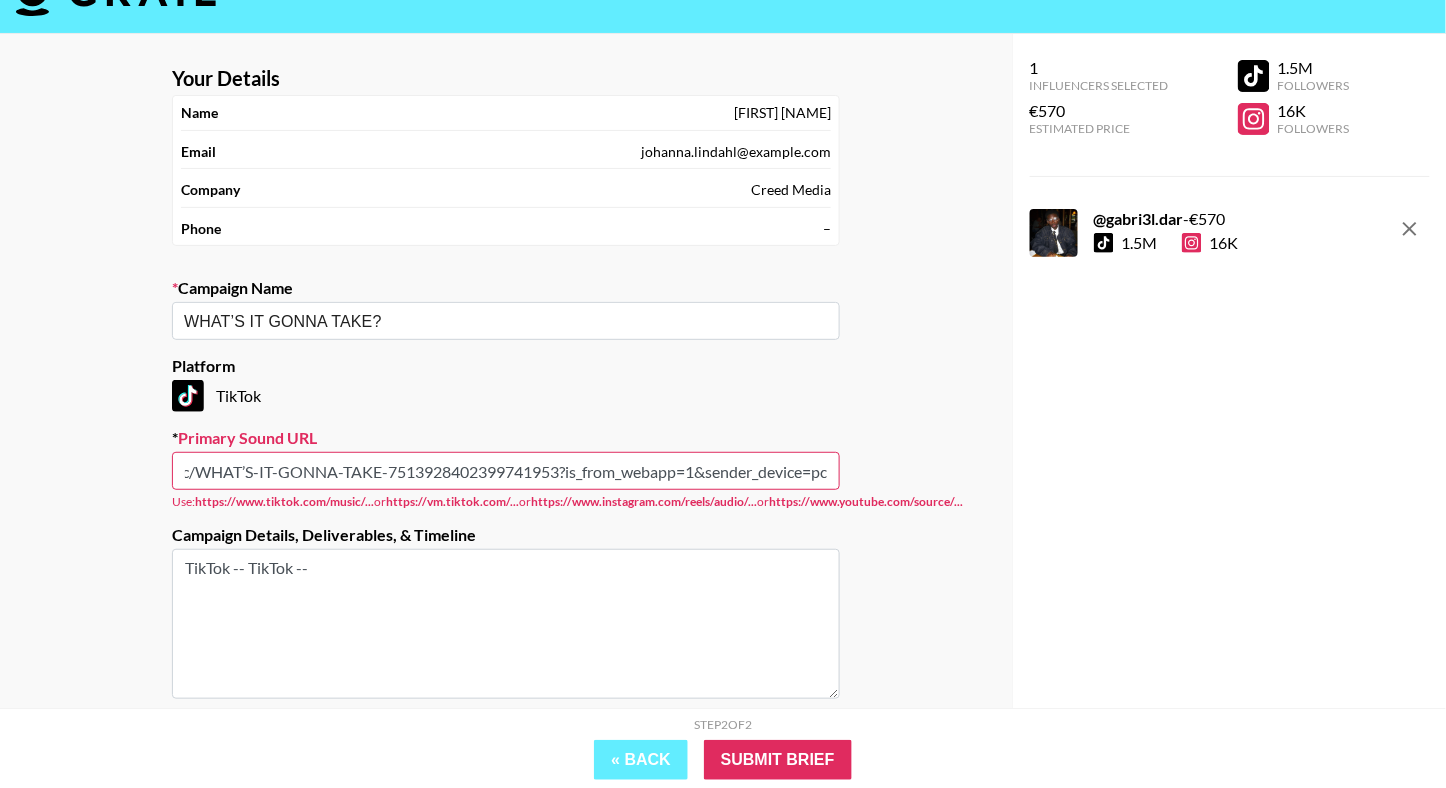 click on "https://www.tiktok.com/music/WHAT’S-IT-GONNA-TAKE-7513928402399741953?is_from_webapp=1&sender_device=pc" at bounding box center [506, 471] 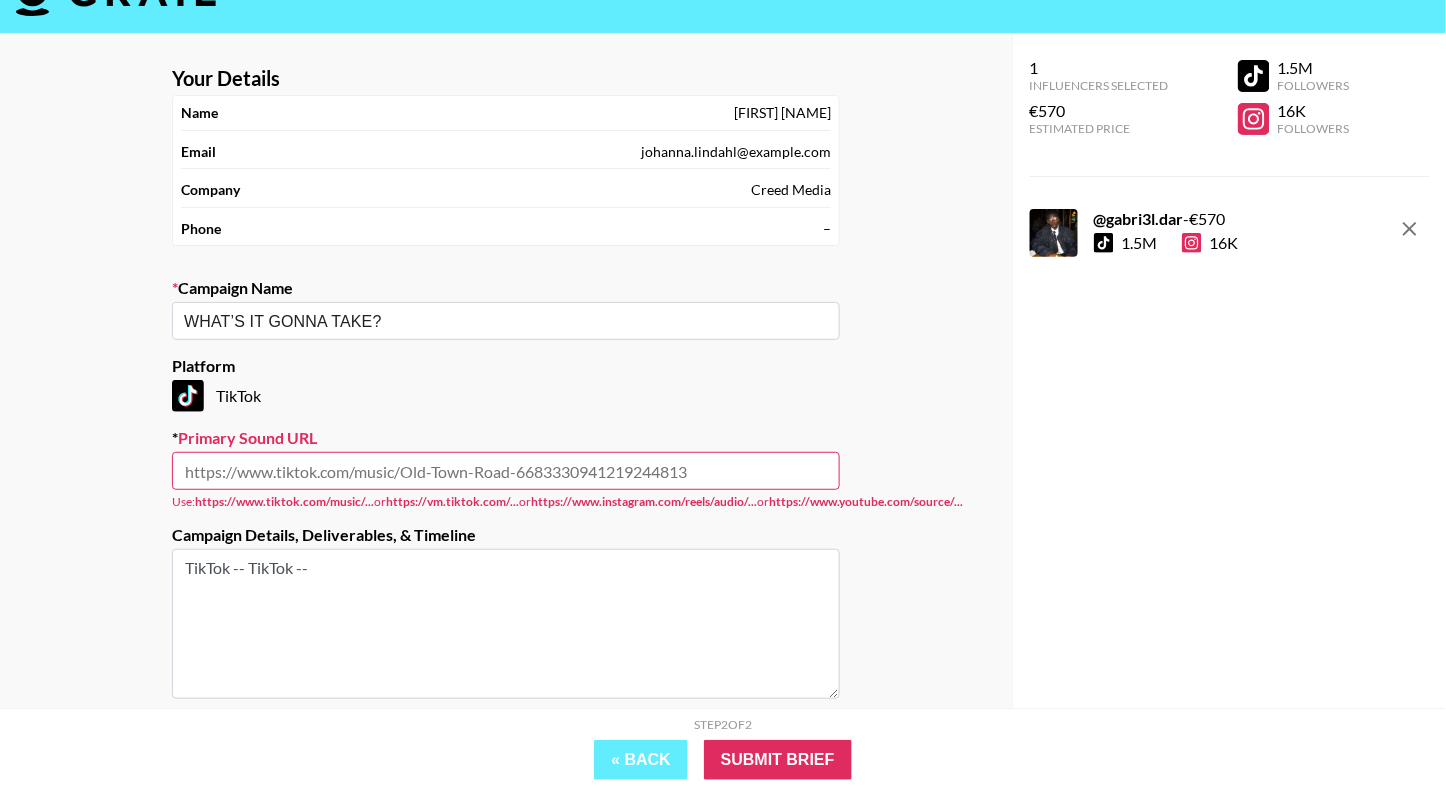 scroll, scrollTop: 0, scrollLeft: 0, axis: both 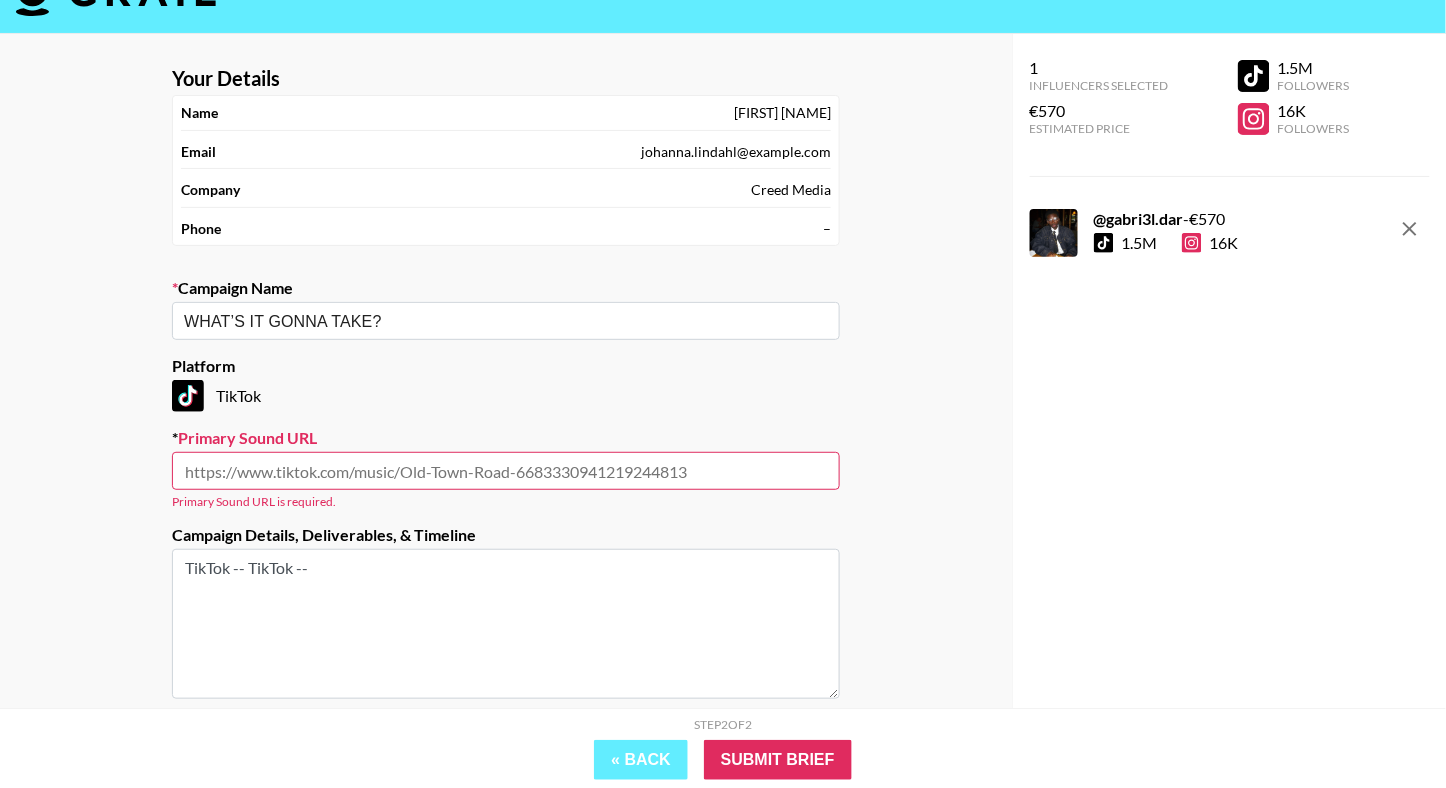 click on "[NUMBER] [PERSONS] Selected €[PRICE] Estimated Price [NUMBER] Followers [NUMBER] Followers @ [USERNAME] - € [PRICE] [NUMBER] [NUMBER]" at bounding box center [1230, 153] 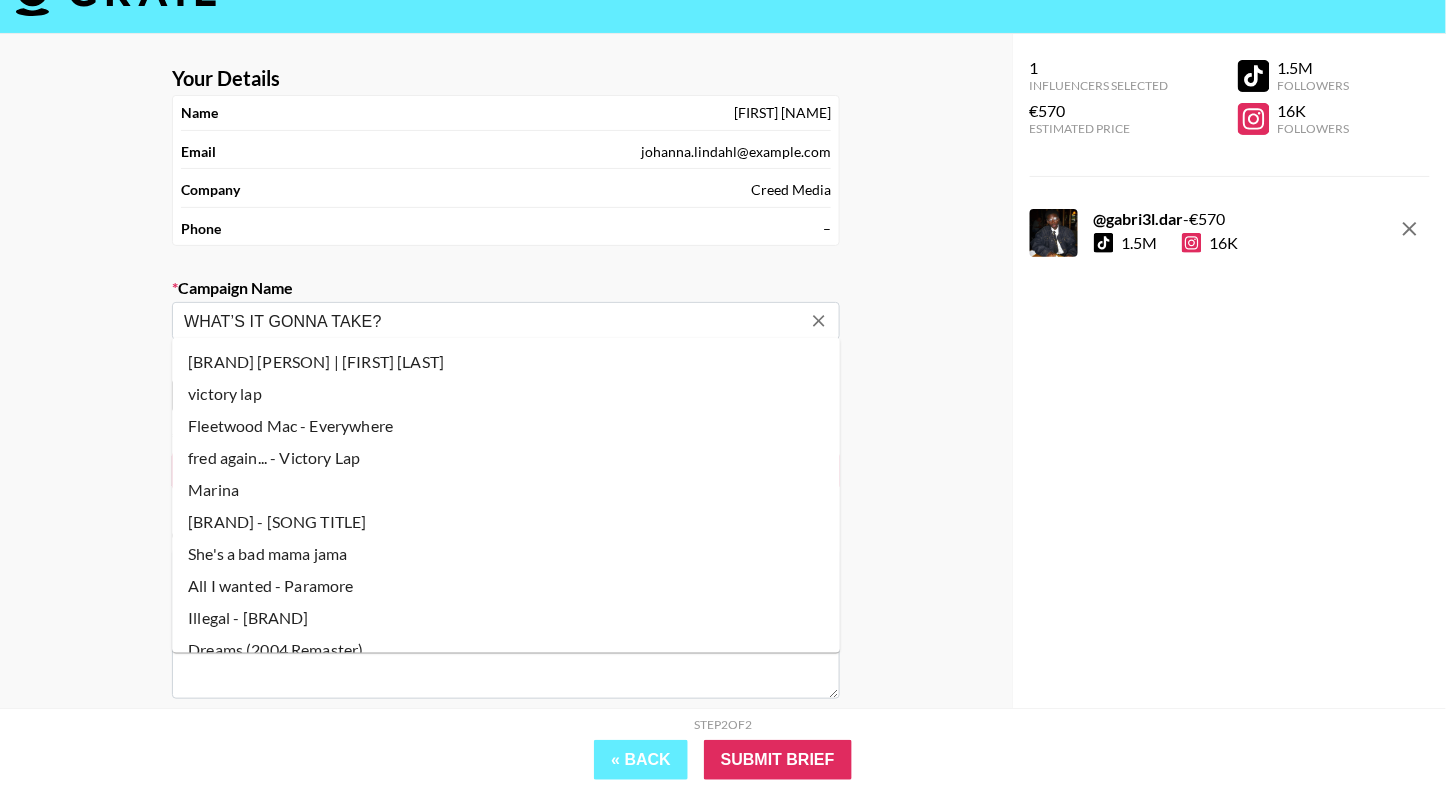 click on "WHAT’S IT GONNA TAKE?" at bounding box center [492, 321] 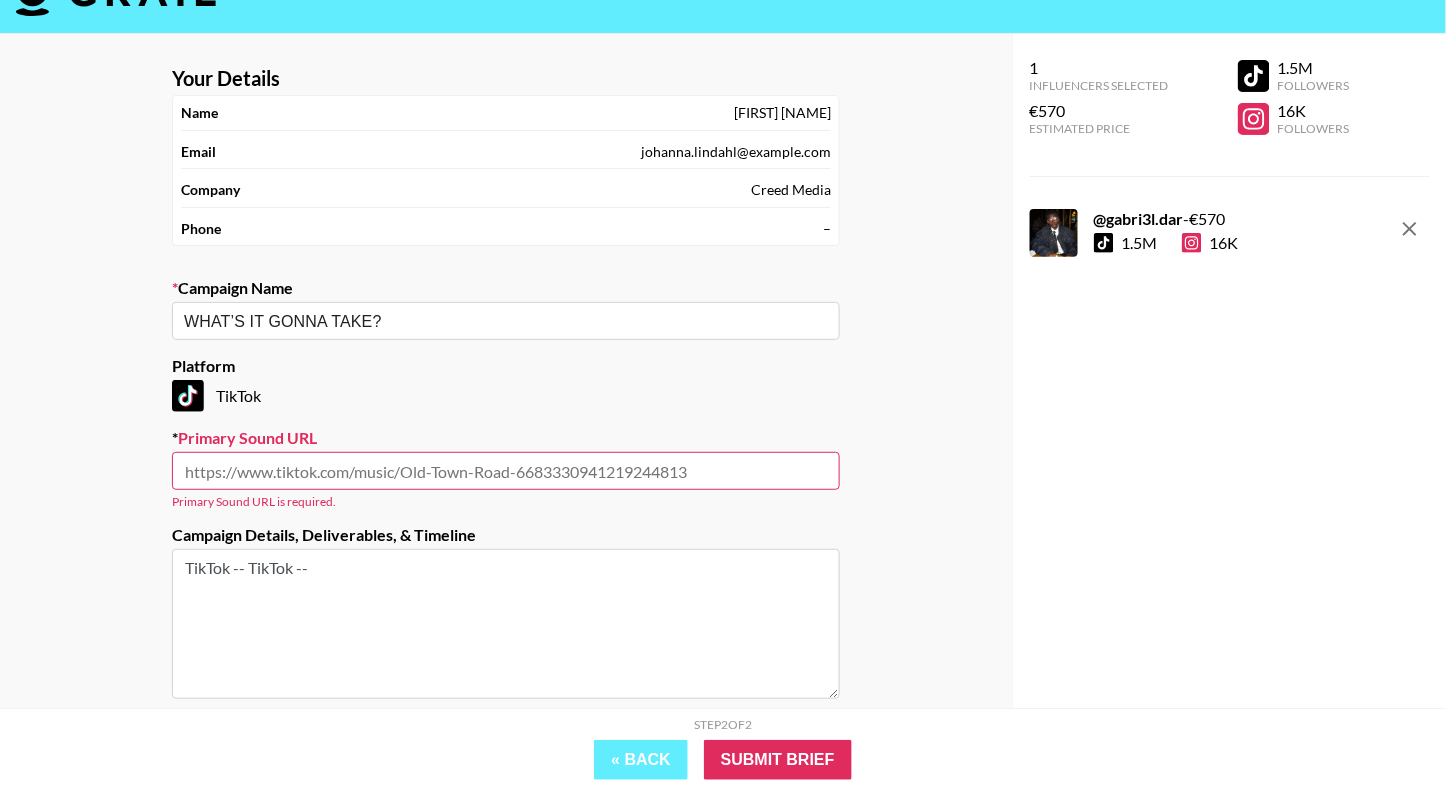 click at bounding box center [506, 471] 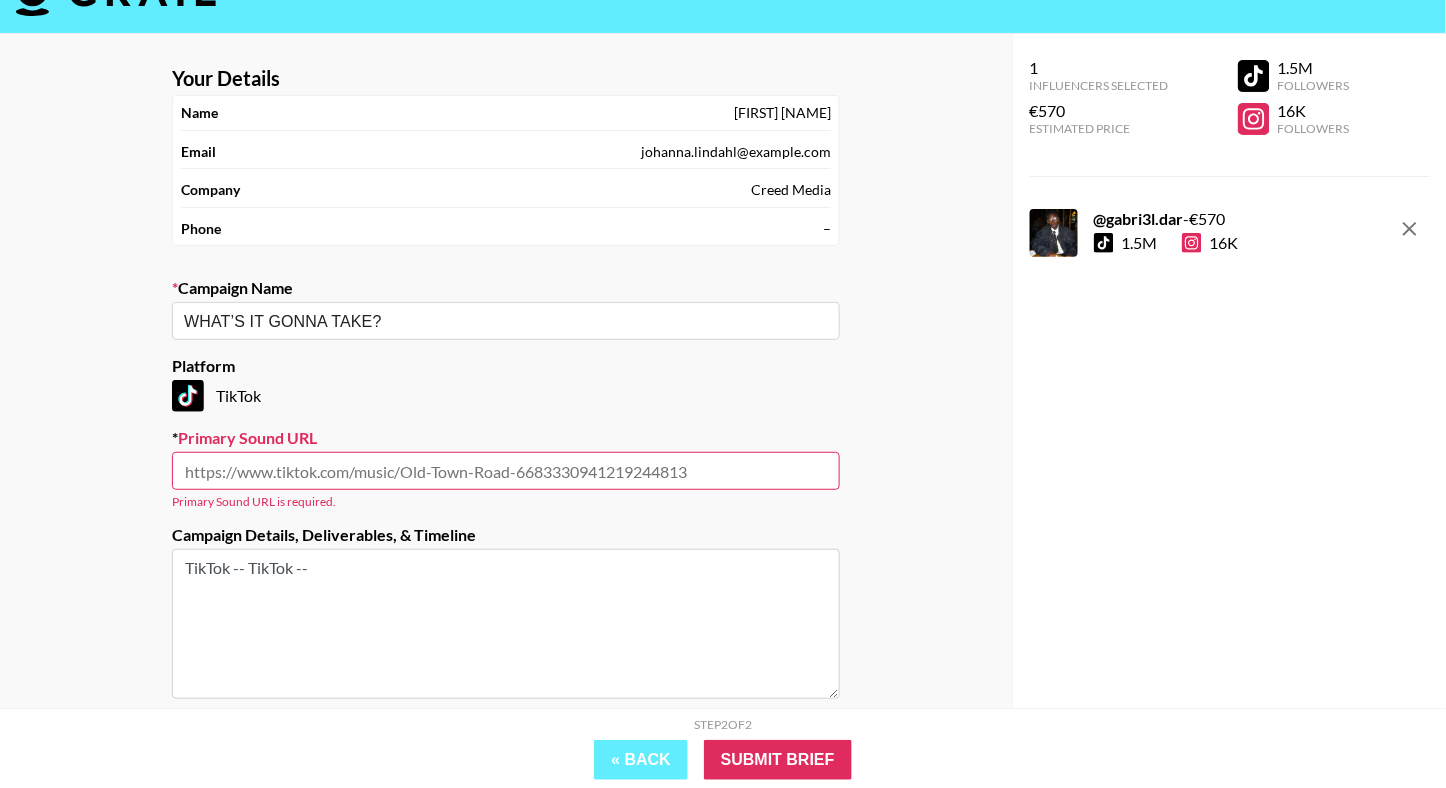 paste on "https://www.tiktok.com/music/WHAT%E2%80%99S-IT-GONNA-TAKE-7513928402399741953?_d=secCgYIASAHKAESPgo8piW59ySKP4gpsgPKA%2FJhGTBvLvIBXmFtaBkuAB9JgfqroYptpXTF%2BAJhglmRVRBUvZ%2BYBbSO8OQBMoGcGgA%3D&_r=1&_svg=2&checksum=c0c000540536482cbd08e872e9672b88764cfc25c8a147337a1393493bcb813c&sec_user_id=MS4wLjABAAAABllcOGnePyWOn1n0SMD7PfOS3uopwXPRpaBDfhZJpBIMP7HzL3ajVHu4tZeWo3Zf&share_app_id=1233&share_link_id=424463A7-5360-4950-8CE7-6B4D6F232705&share_music_id=7513928402399741953&sharer_language=en&social_share_type=7&source=h5_m&timestamp=1753131242&tt_from=copy&u_code=d711fke001b7ji&ug_btm=b2001%2Cb5171&user_id=6706897943644947461&utm_campaign=client_share&utm_medium=ios&utm_source=copy" 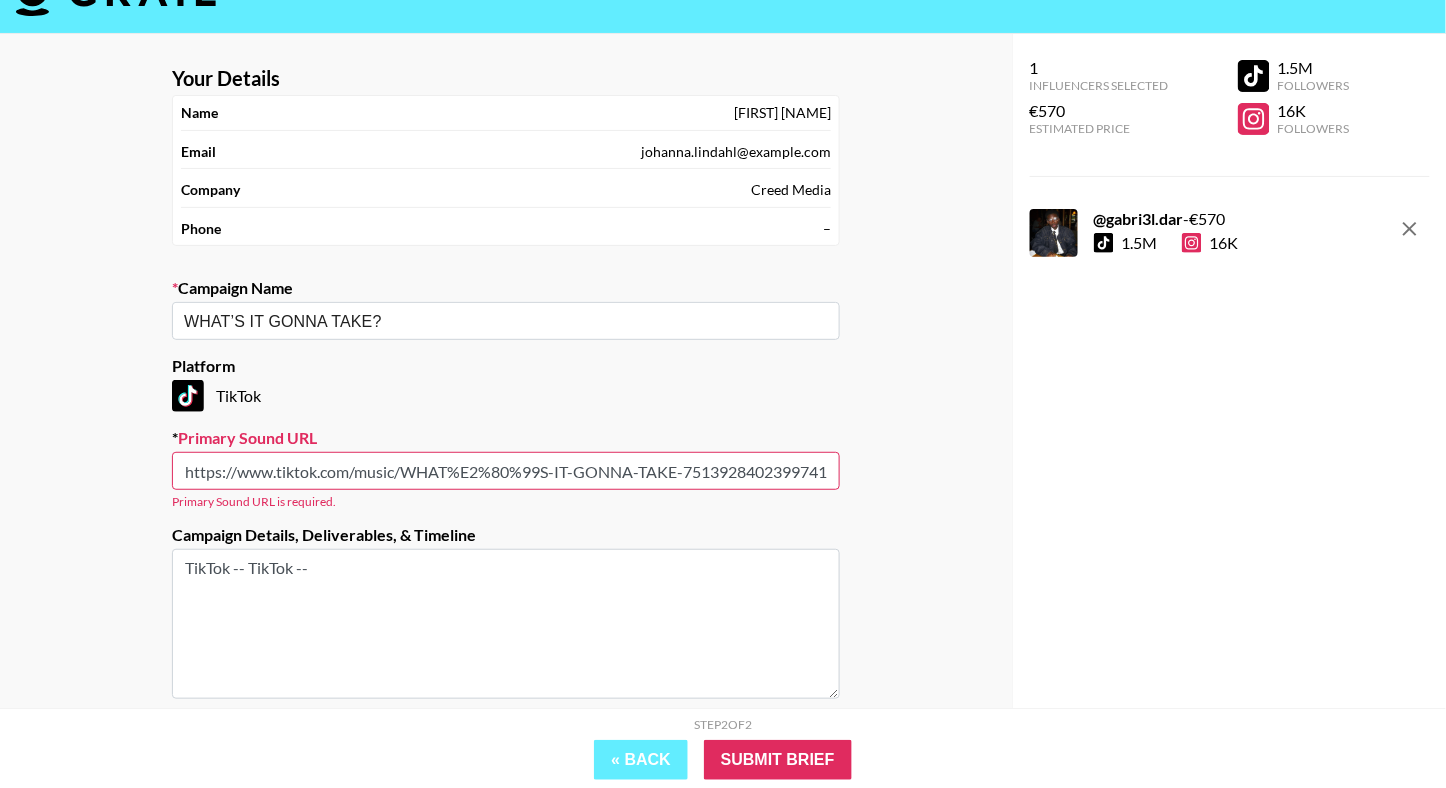 scroll, scrollTop: 0, scrollLeft: 5388, axis: horizontal 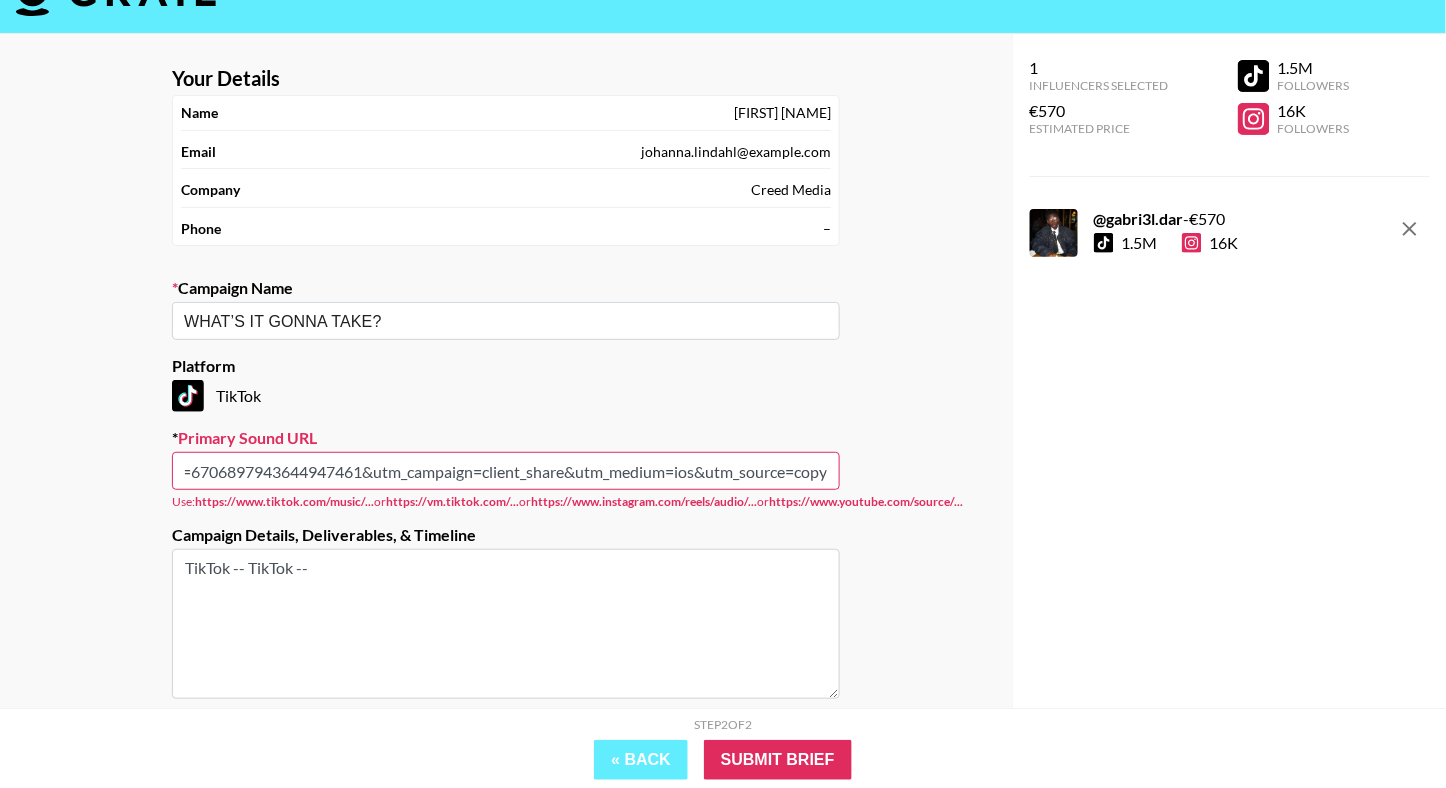 type on "https://www.tiktok.com/music/WHAT%E2%80%99S-IT-GONNA-TAKE-7513928402399741953?_d=secCgYIASAHKAESPgo8piW59ySKP4gpsgPKA%2FJhGTBvLvIBXmFtaBkuAB9JgfqroYptpXTF%2BAJhglmRVRBUvZ%2BYBbSO8OQBMoGcGgA%3D&_r=1&_svg=2&checksum=c0c000540536482cbd08e872e9672b88764cfc25c8a147337a1393493bcb813c&sec_user_id=MS4wLjABAAAABllcOGnePyWOn1n0SMD7PfOS3uopwXPRpaBDfhZJpBIMP7HzL3ajVHu4tZeWo3Zf&share_app_id=1233&share_link_id=424463A7-5360-4950-8CE7-6B4D6F232705&share_music_id=7513928402399741953&sharer_language=en&social_share_type=7&source=h5_m&timestamp=1753131242&tt_from=copy&u_code=d711fke001b7ji&ug_btm=b2001%2Cb5171&user_id=6706897943644947461&utm_campaign=client_share&utm_medium=ios&utm_source=copy" 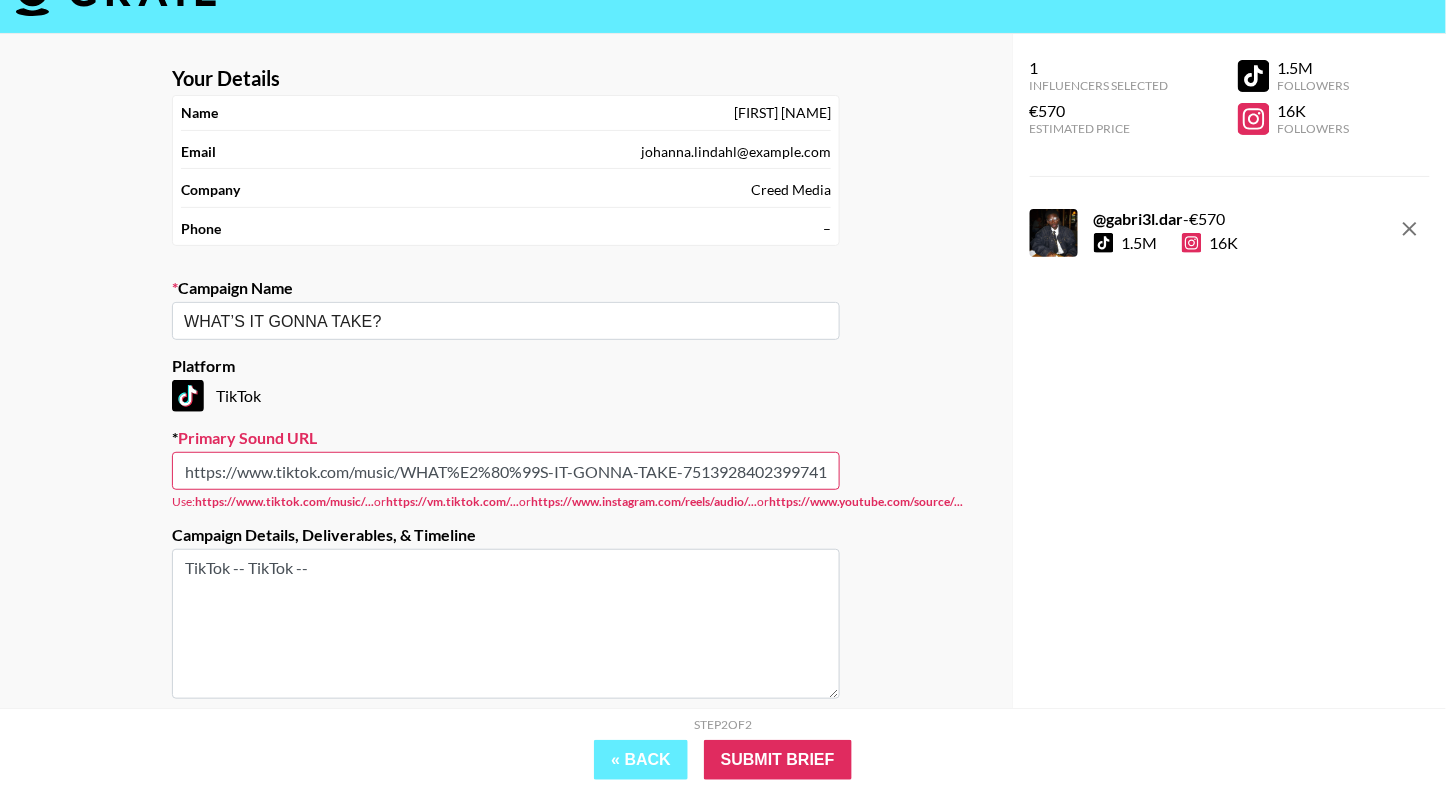 click on "https://www.tiktok.com/music/WHAT%E2%80%99S-IT-GONNA-TAKE-7513928402399741953?_d=secCgYIASAHKAESPgo8piW59ySKP4gpsgPKA%2FJhGTBvLvIBXmFtaBkuAB9JgfqroYptpXTF%2BAJhglmRVRBUvZ%2BYBbSO8OQBMoGcGgA%3D&_r=1&_svg=2&checksum=c0c000540536482cbd08e872e9672b88764cfc25c8a147337a1393493bcb813c&sec_user_id=MS4wLjABAAAABllcOGnePyWOn1n0SMD7PfOS3uopwXPRpaBDfhZJpBIMP7HzL3ajVHu4tZeWo3Zf&share_app_id=1233&share_link_id=424463A7-5360-4950-8CE7-6B4D6F232705&share_music_id=7513928402399741953&sharer_language=en&social_share_type=7&source=h5_m&timestamp=1753131242&tt_from=copy&u_code=d711fke001b7ji&ug_btm=b2001%2Cb5171&user_id=6706897943644947461&utm_campaign=client_share&utm_medium=ios&utm_source=copy" at bounding box center [506, 471] 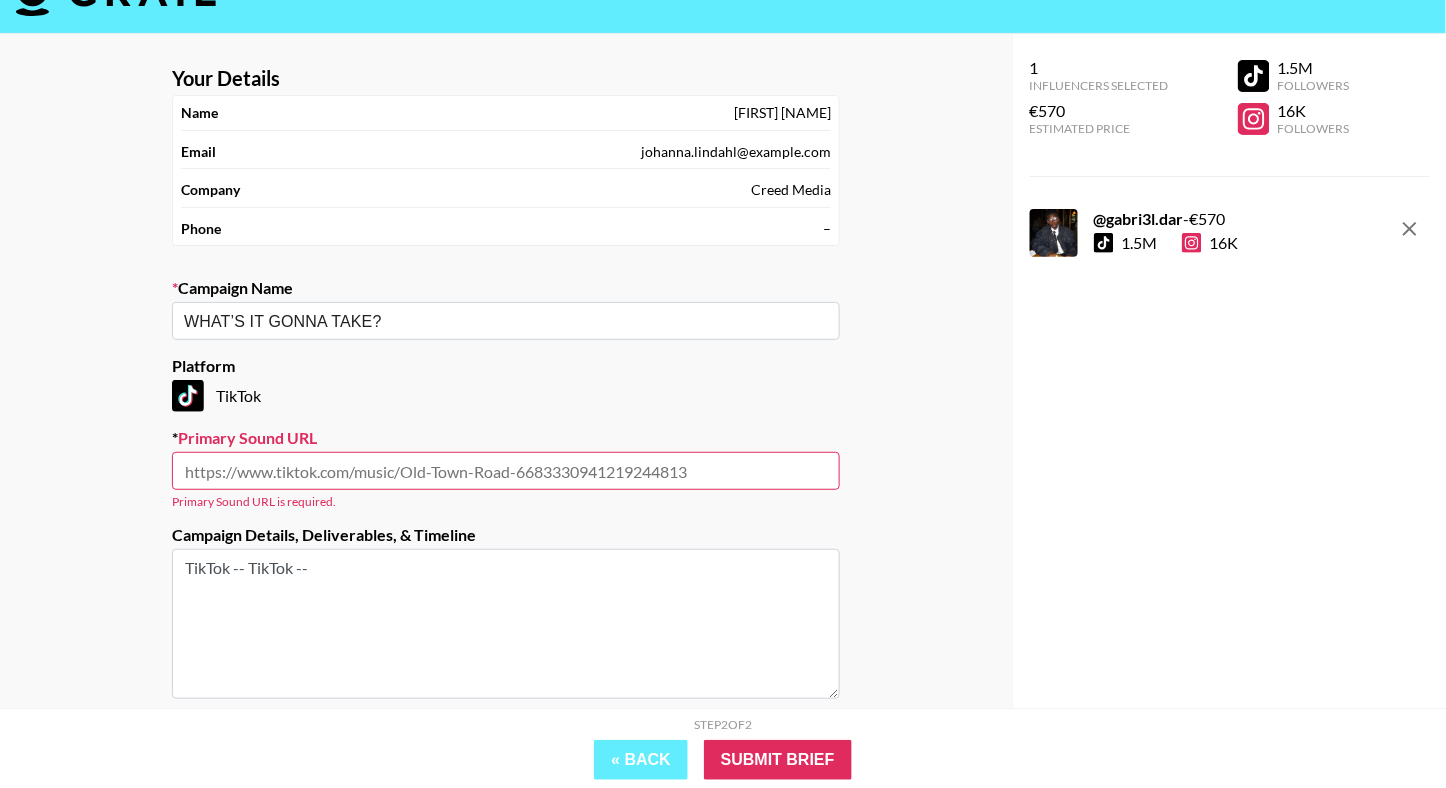 paste on "https://www.tiktok.com/music/WHAT’S-IT-GONNA-TAKE-7513928402399741953?is_from_webapp=1&sender_device=pc" 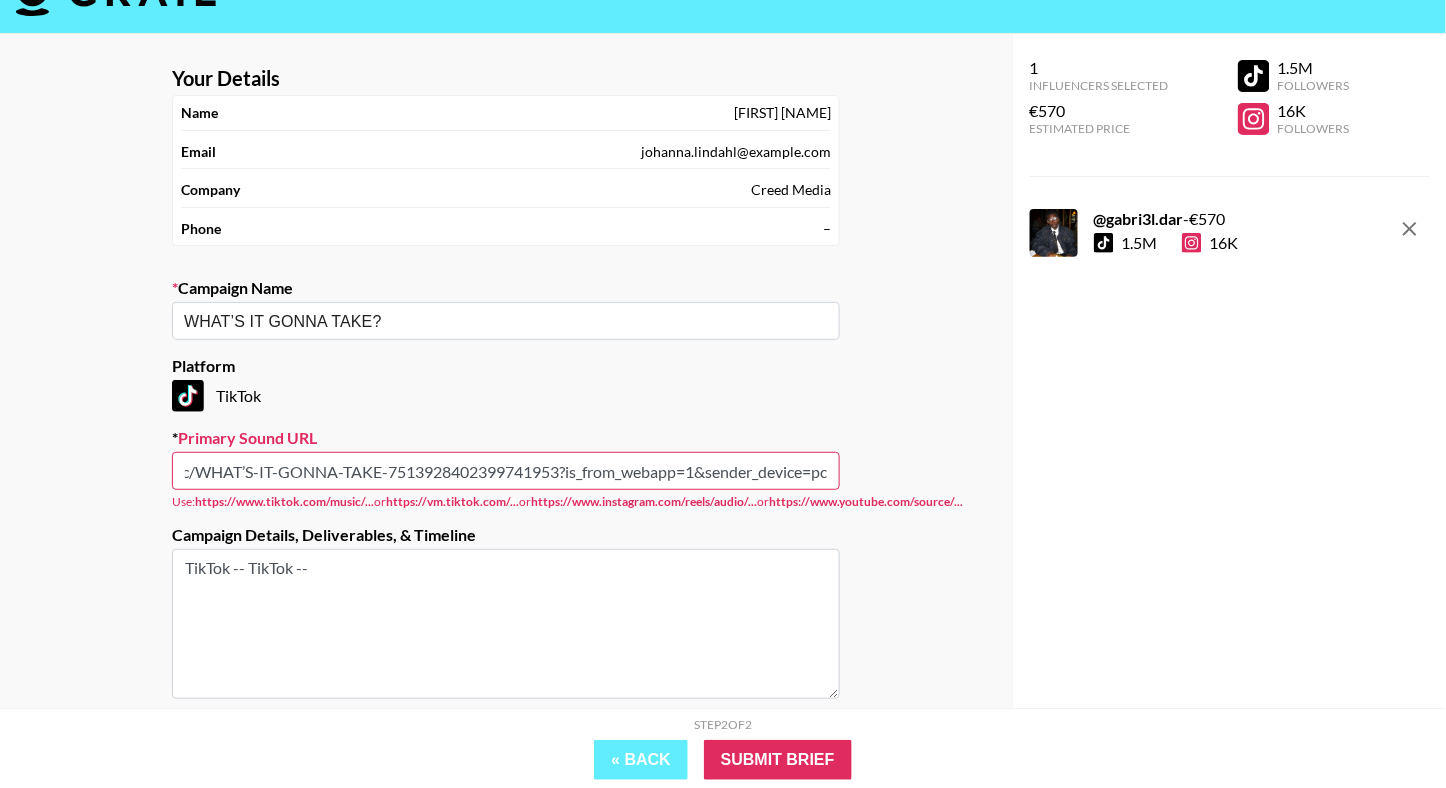 scroll, scrollTop: 0, scrollLeft: 0, axis: both 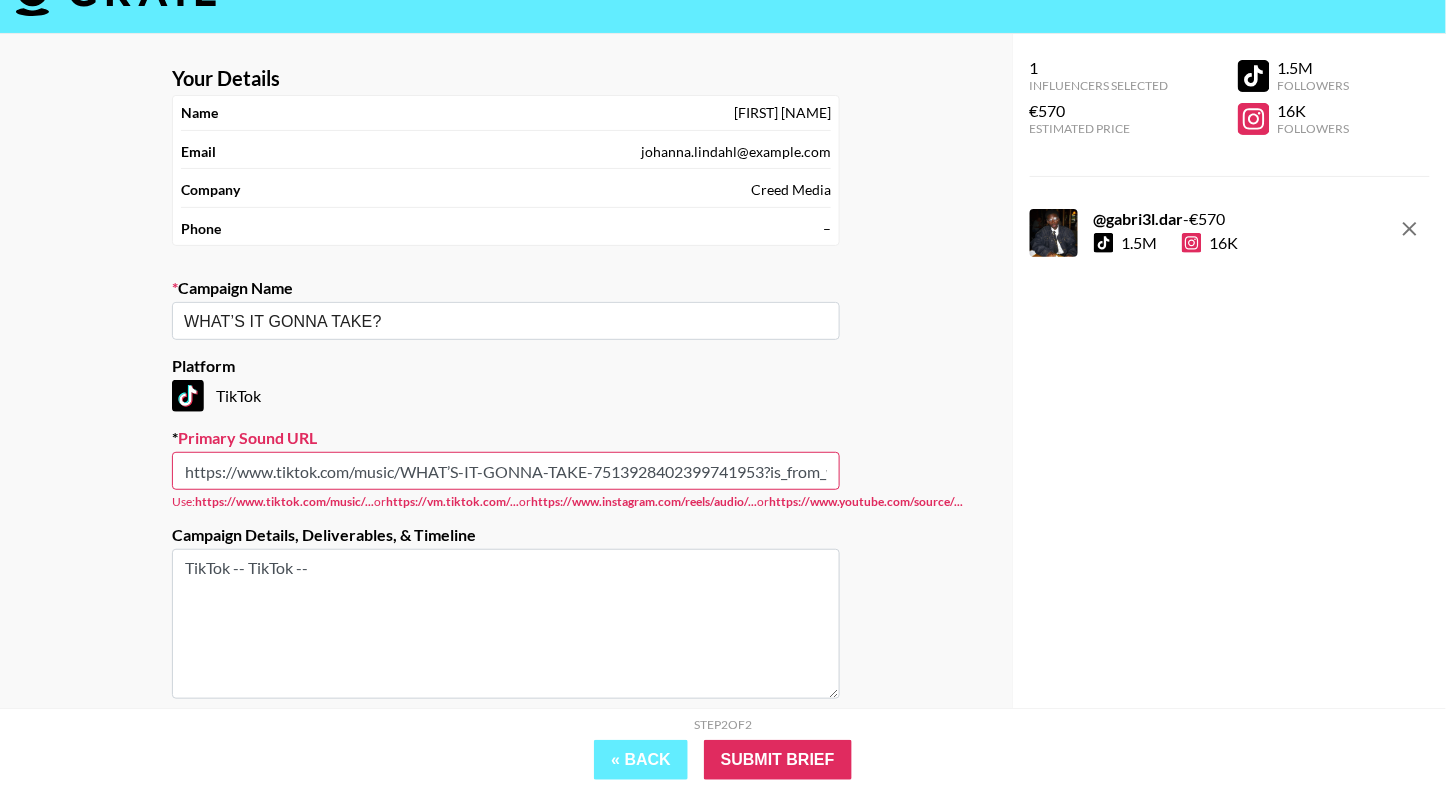 click on "TikTok" at bounding box center [506, 396] 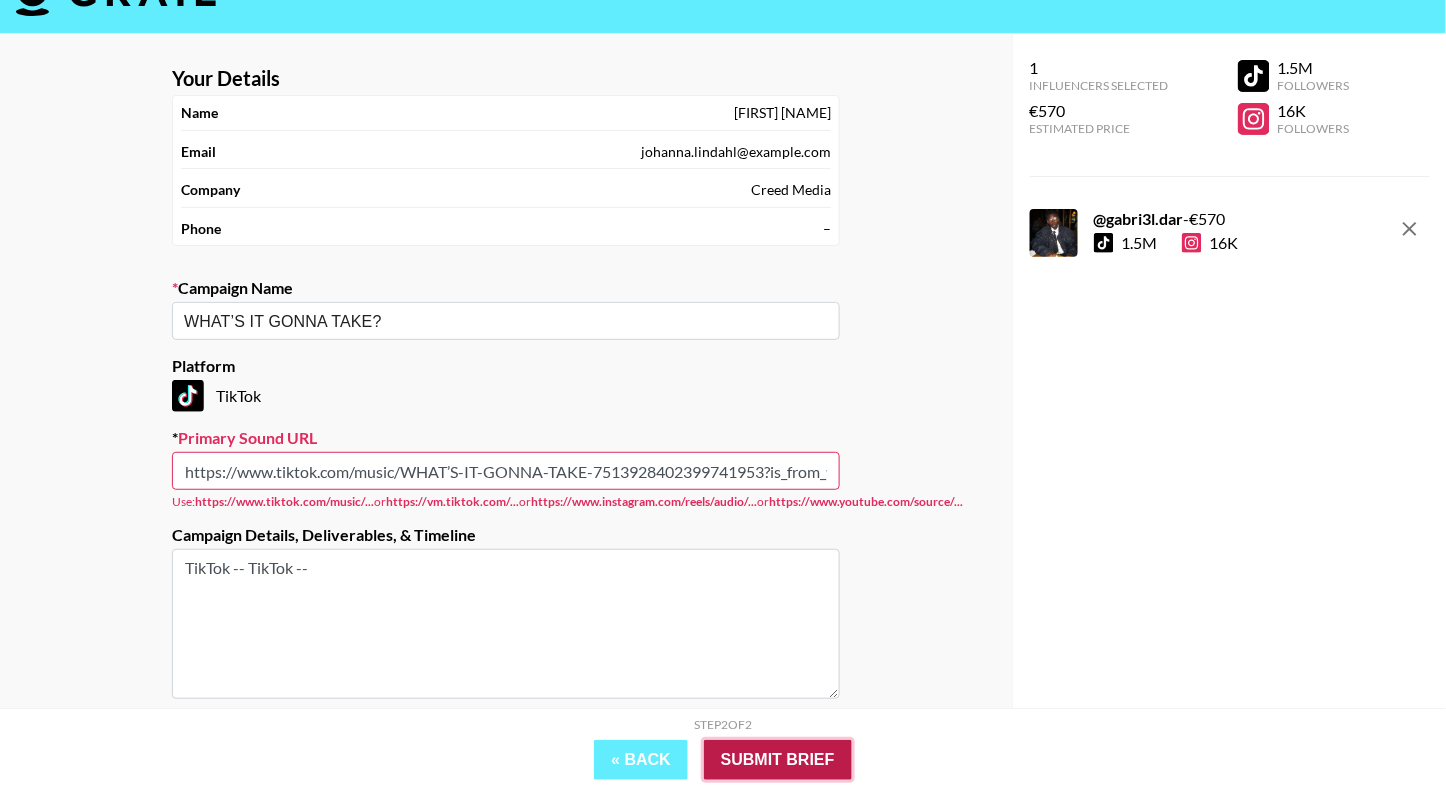 click on "Submit Brief" at bounding box center (778, 760) 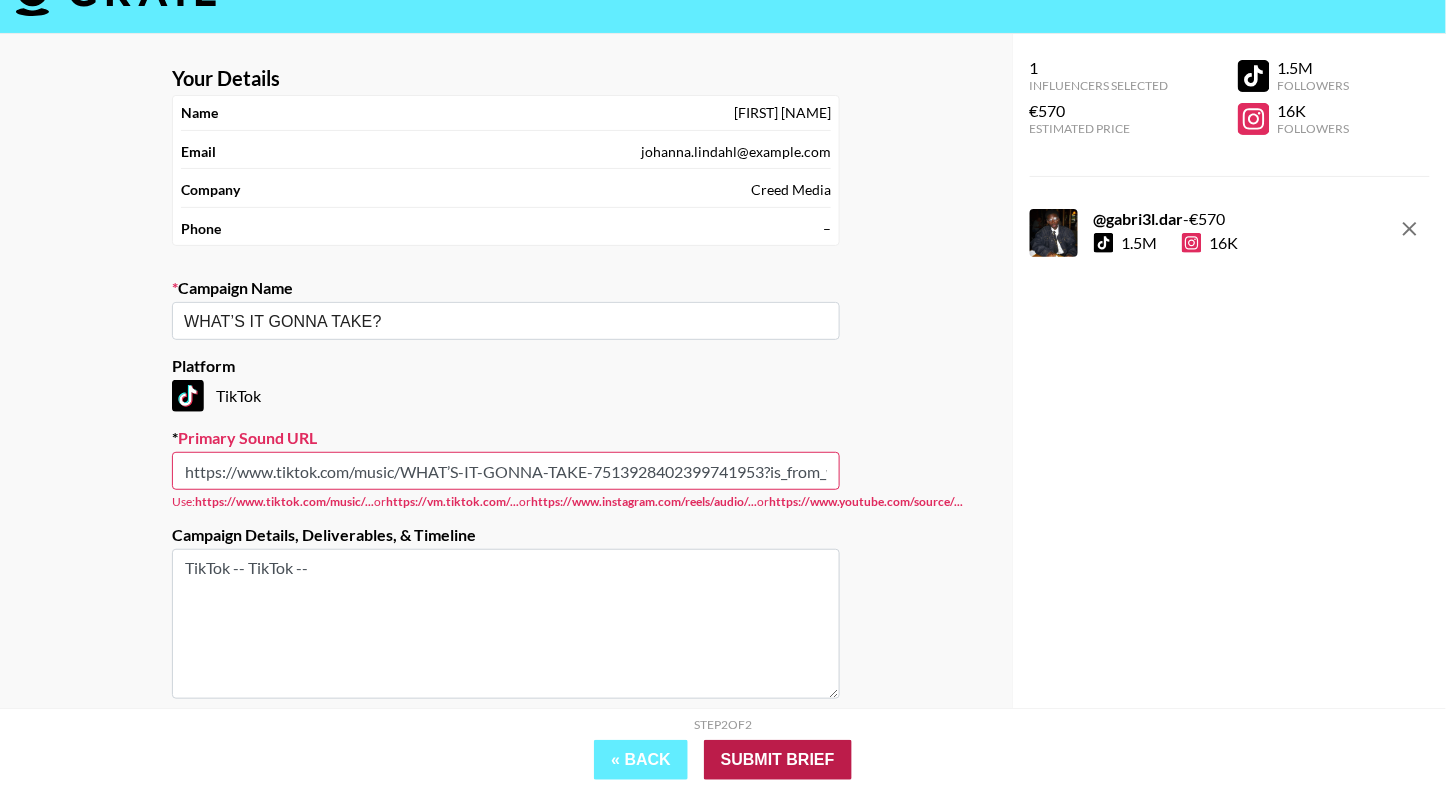 scroll, scrollTop: 0, scrollLeft: 217, axis: horizontal 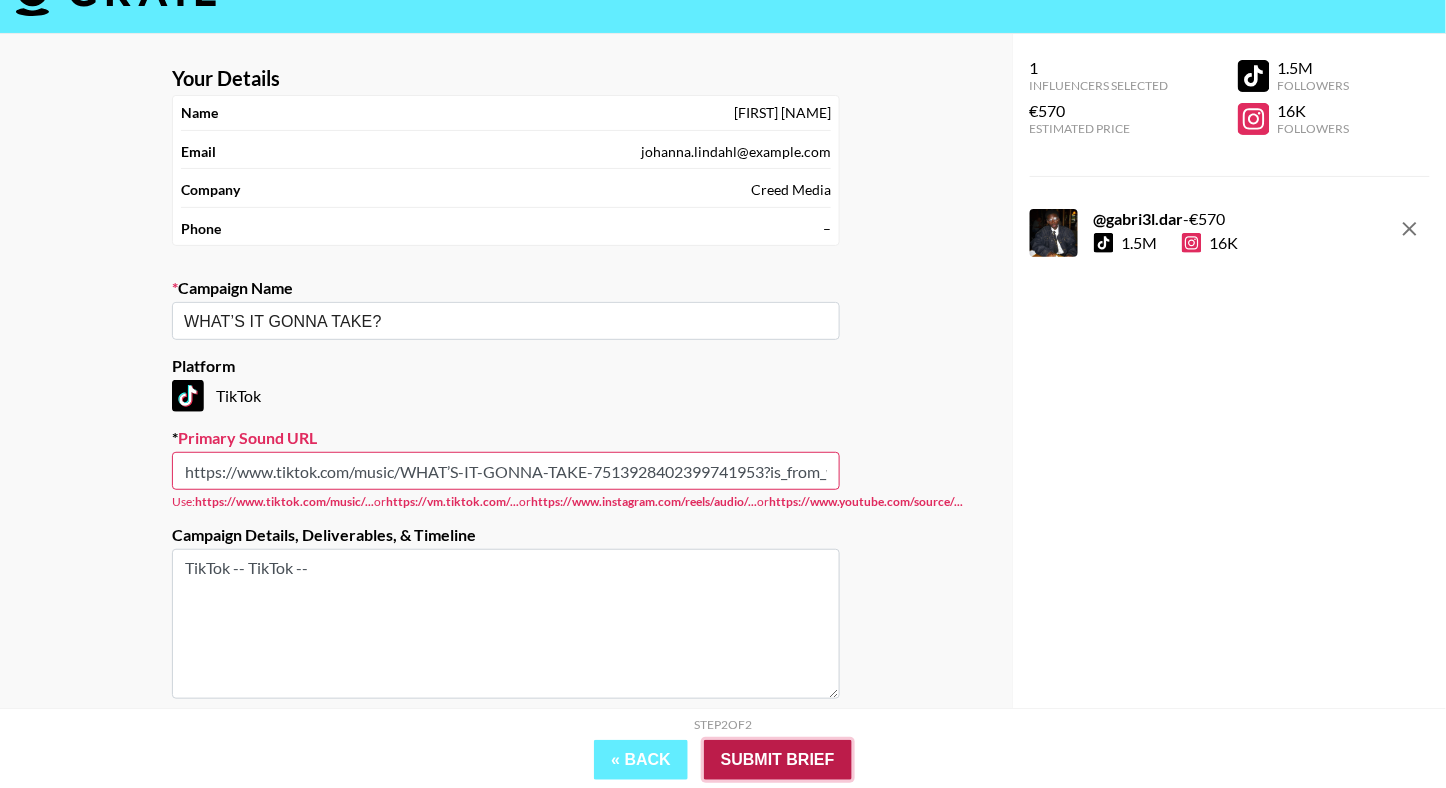 click on "Submit Brief" at bounding box center (778, 760) 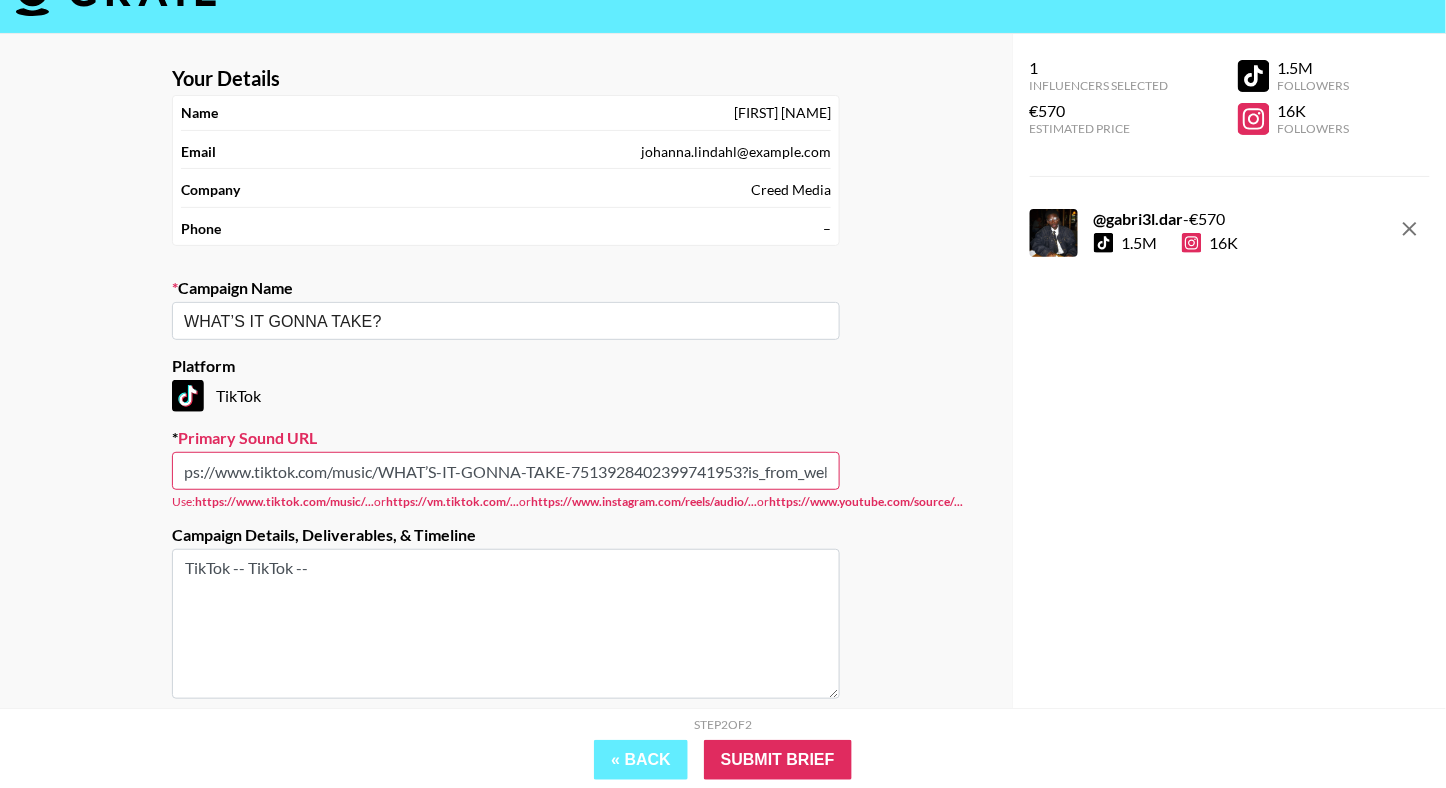 scroll, scrollTop: 0, scrollLeft: 0, axis: both 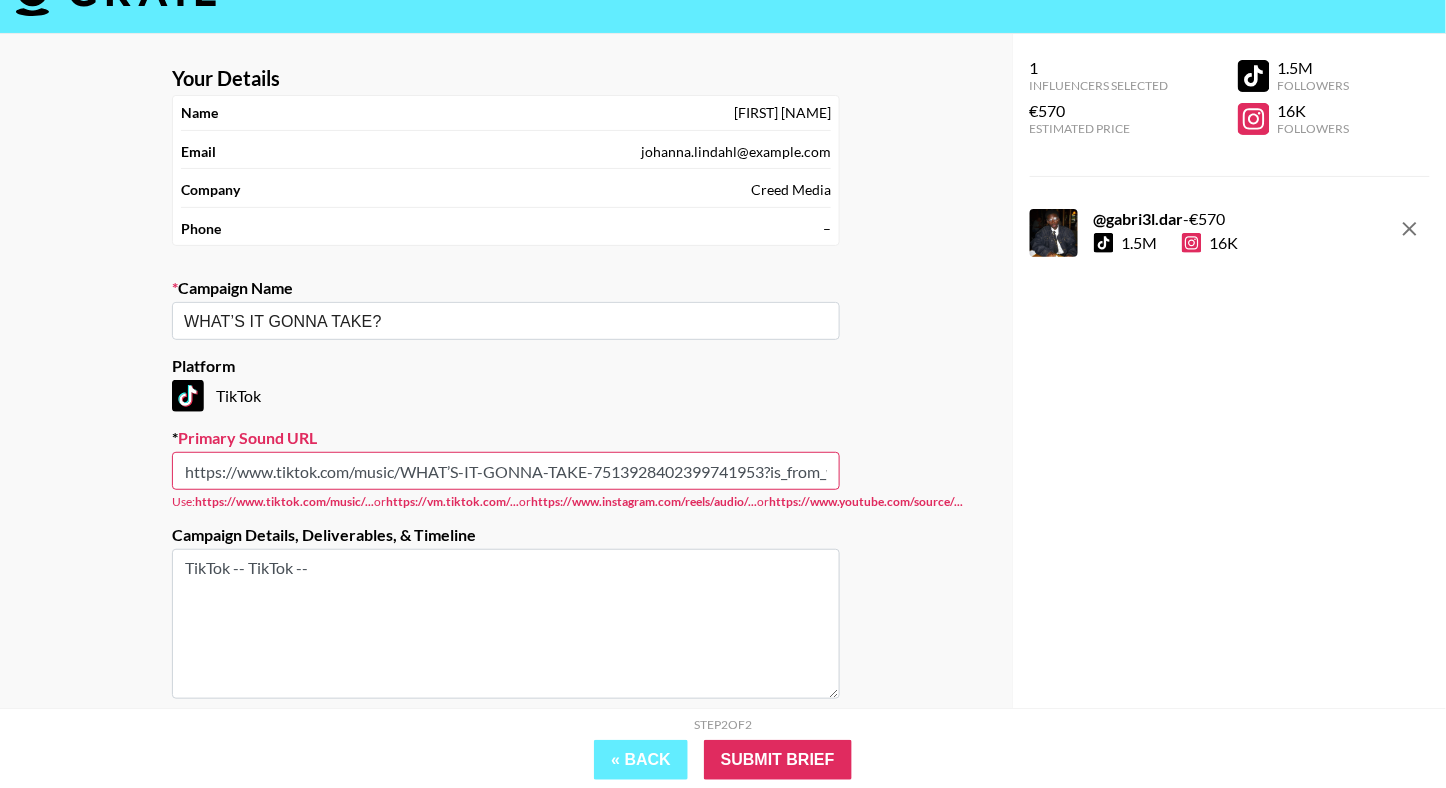 drag, startPoint x: 768, startPoint y: 468, endPoint x: 142, endPoint y: 467, distance: 626.0008 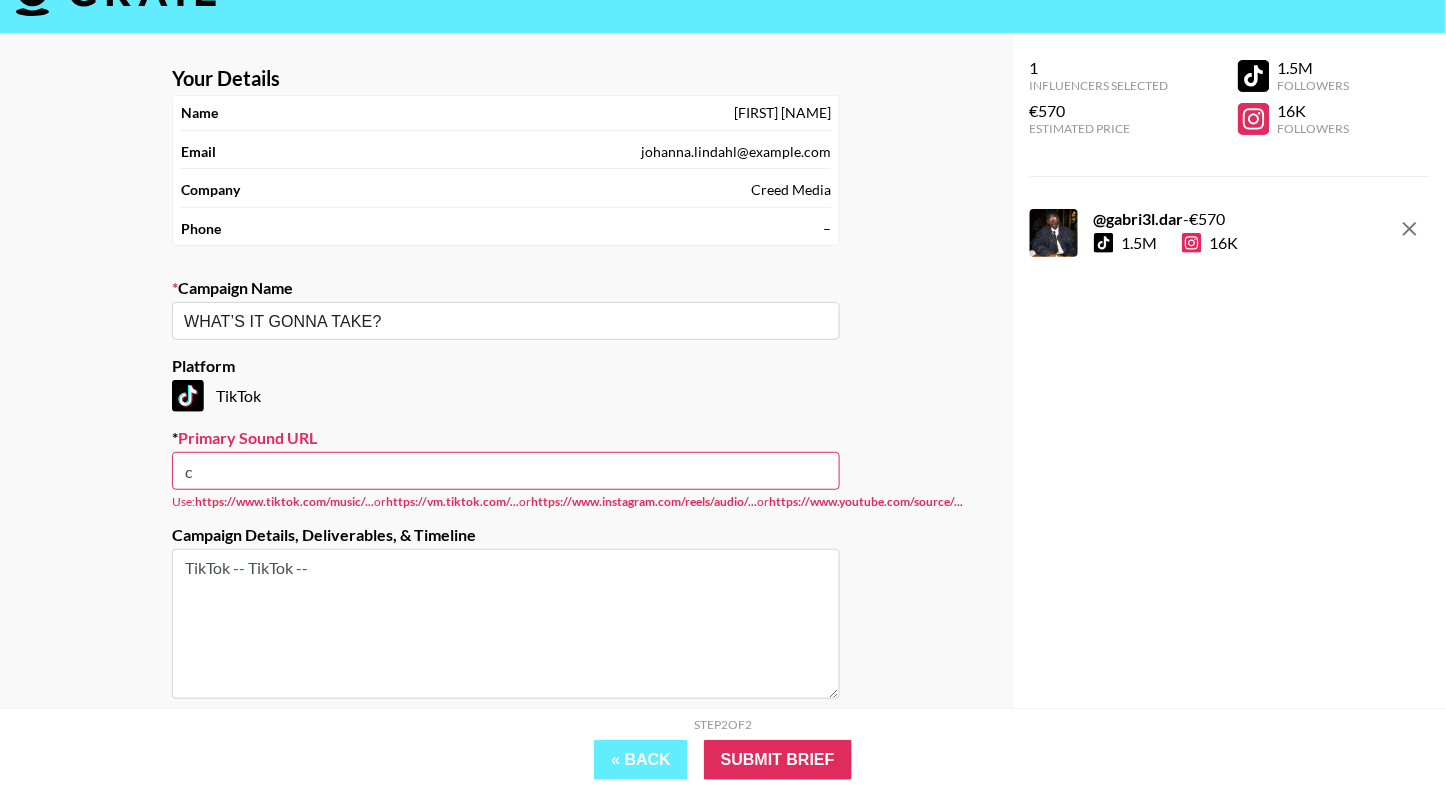 type on "c" 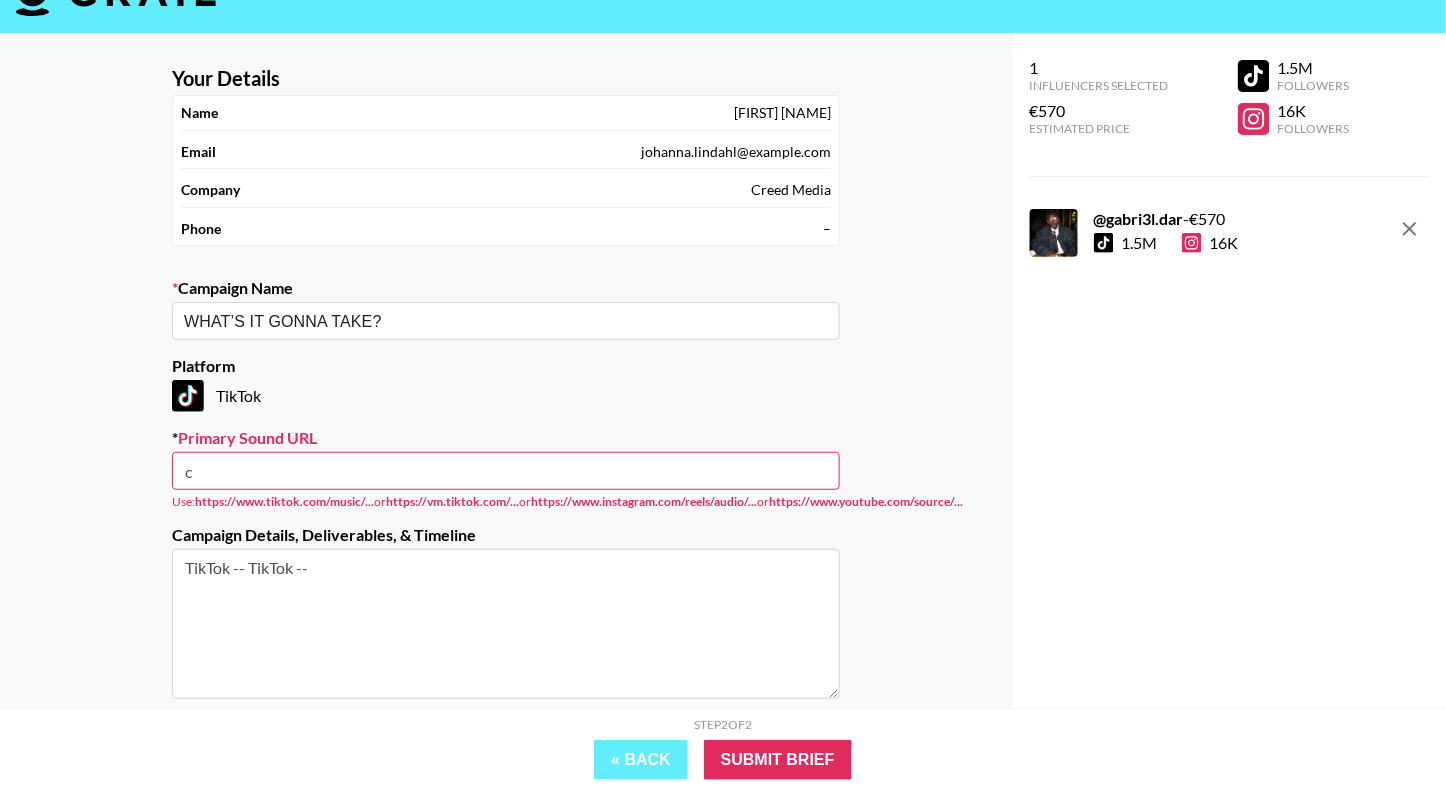 click on "c" at bounding box center (506, 471) 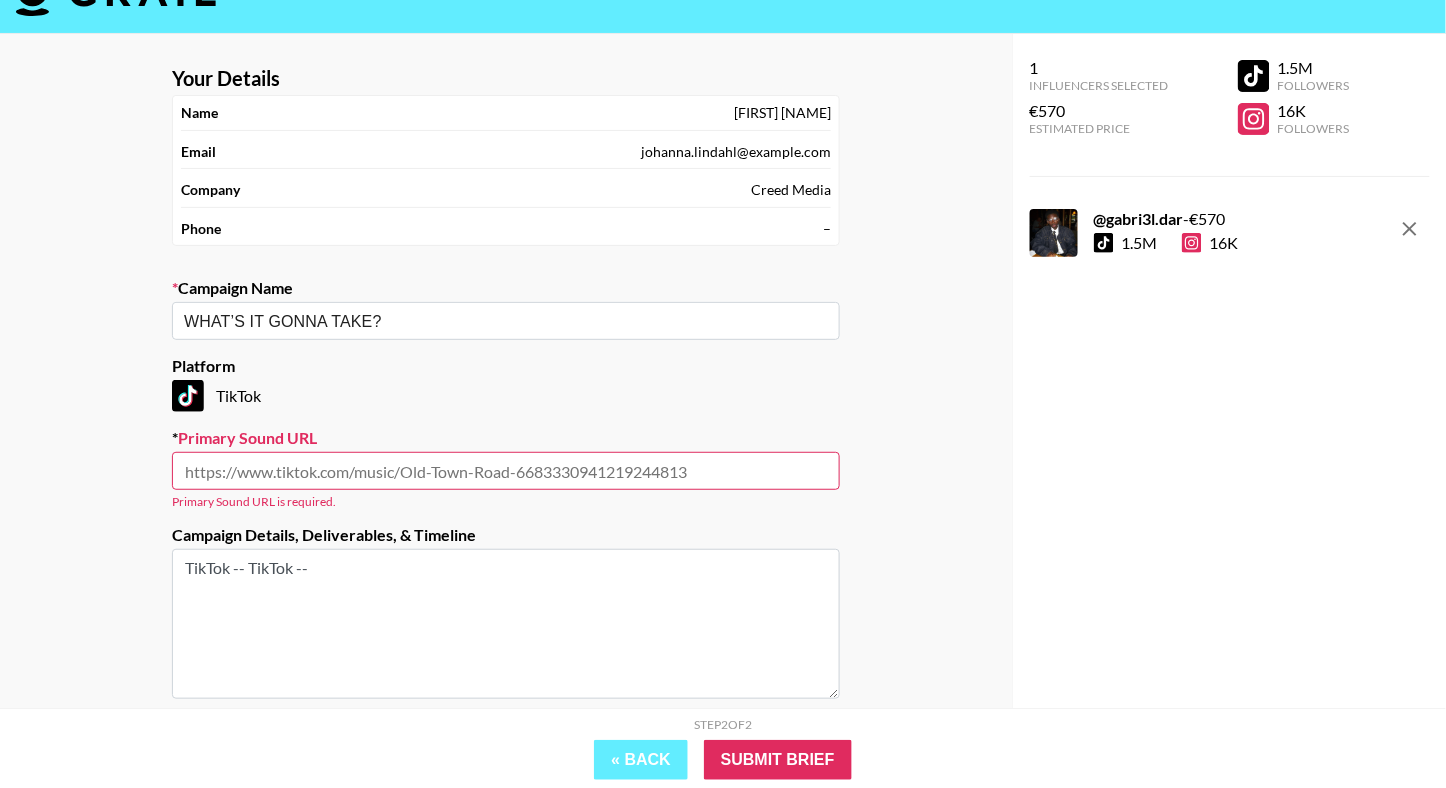 paste on "https://www.tiktok.com/music/Hardstyle-Fish-7332008656328968194" 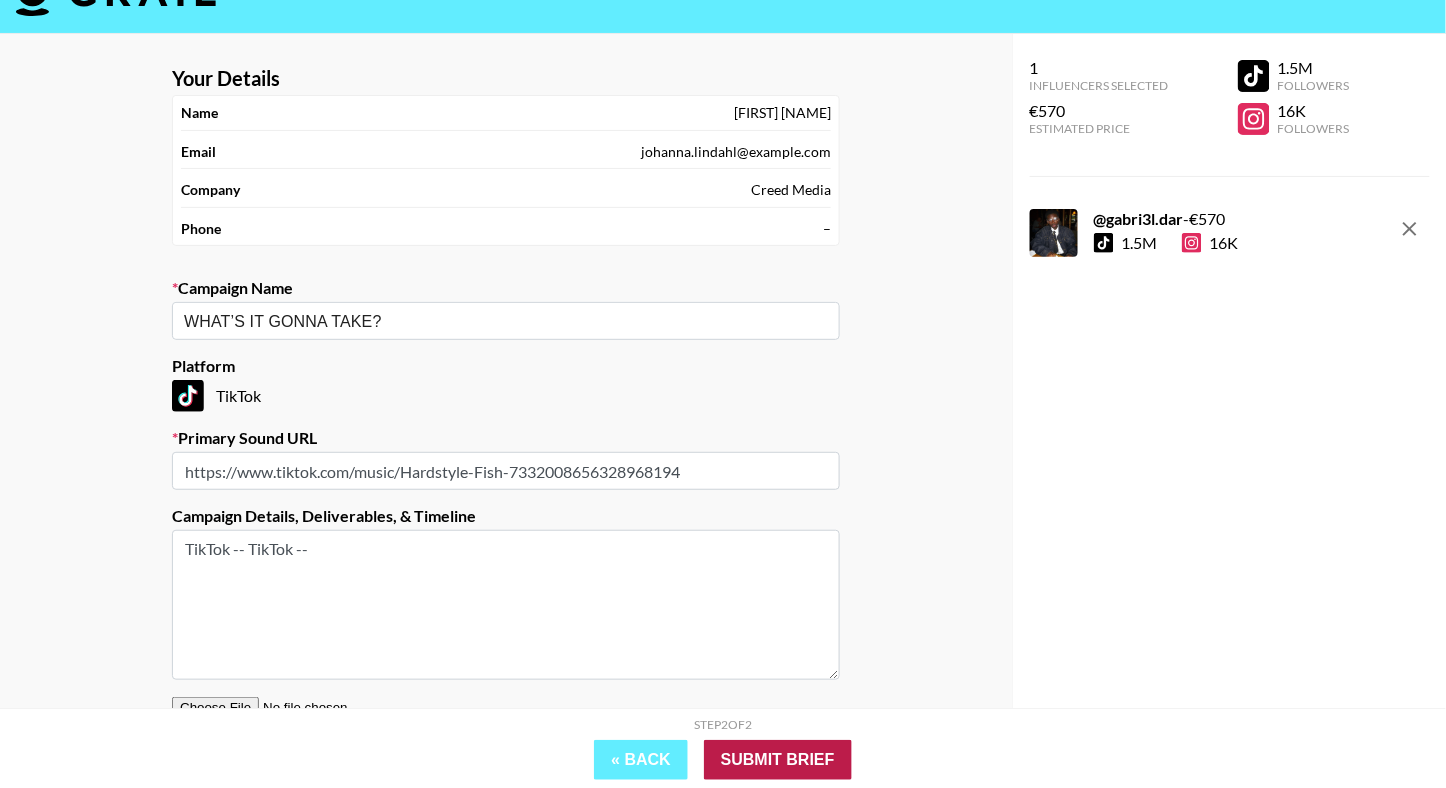 type on "https://www.tiktok.com/music/Hardstyle-Fish-7332008656328968194" 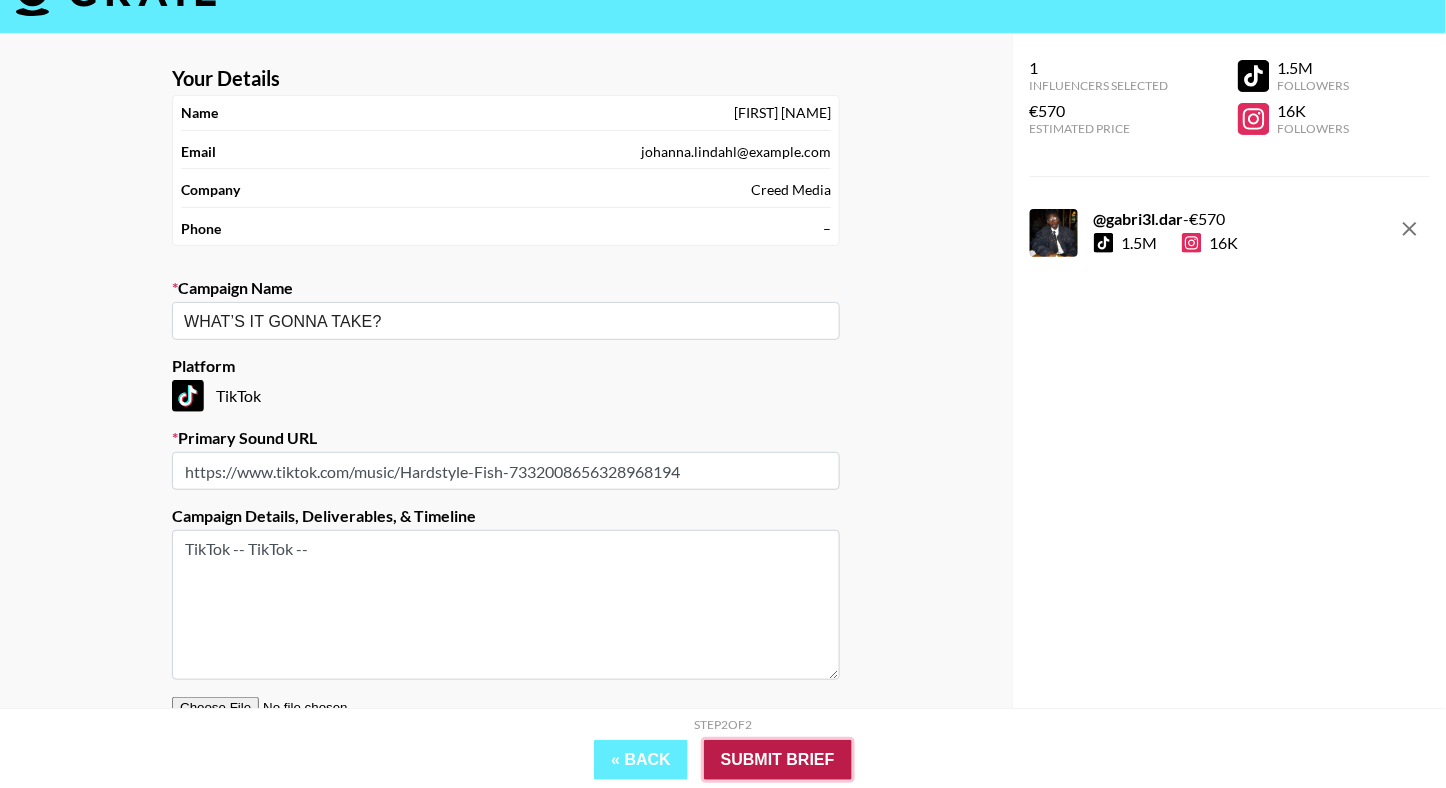 click on "Submit Brief" at bounding box center (778, 760) 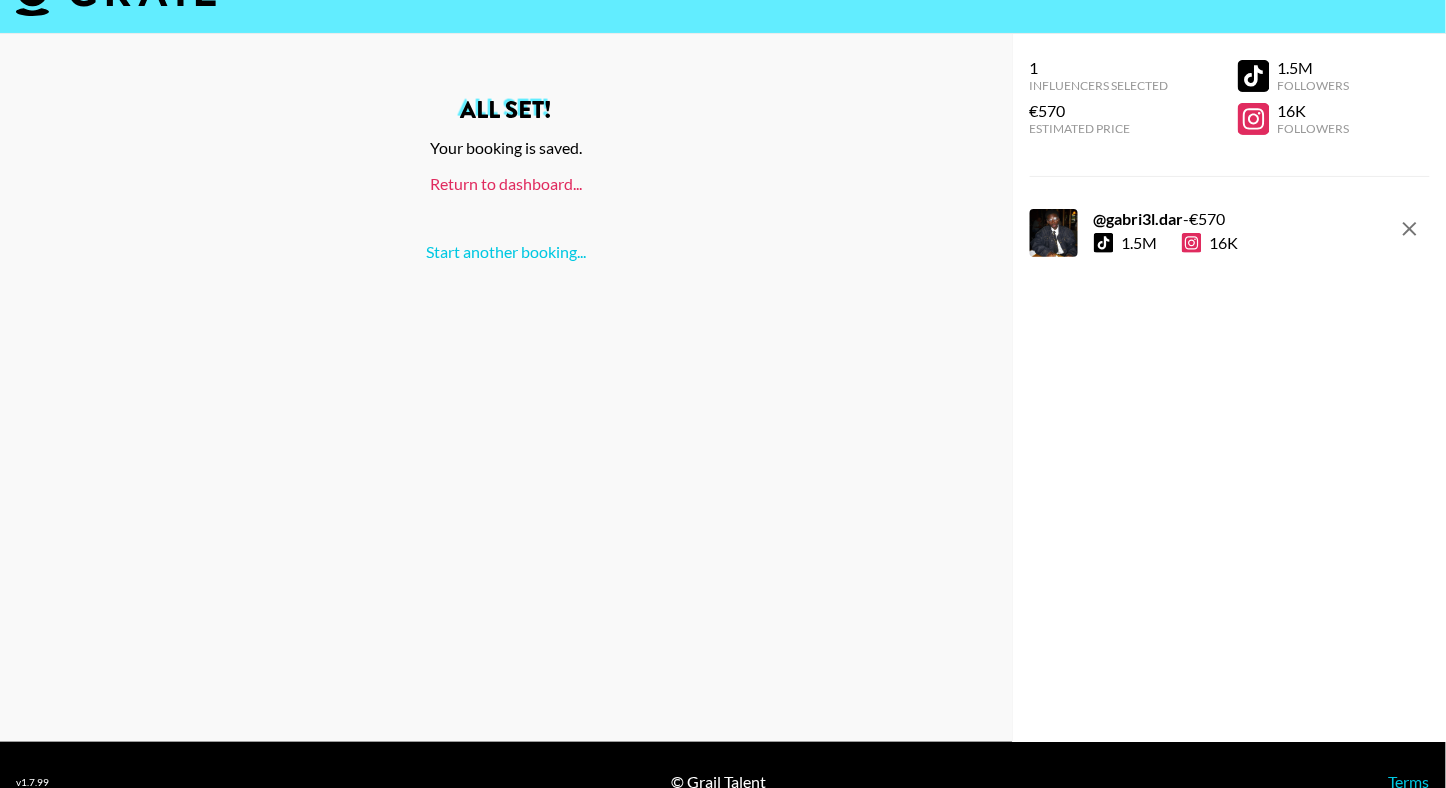 click on "Return to dashboard..." at bounding box center [506, 183] 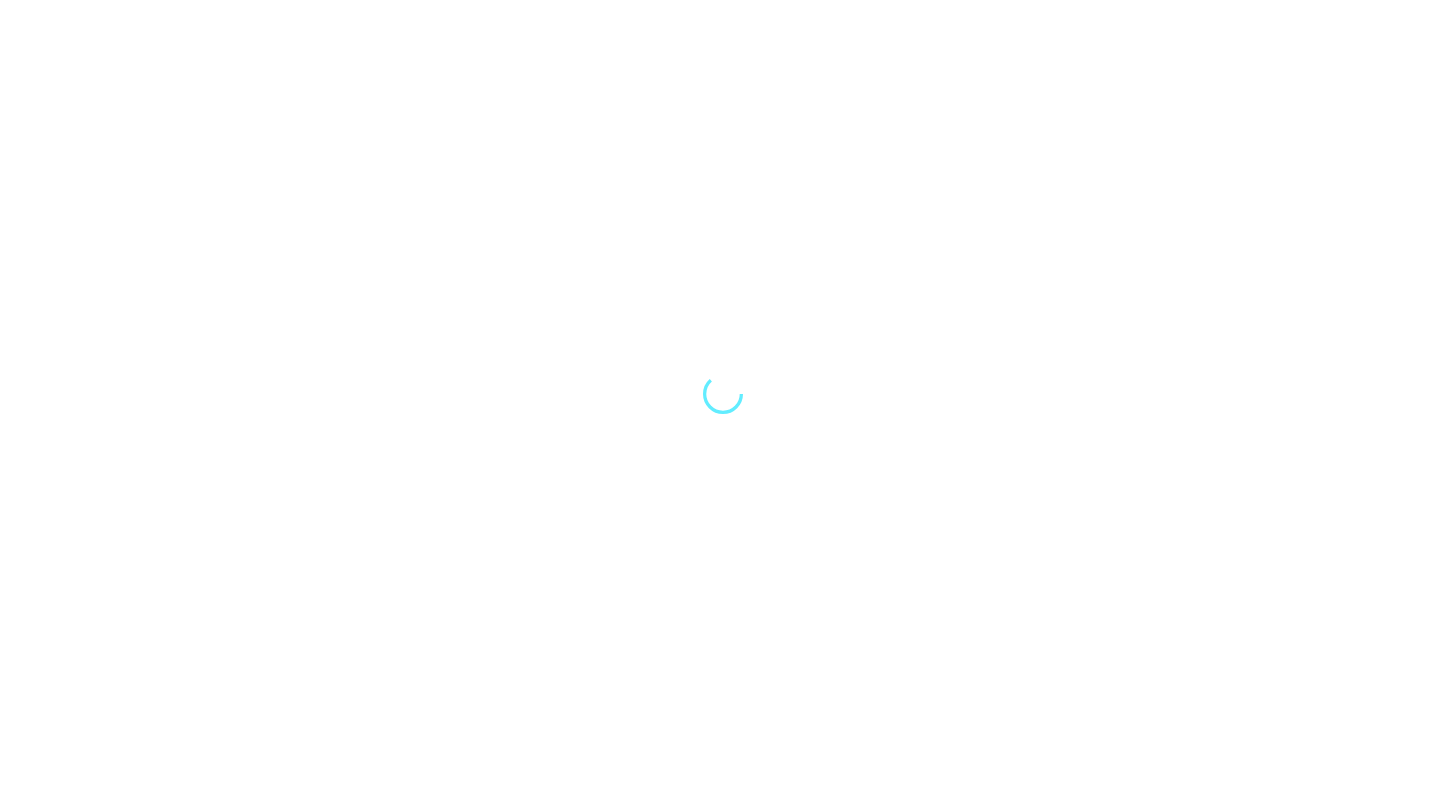 scroll, scrollTop: 0, scrollLeft: 0, axis: both 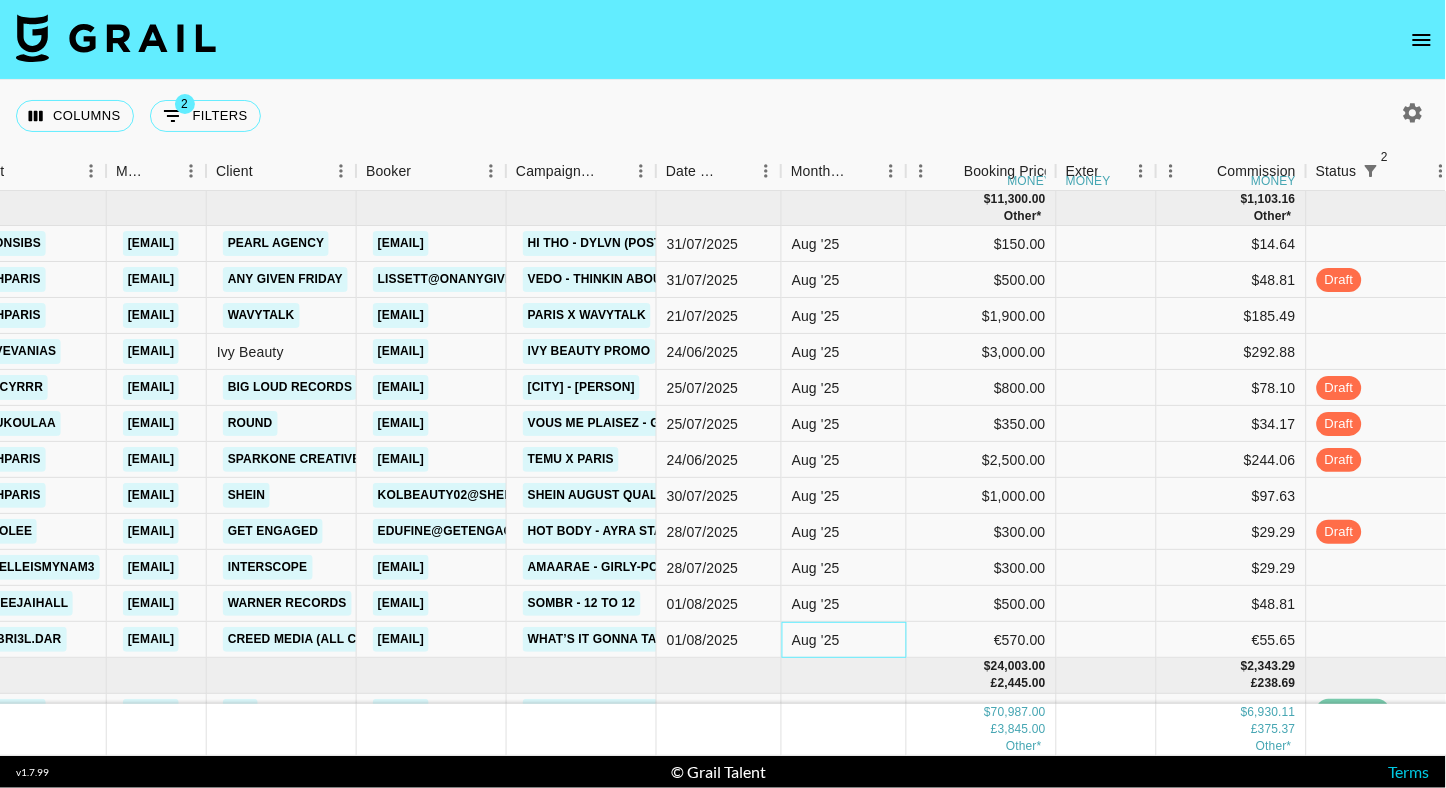 click on "Aug '25" at bounding box center [816, 640] 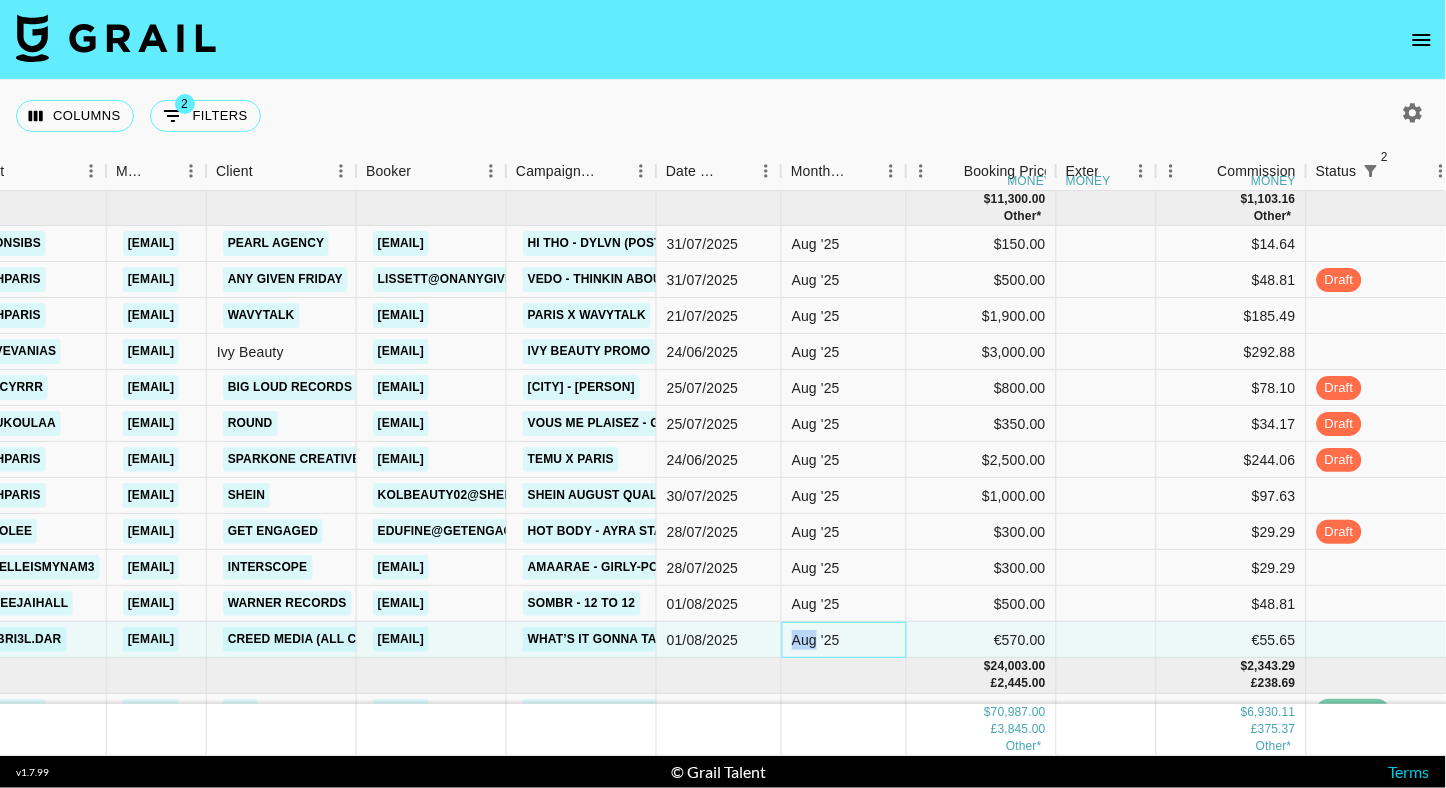 click on "Aug '25" at bounding box center [816, 640] 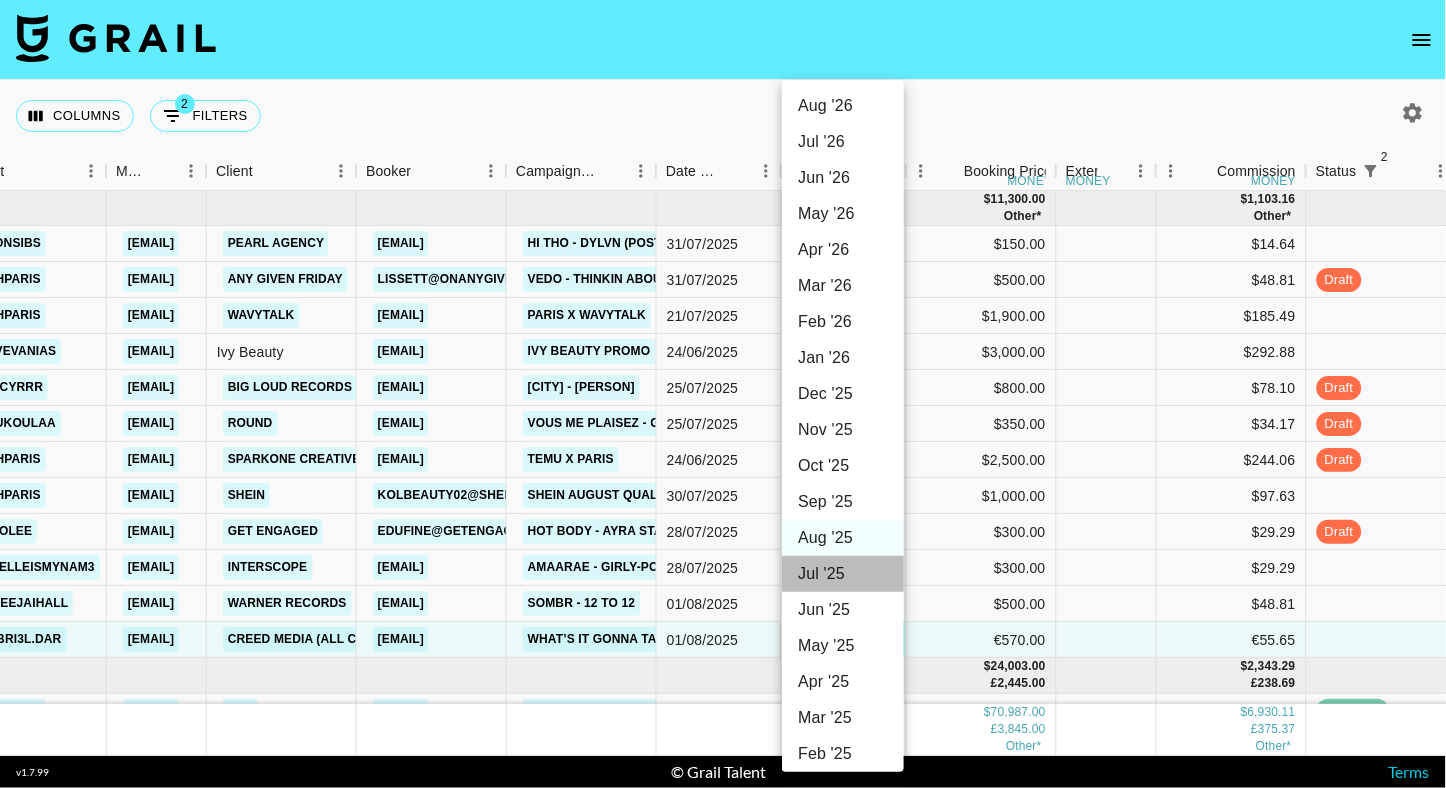click on "Jul '25" at bounding box center [843, 574] 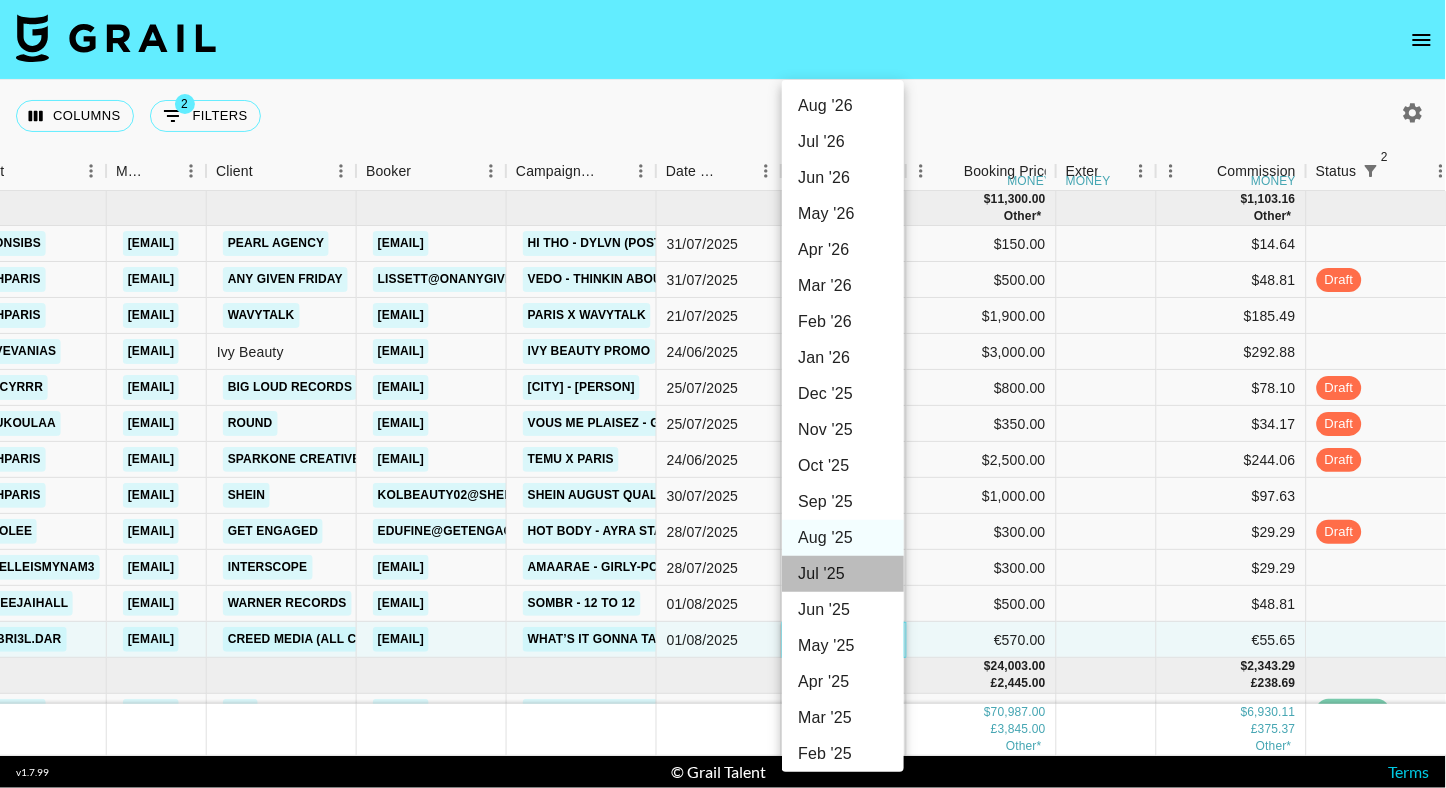 type on "Jul '25" 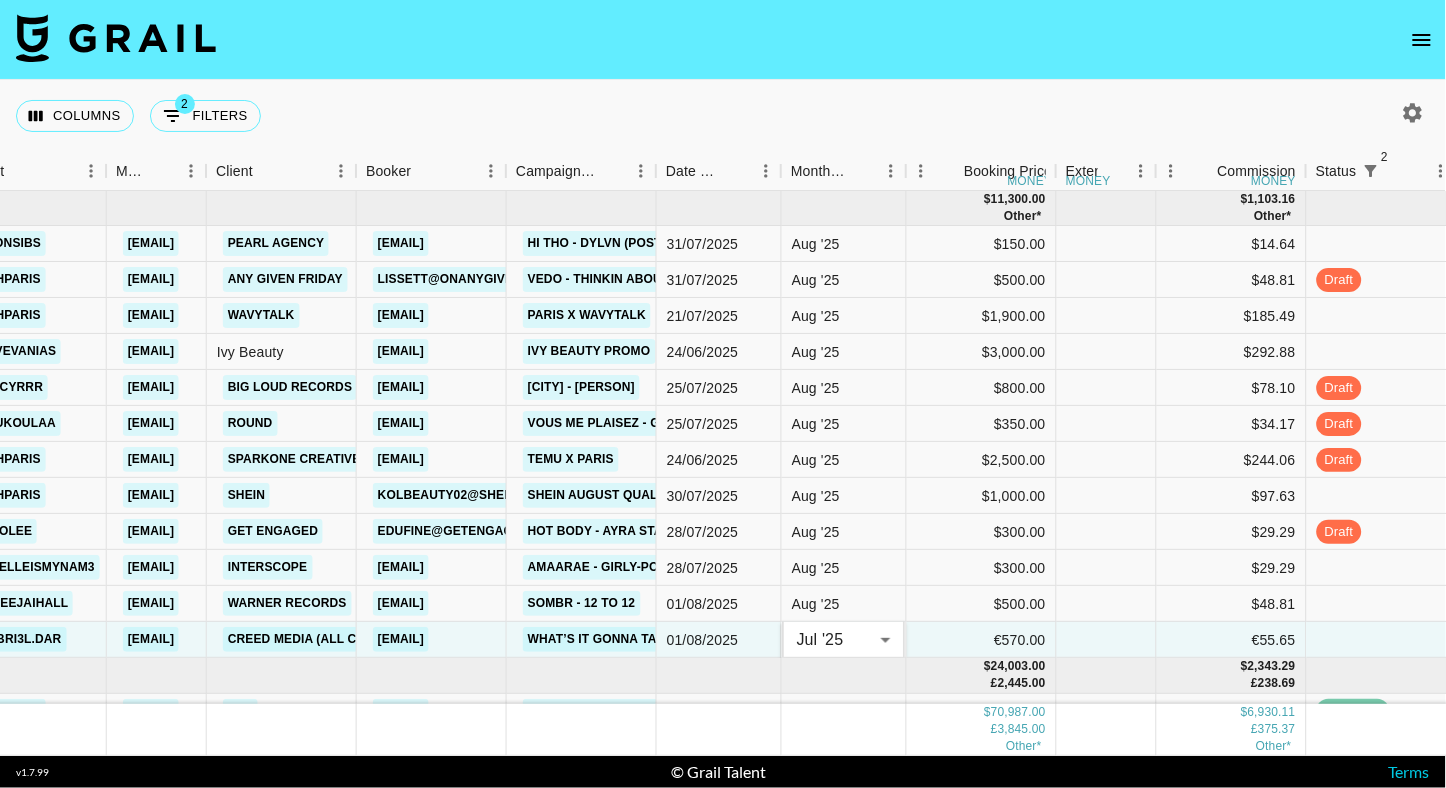 click on "Columns 2 Filters + Booking" at bounding box center [723, 116] 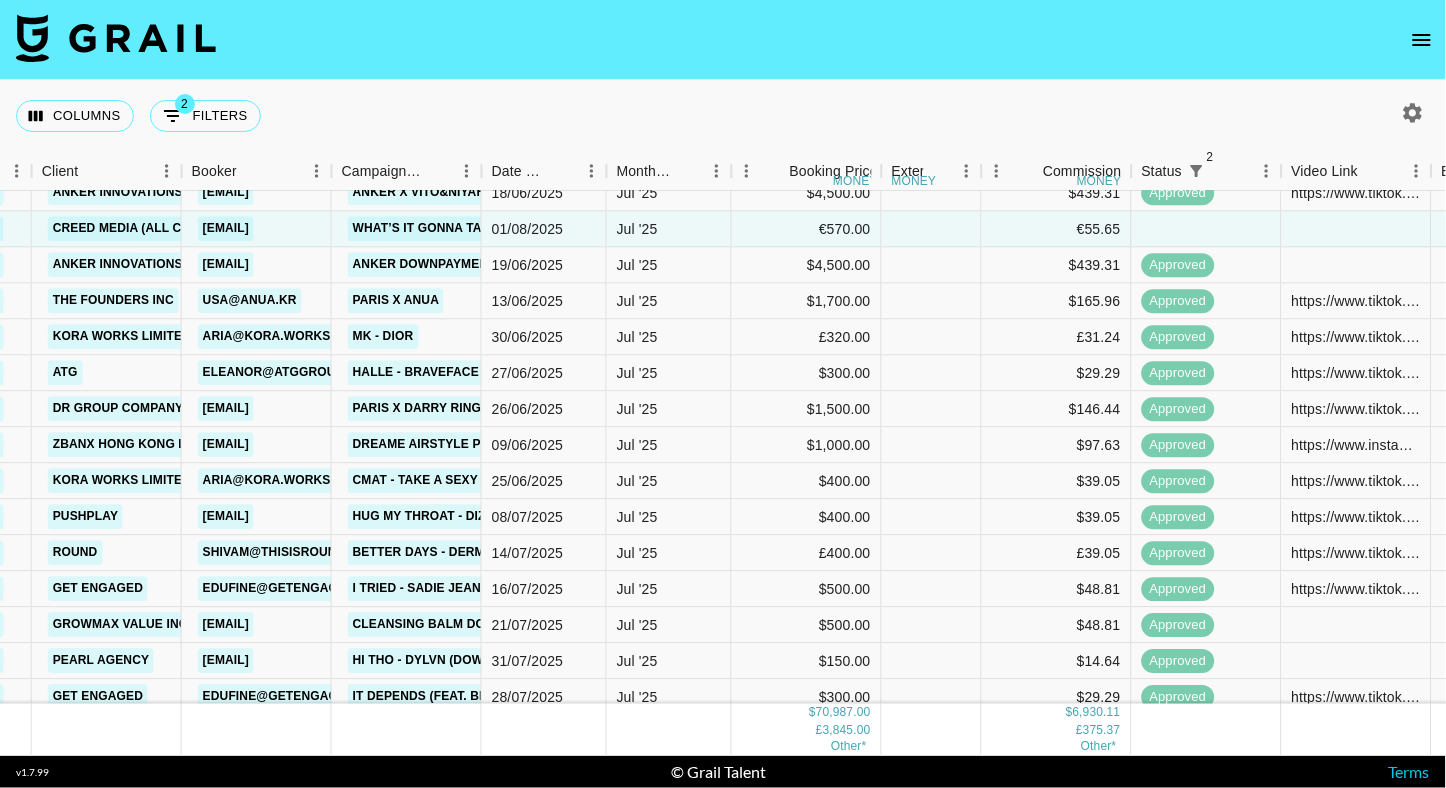 scroll, scrollTop: 477, scrollLeft: 633, axis: both 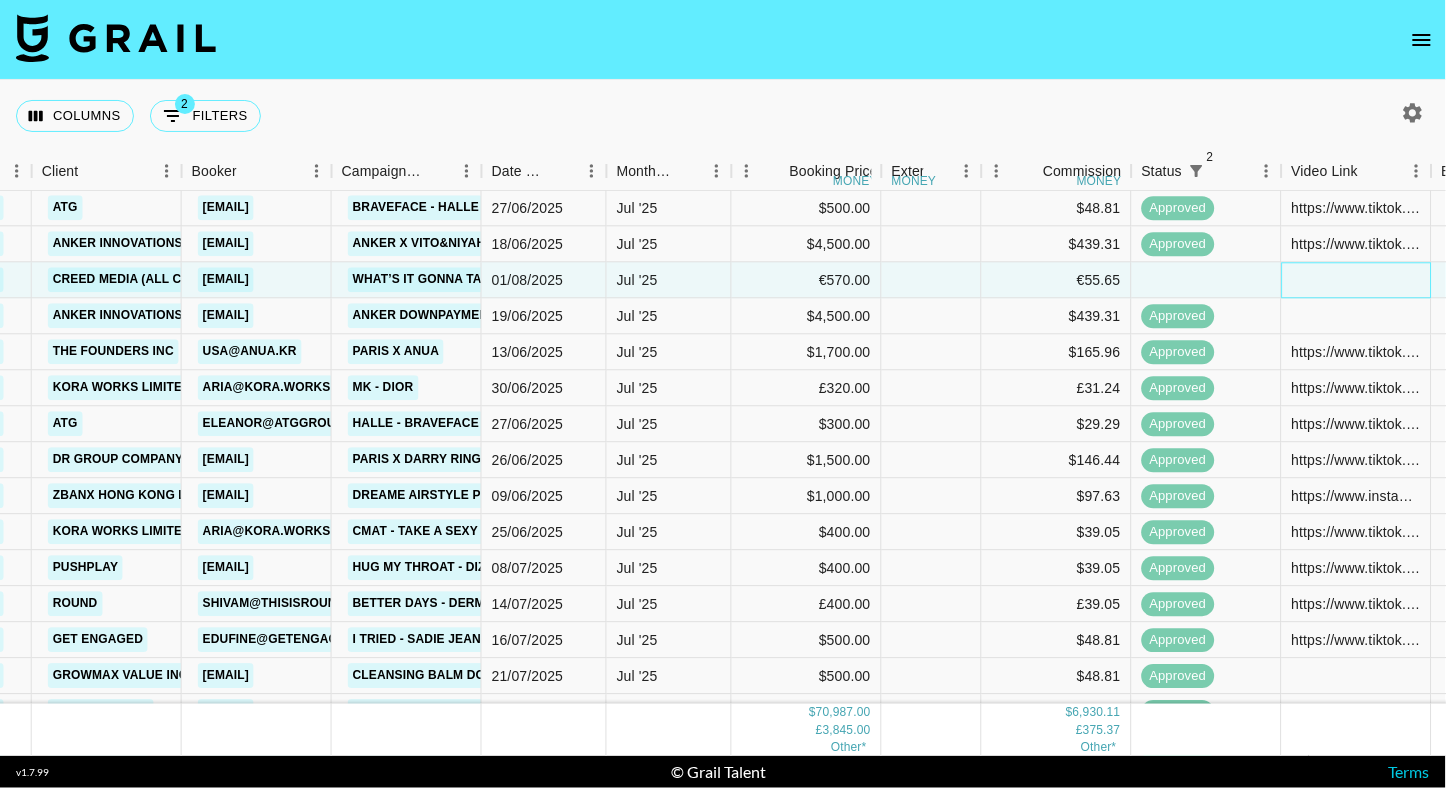 click at bounding box center [1357, 281] 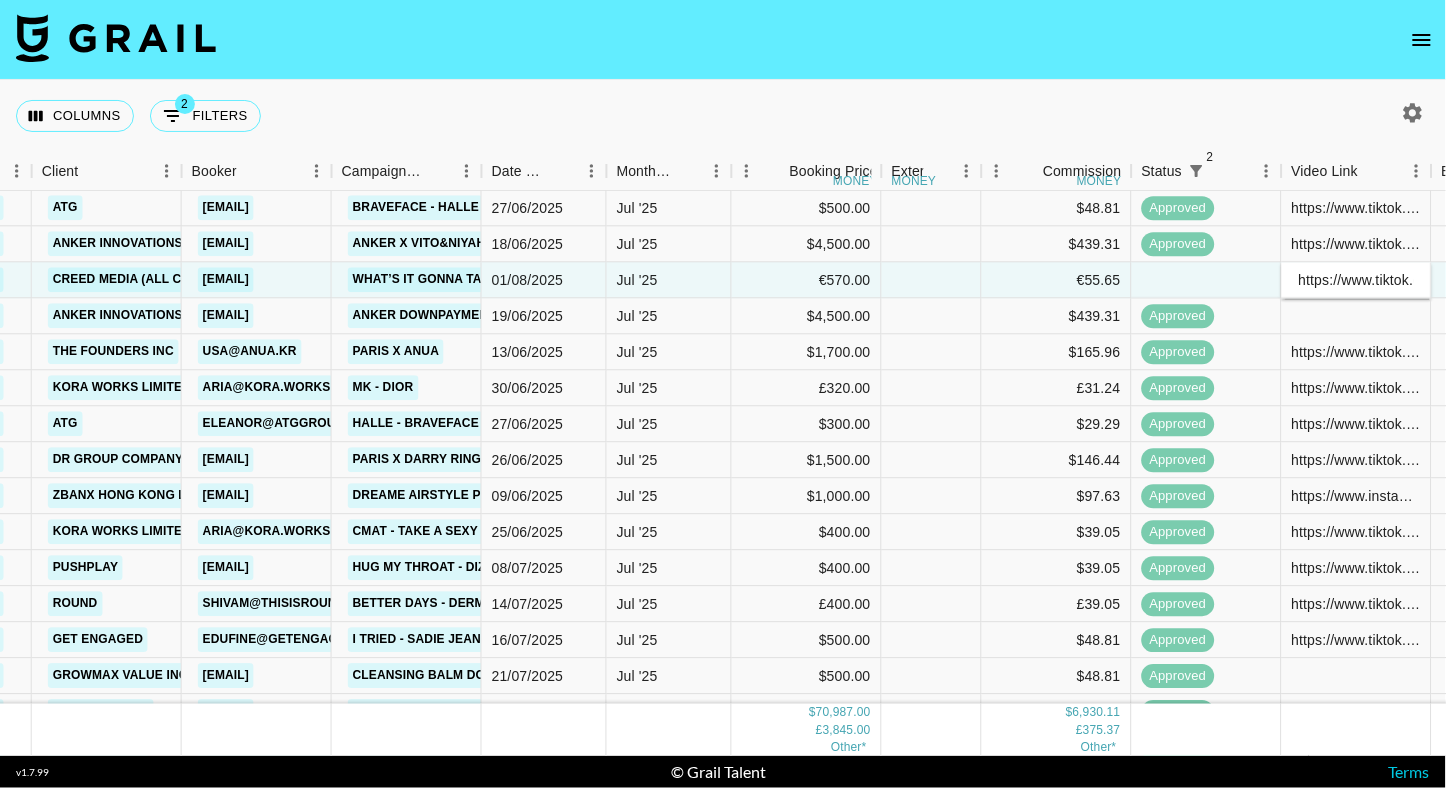 scroll, scrollTop: 0, scrollLeft: 5116, axis: horizontal 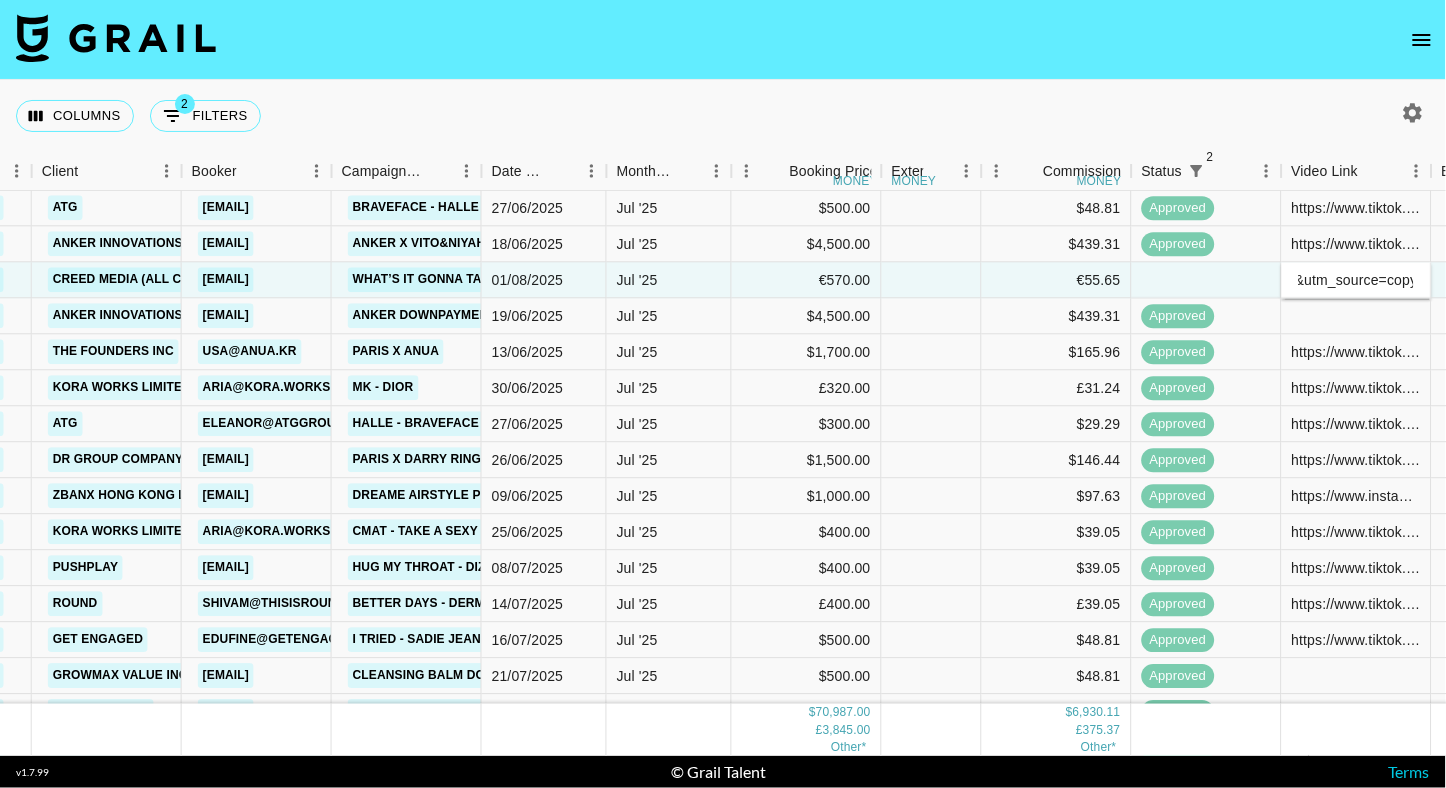 type on "https://www.tiktok.com/@gabri3l.dar/video/7530711126875573506?_d=secCgYIASAHKAESPgo8piW59ySKP4gpsgPKA%2FJhGTBvLvIBXmFtaBkuAB9JgfqroYptpXTF%2BAJhglmRVRBUvZ%2BYBbSO8OQBMoGcGgA%3D&_r=1&_svg=2&checksum=c0c000540536482cbd08e872e9672b88764cfc25c8a147337a1393493bcb813c&sec_user_id=MS4wLjABAAAABllcOGnePyWOn1n0SMD7PfOS3uopwXPRpaBDfhZJpBIMP7HzL3ajVHu4tZeWo3Zf&share_app_id=1233&share_link_id=424463A7-5360-4950-8CE7-6B4D6F232705&share_music_id=7513928402399741953&sharer_language=en&social_share_type=7&source=h5_m&timestamp=1753131242&tt_from=copy&u_code=d711fke001b7ji&ug_btm=b2001%2Cb5171&user_id=6706897943644947461&utm_campaign=client_share&utm_medium=ios&utm_source=copy" 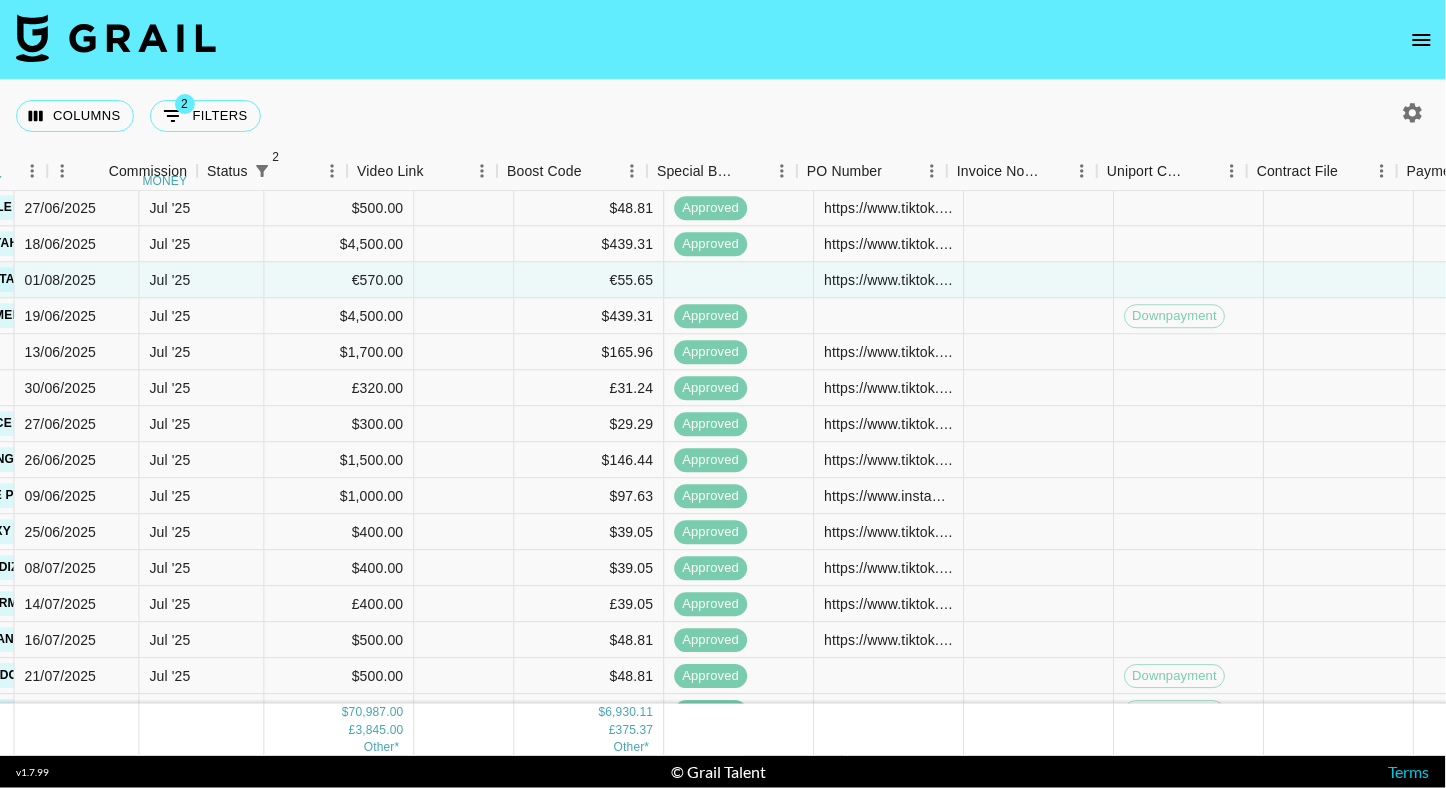 scroll, scrollTop: 477, scrollLeft: 1567, axis: both 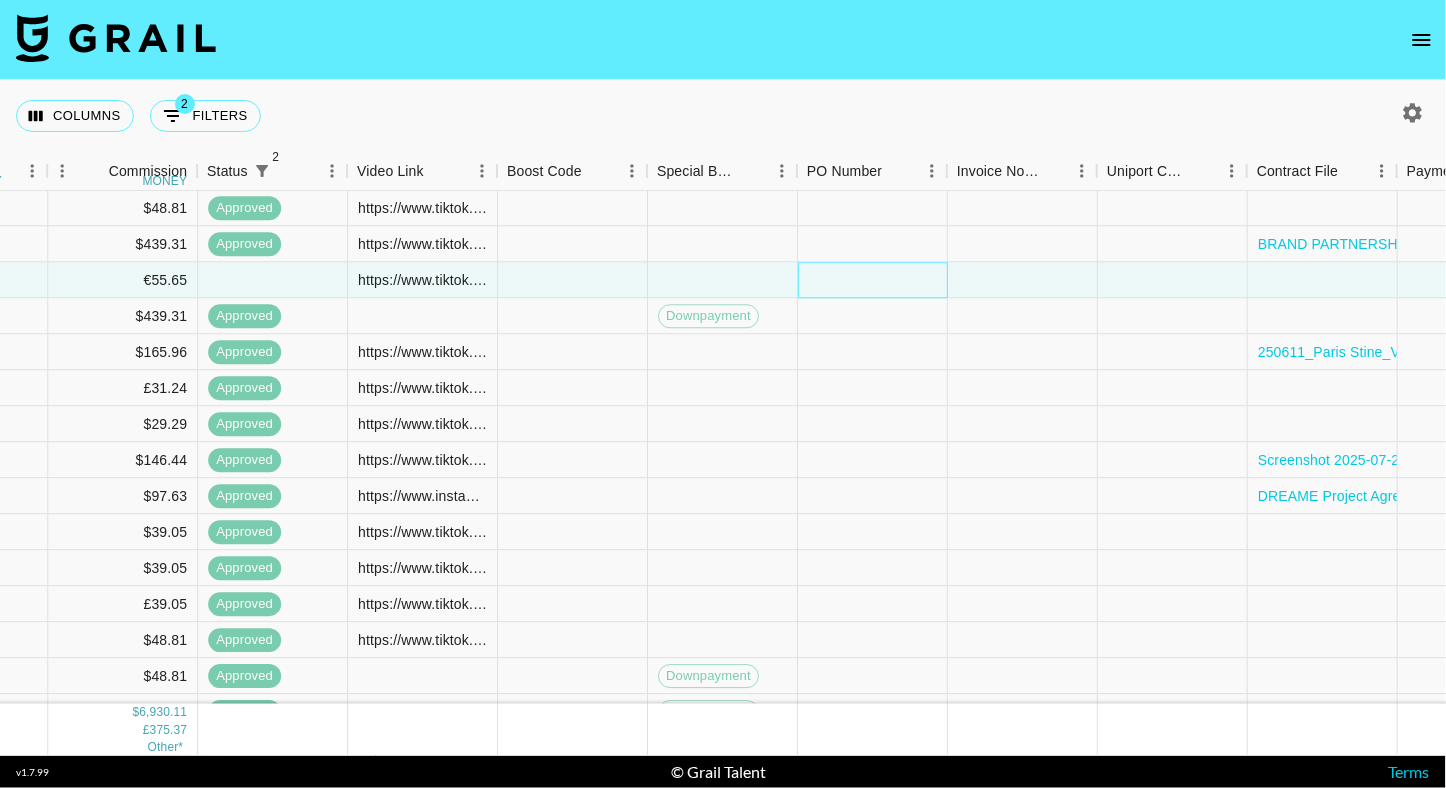 click at bounding box center [873, 281] 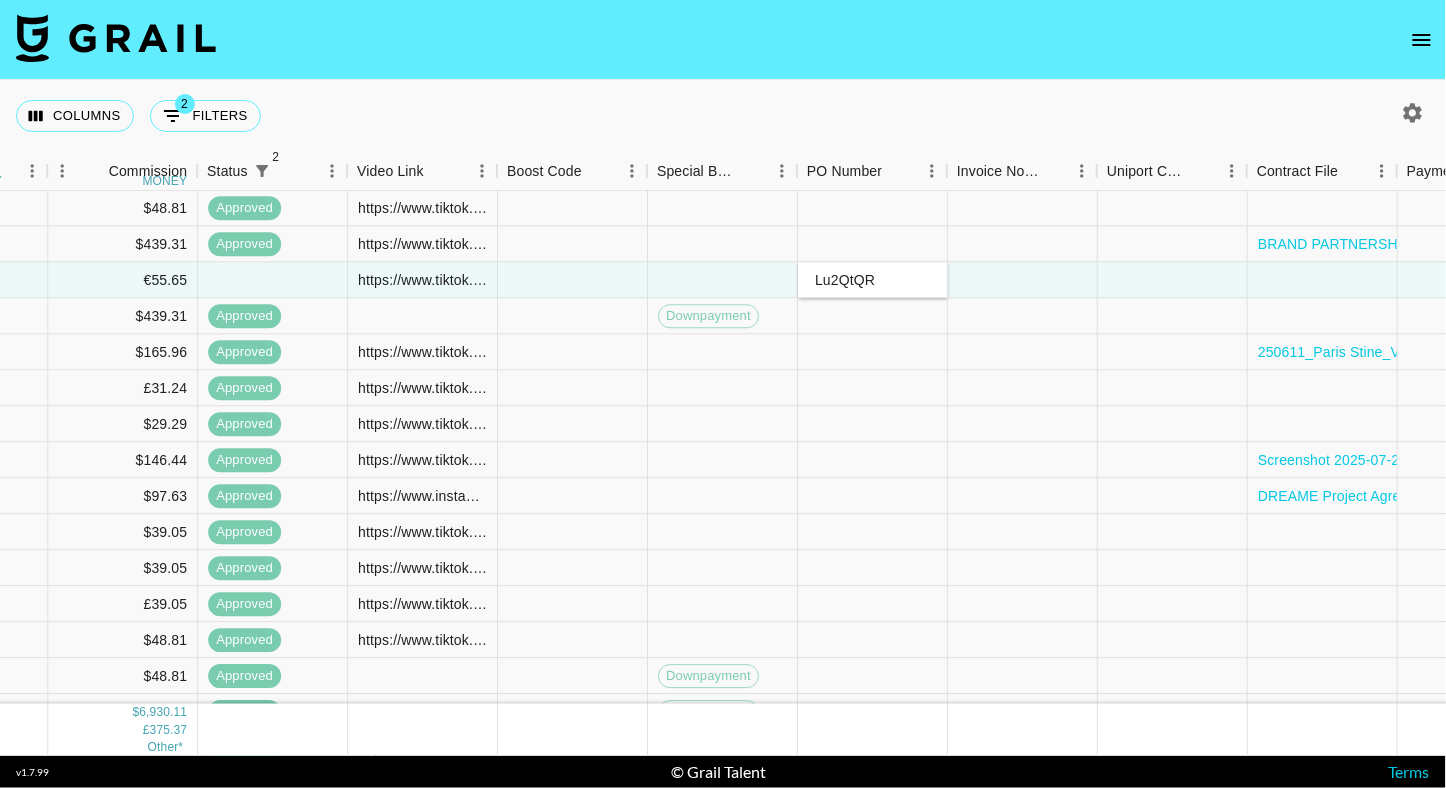 type on "Lu2QtQR" 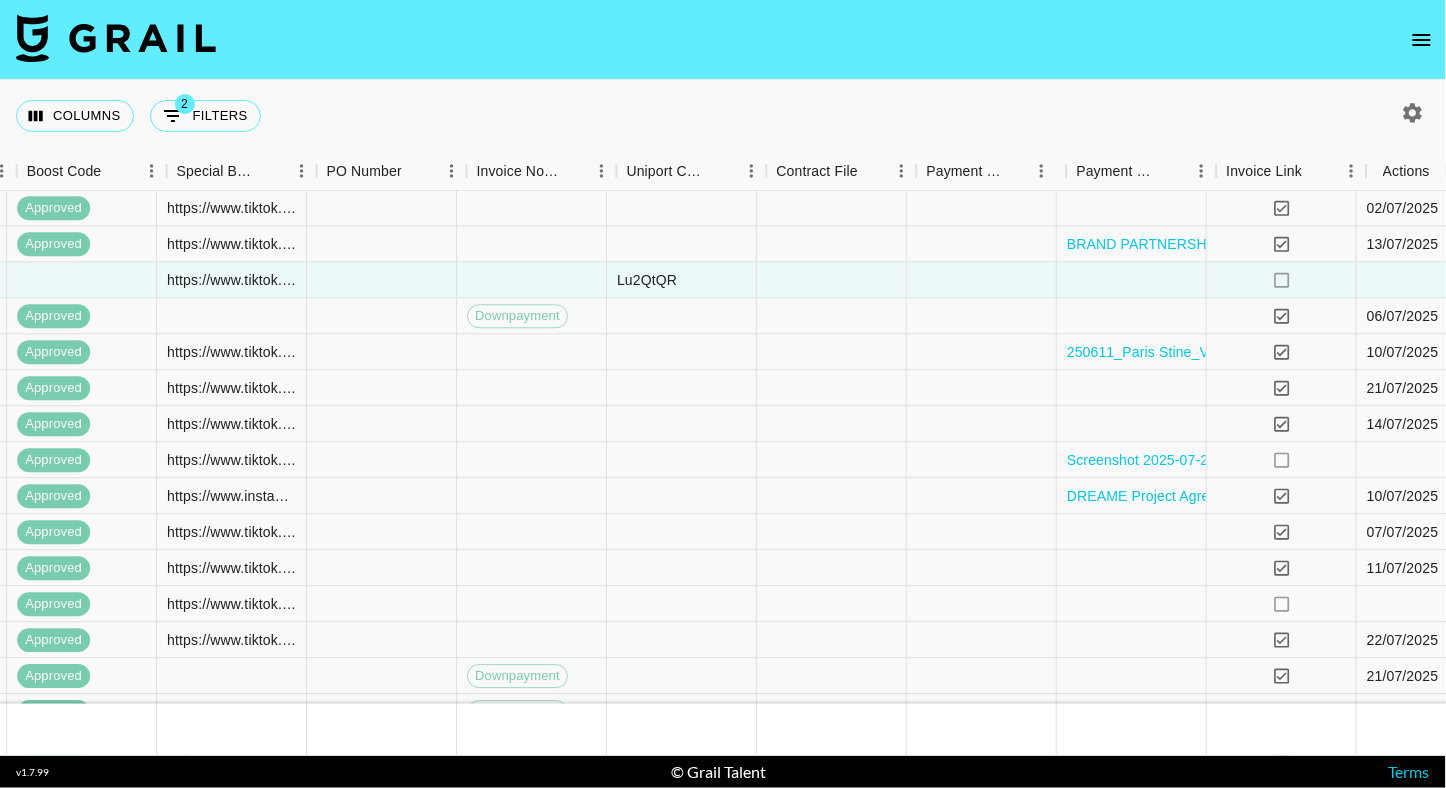 scroll, scrollTop: 477, scrollLeft: 2048, axis: both 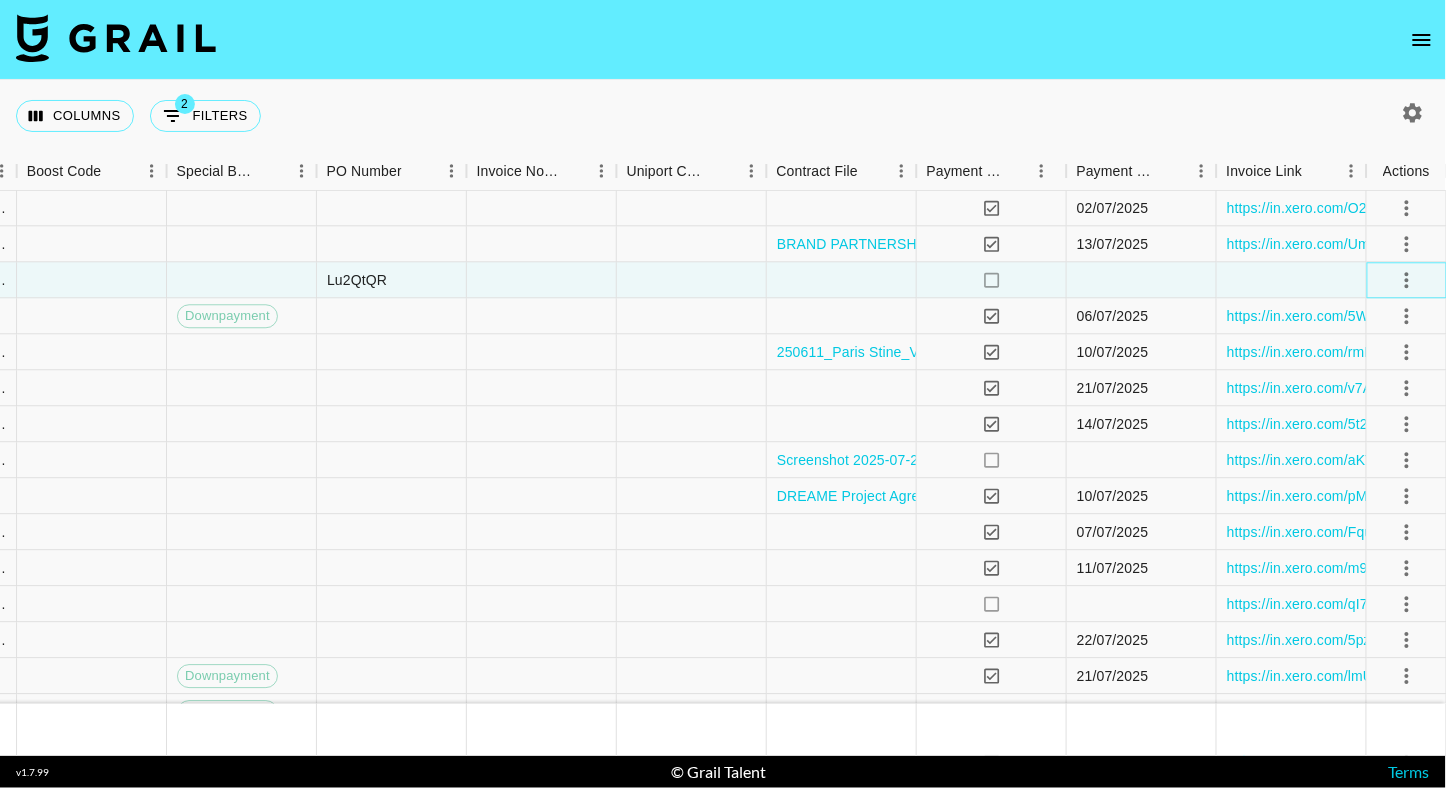 click at bounding box center (1407, 281) 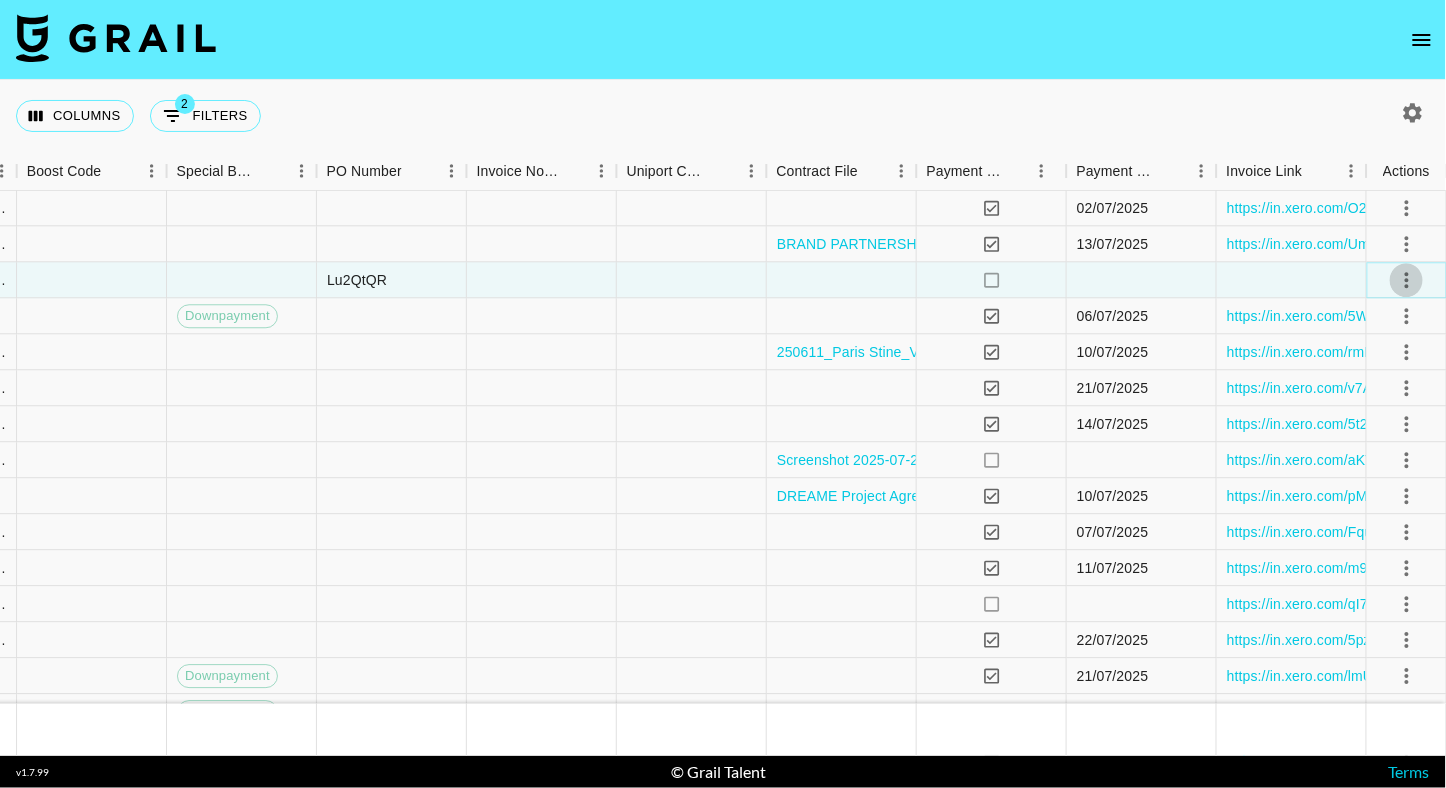 click 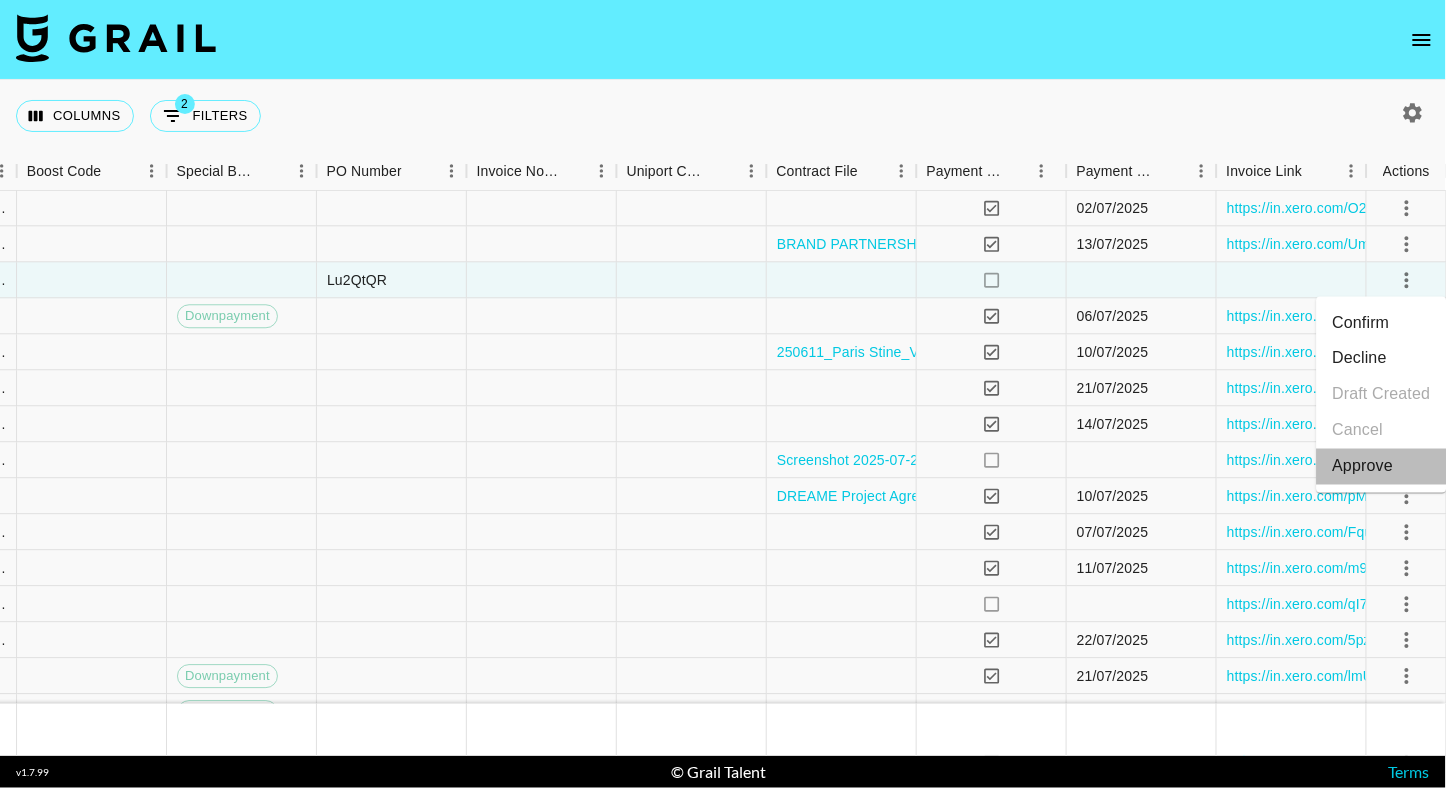 click on "Approve" at bounding box center (1382, 467) 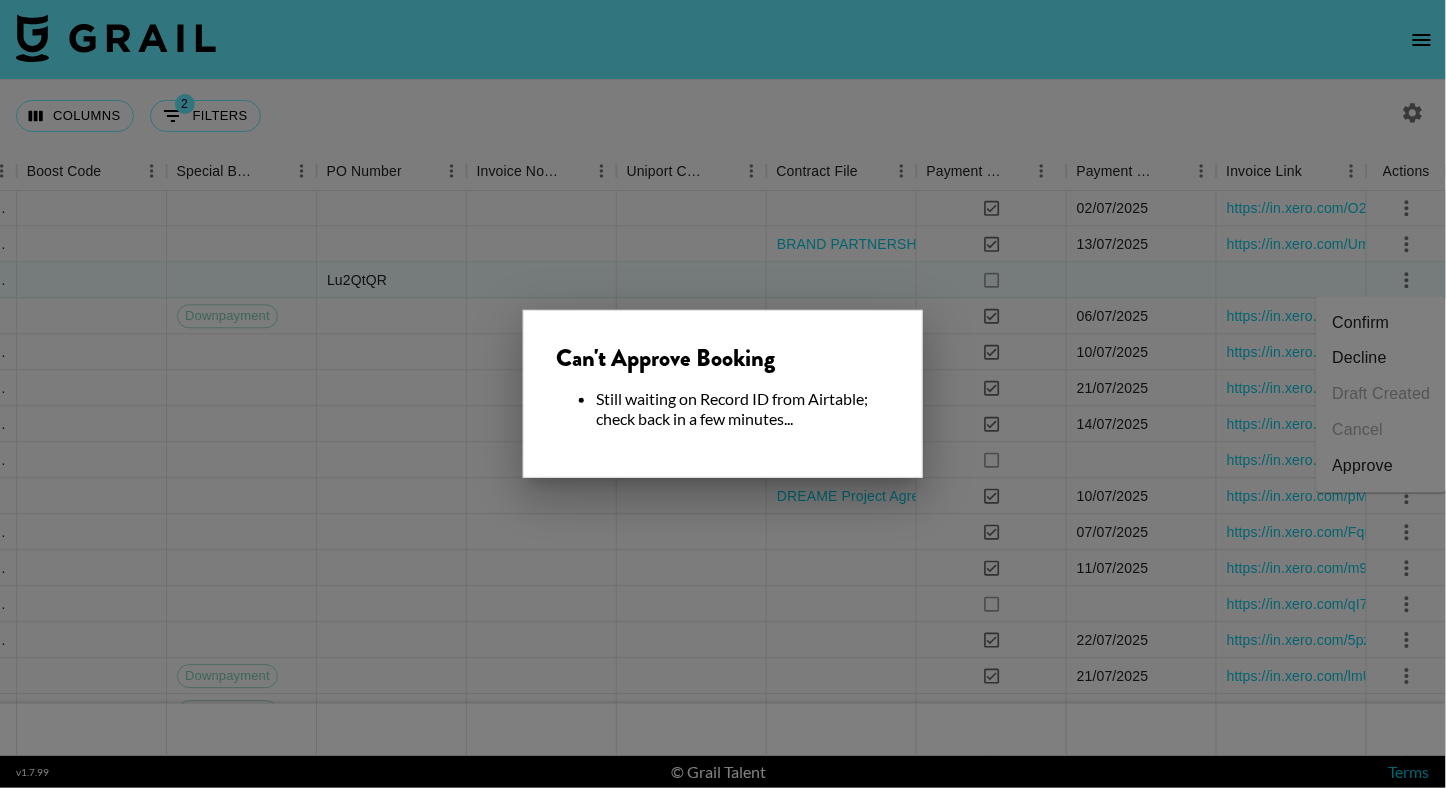 click at bounding box center [723, 394] 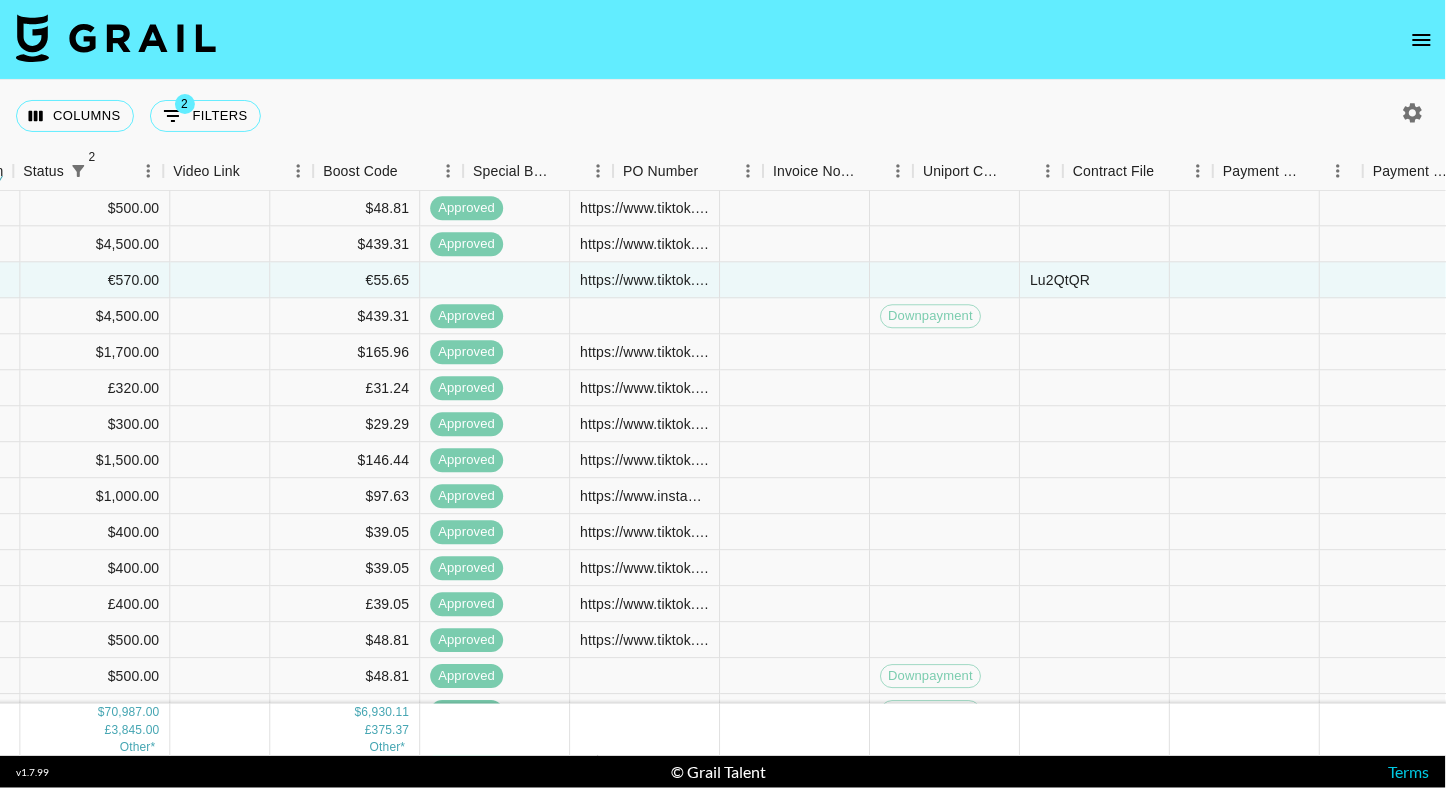 scroll, scrollTop: 477, scrollLeft: 1013, axis: both 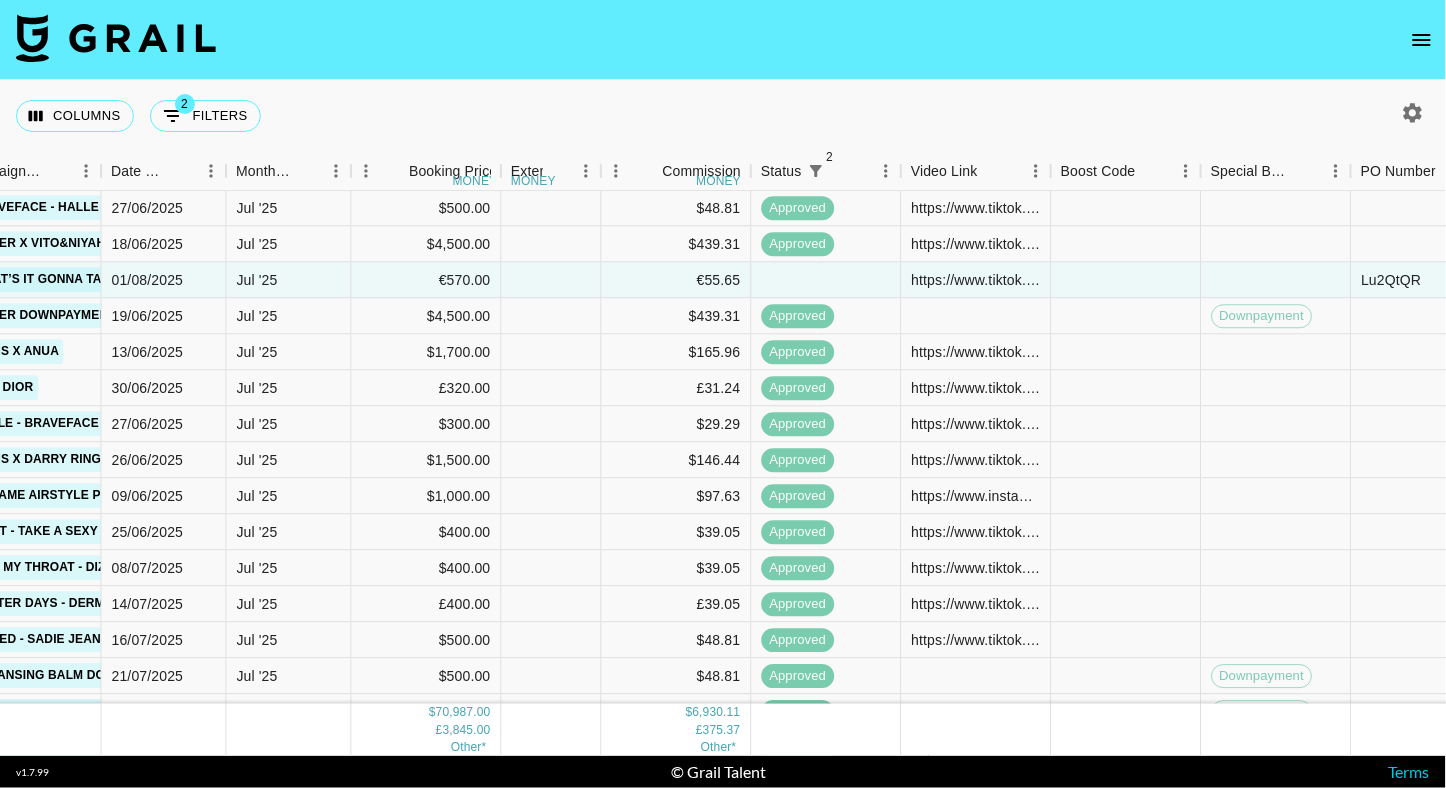 click on "Columns 2 Filters + Booking" at bounding box center (723, 116) 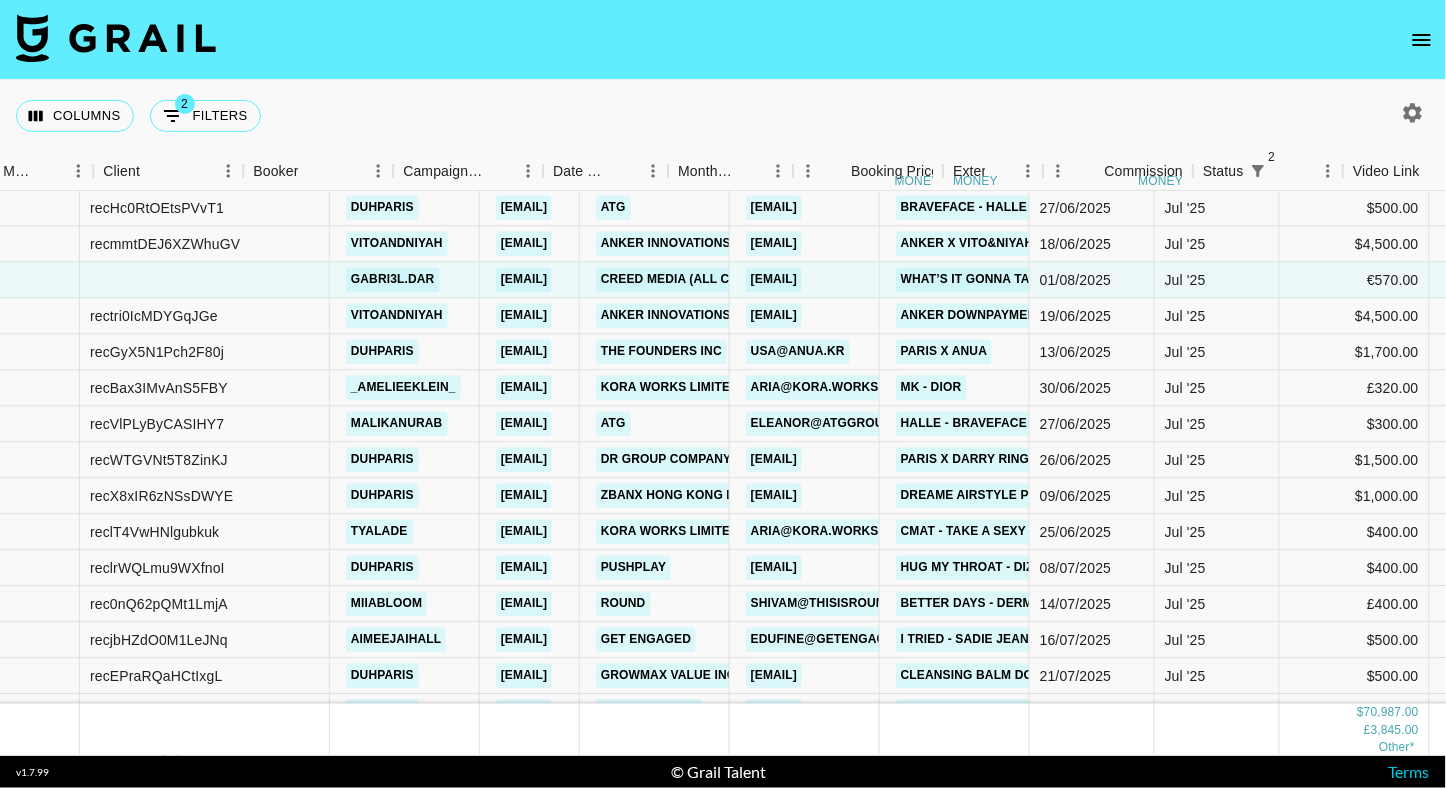 scroll, scrollTop: 477, scrollLeft: 0, axis: vertical 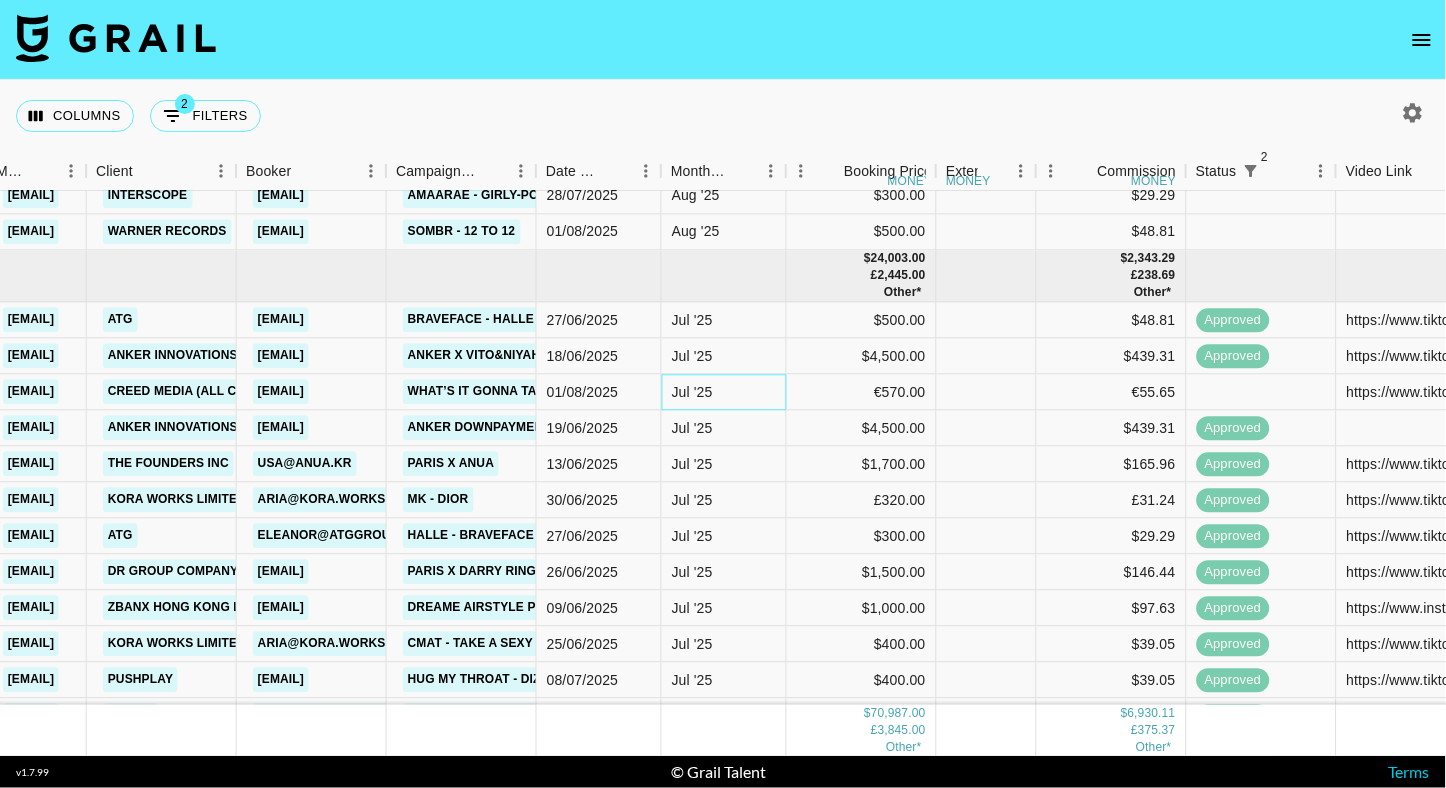 click on "Jul '25" at bounding box center (692, 393) 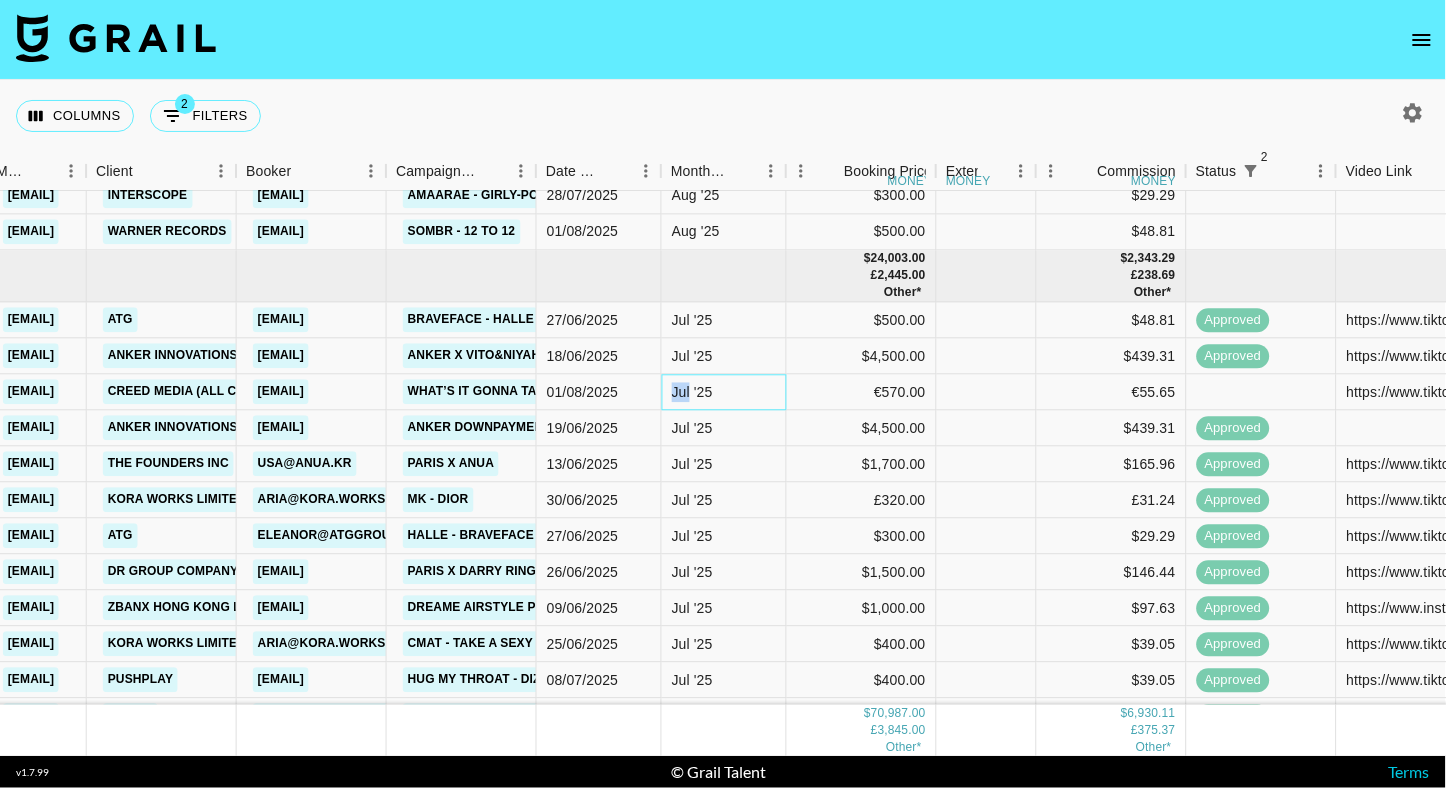 click on "Jul '25" at bounding box center (692, 393) 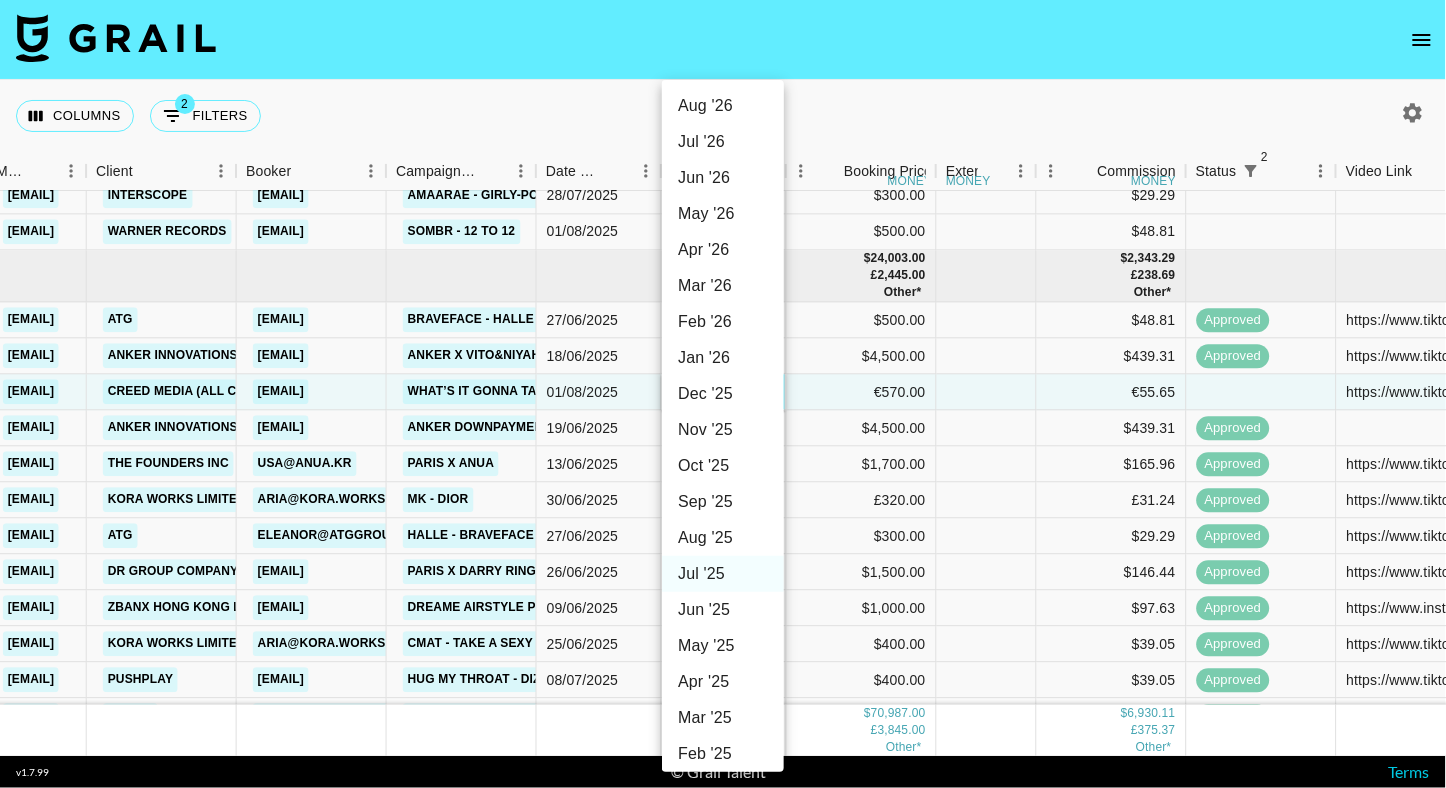 click on "Aug '25" at bounding box center (723, 538) 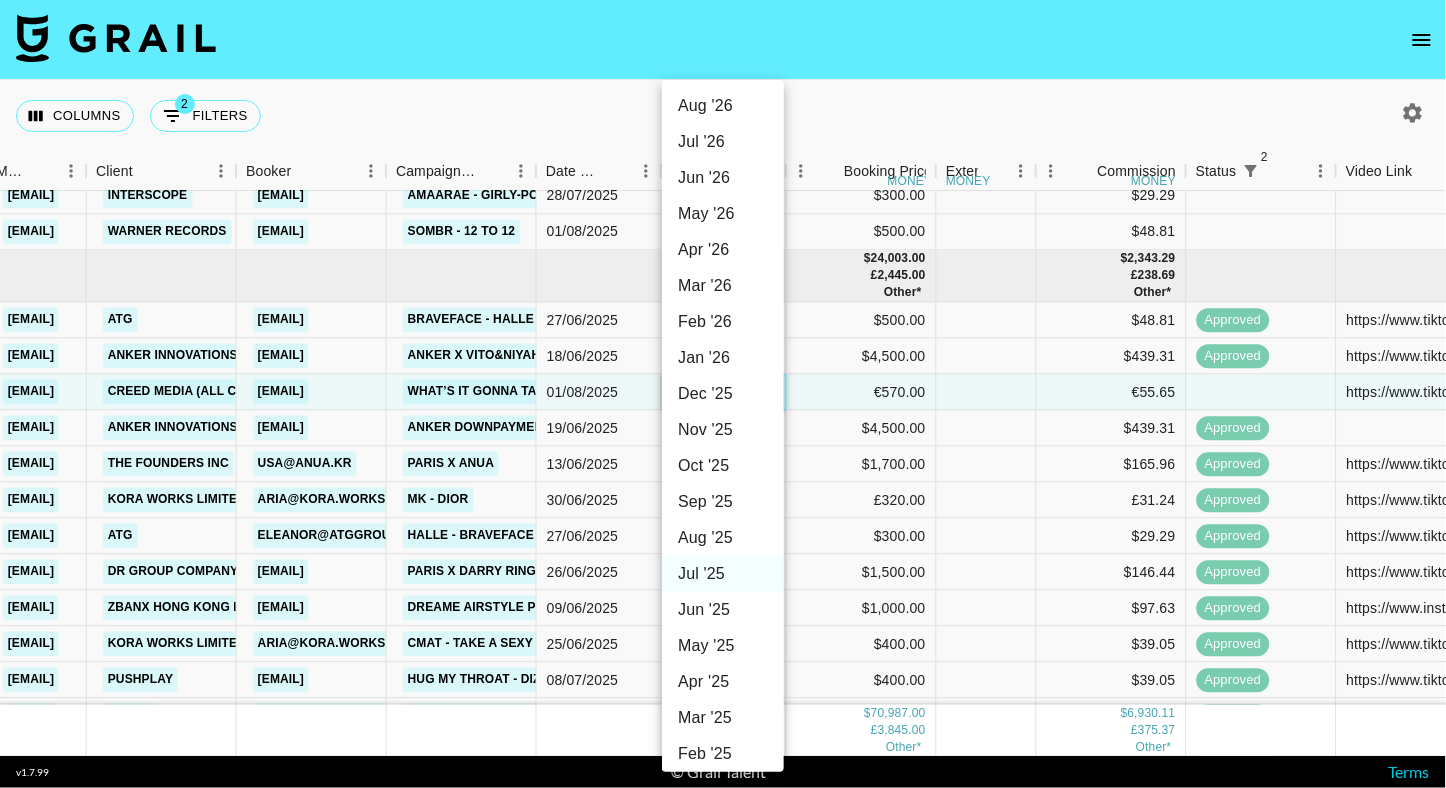 type on "Aug '25" 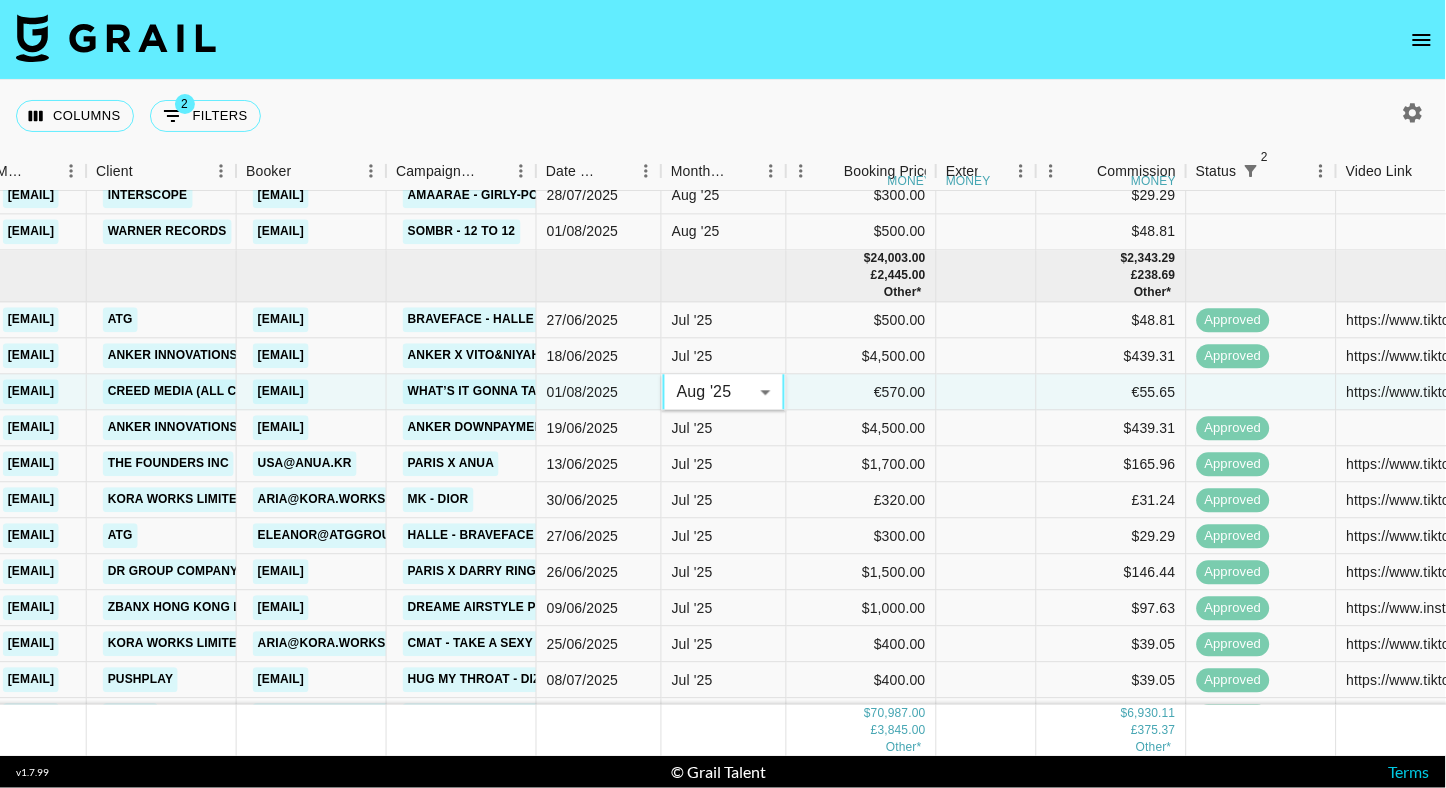 click at bounding box center [723, 40] 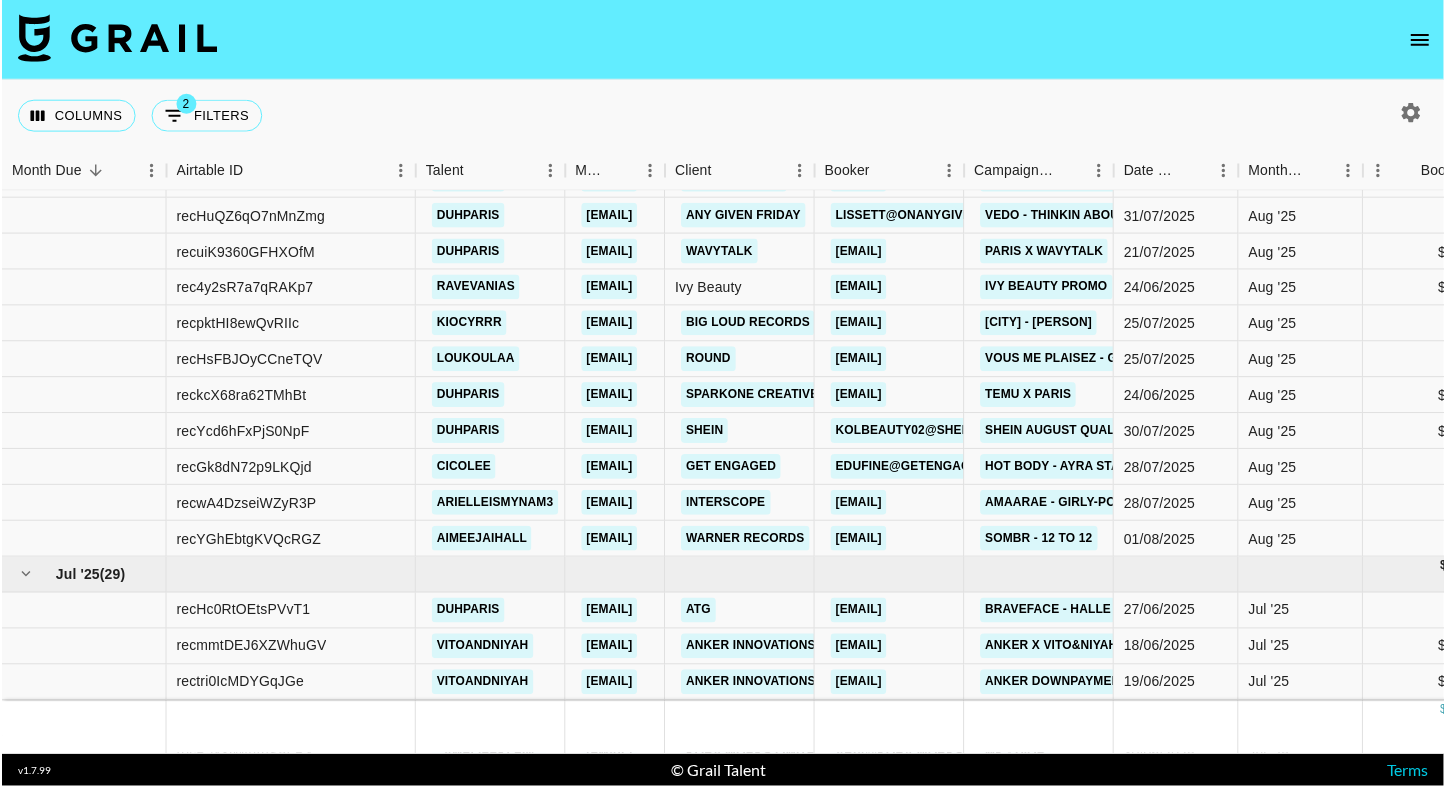 scroll, scrollTop: 0, scrollLeft: 0, axis: both 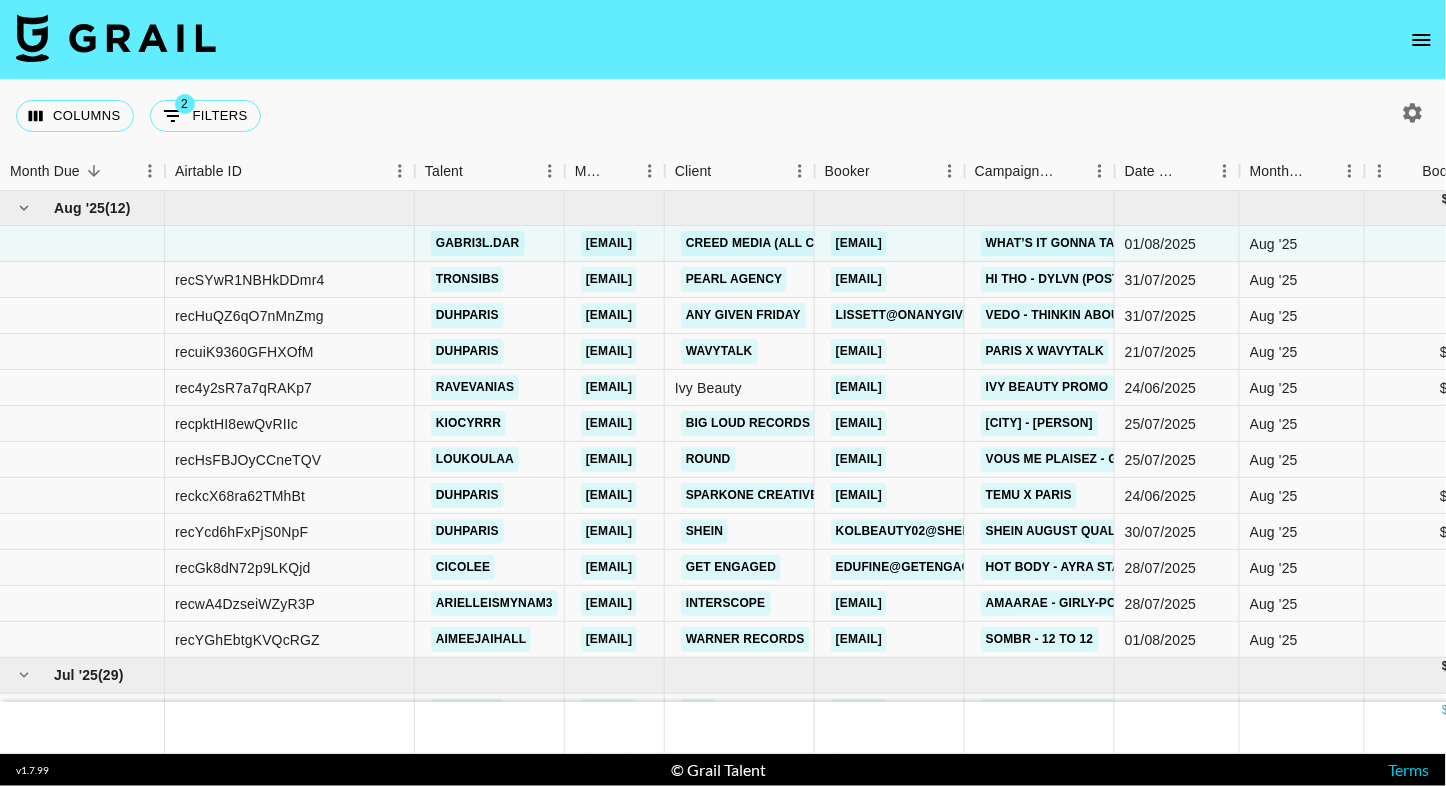 click on "Columns 2 Filters + Booking" at bounding box center [723, 116] 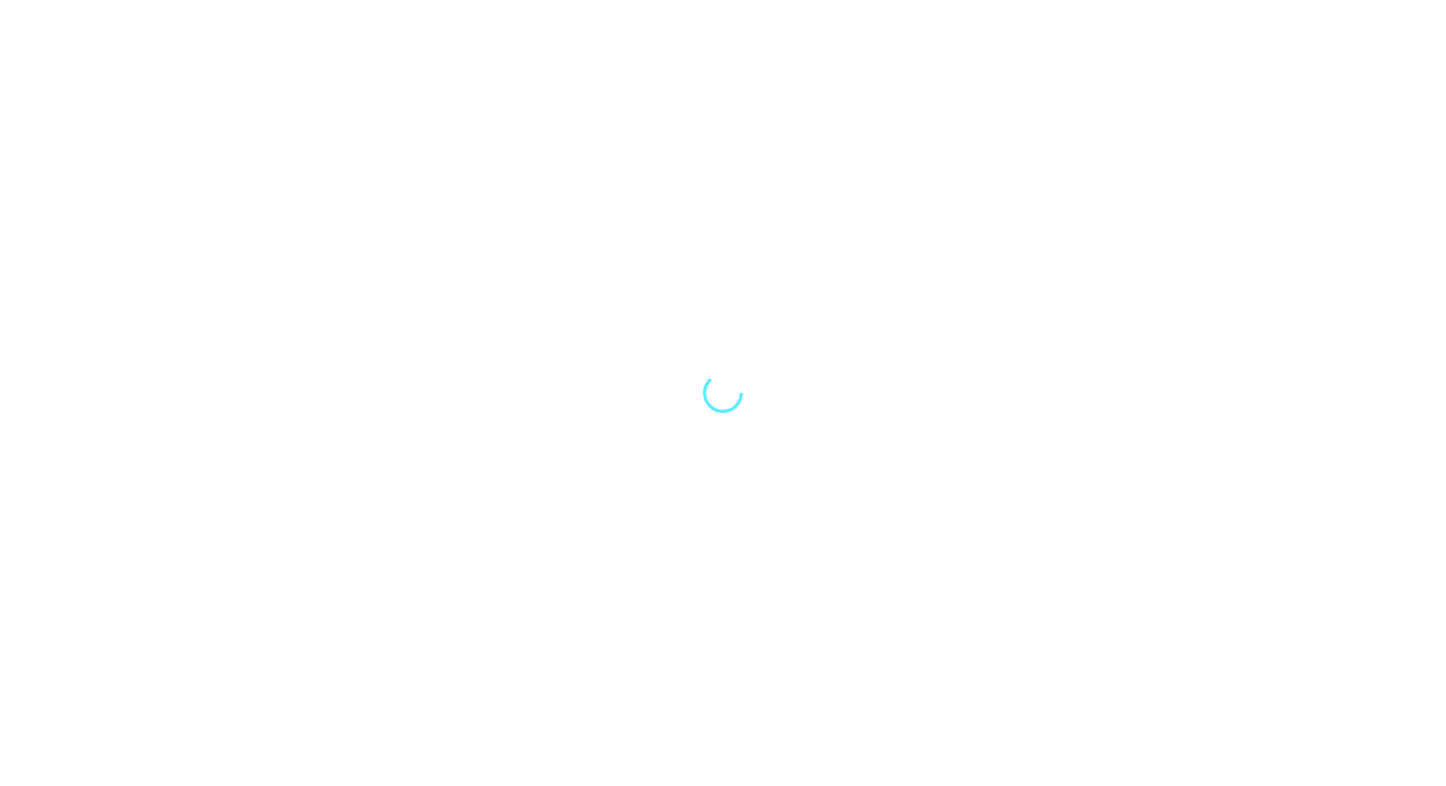 scroll, scrollTop: 0, scrollLeft: 0, axis: both 